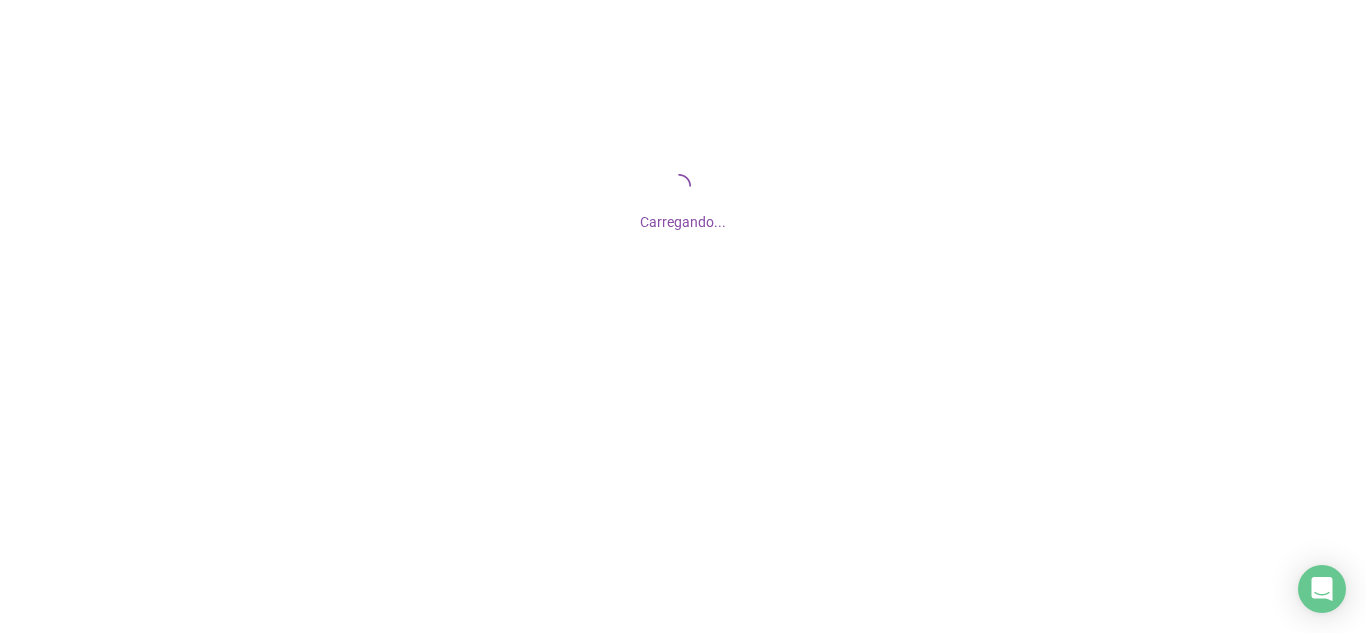 scroll, scrollTop: 0, scrollLeft: 0, axis: both 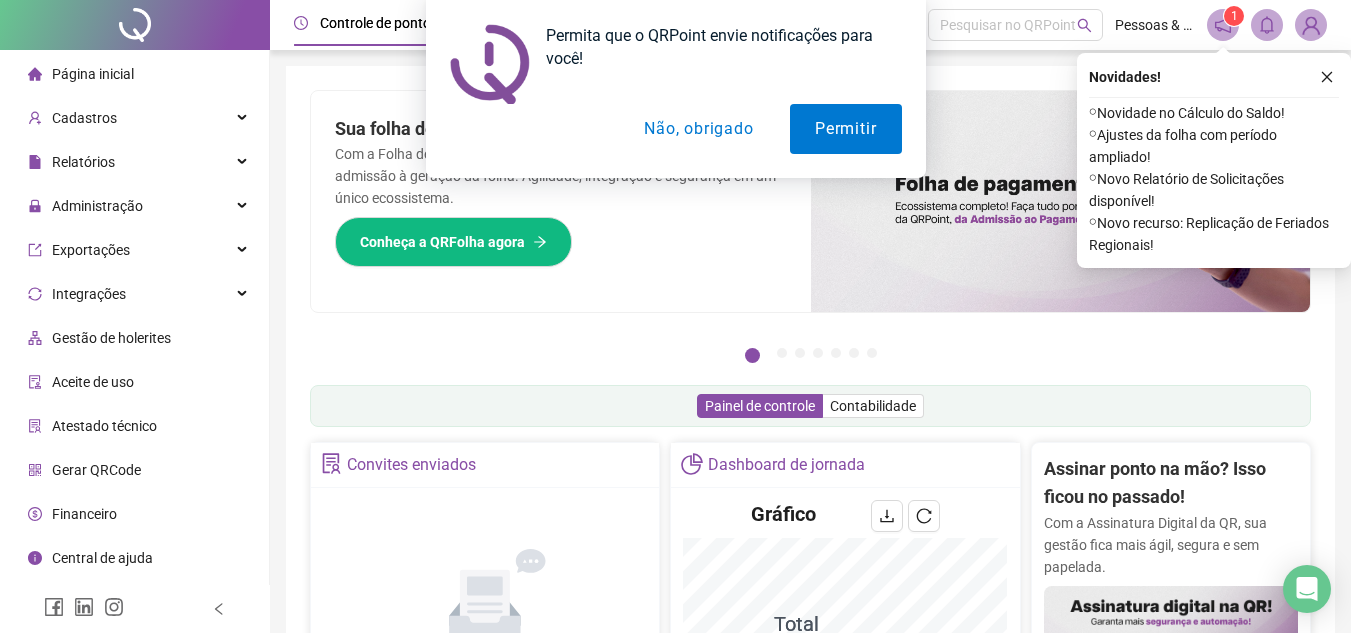 click on "Não, obrigado" at bounding box center [698, 129] 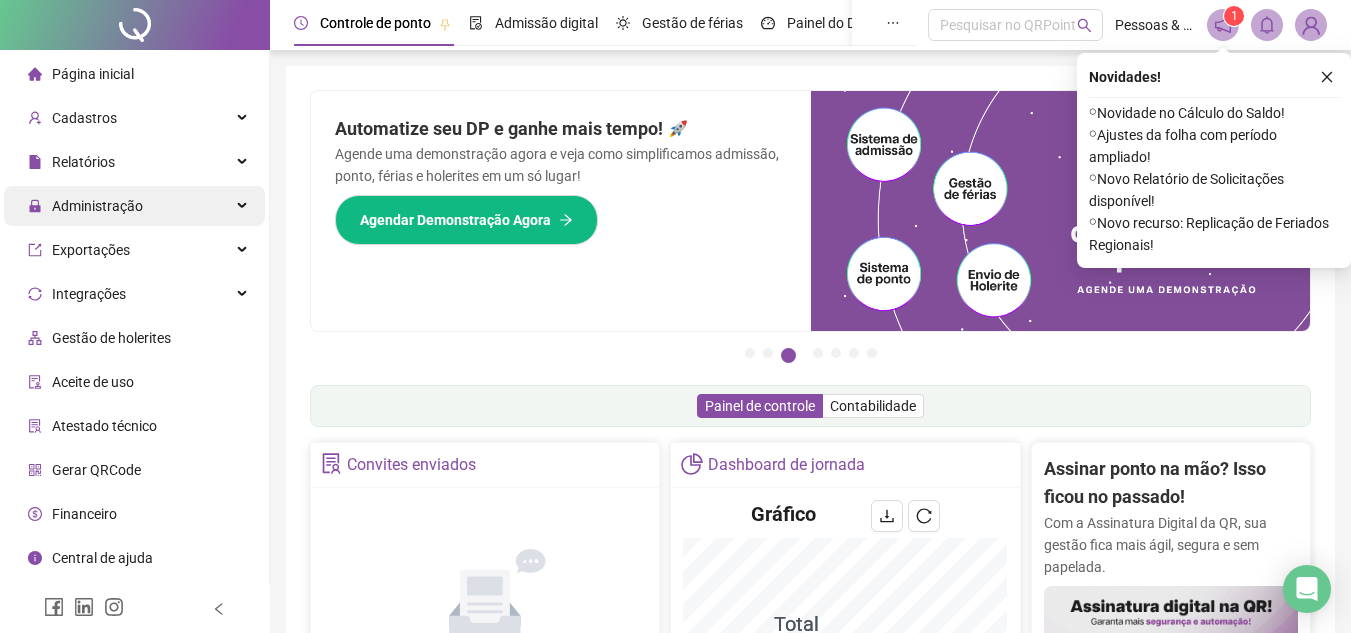 click on "Administração" at bounding box center (85, 206) 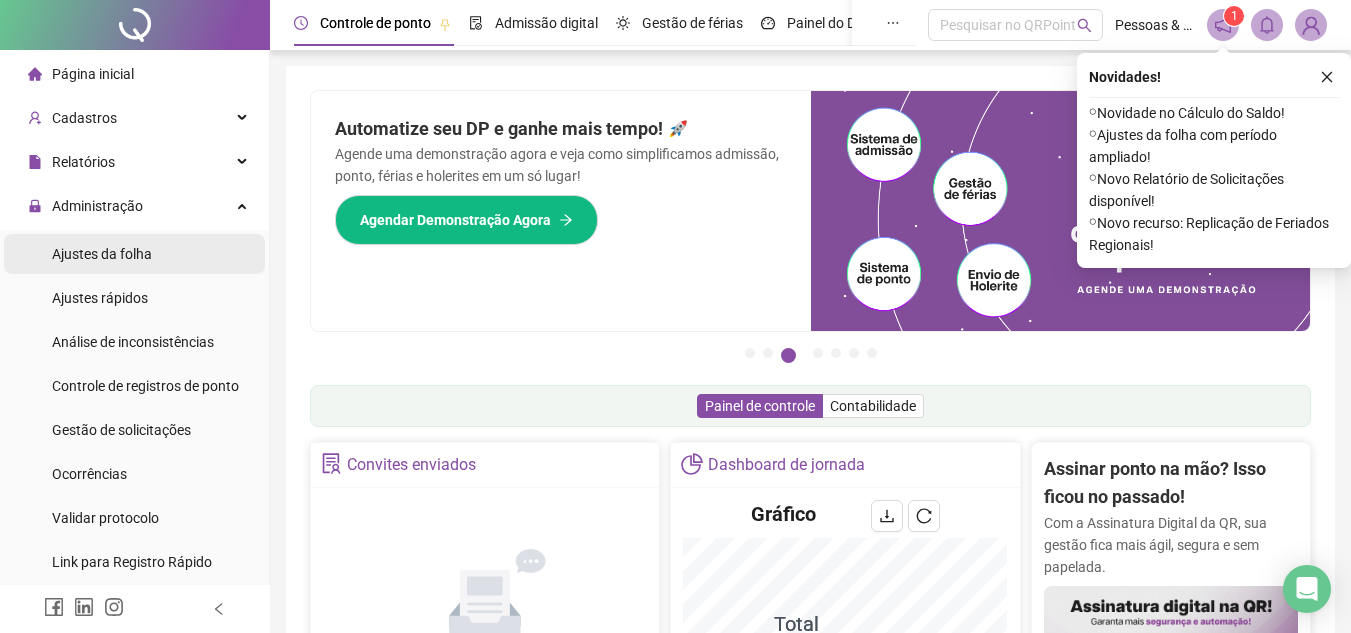 click on "Ajustes da folha" at bounding box center (102, 254) 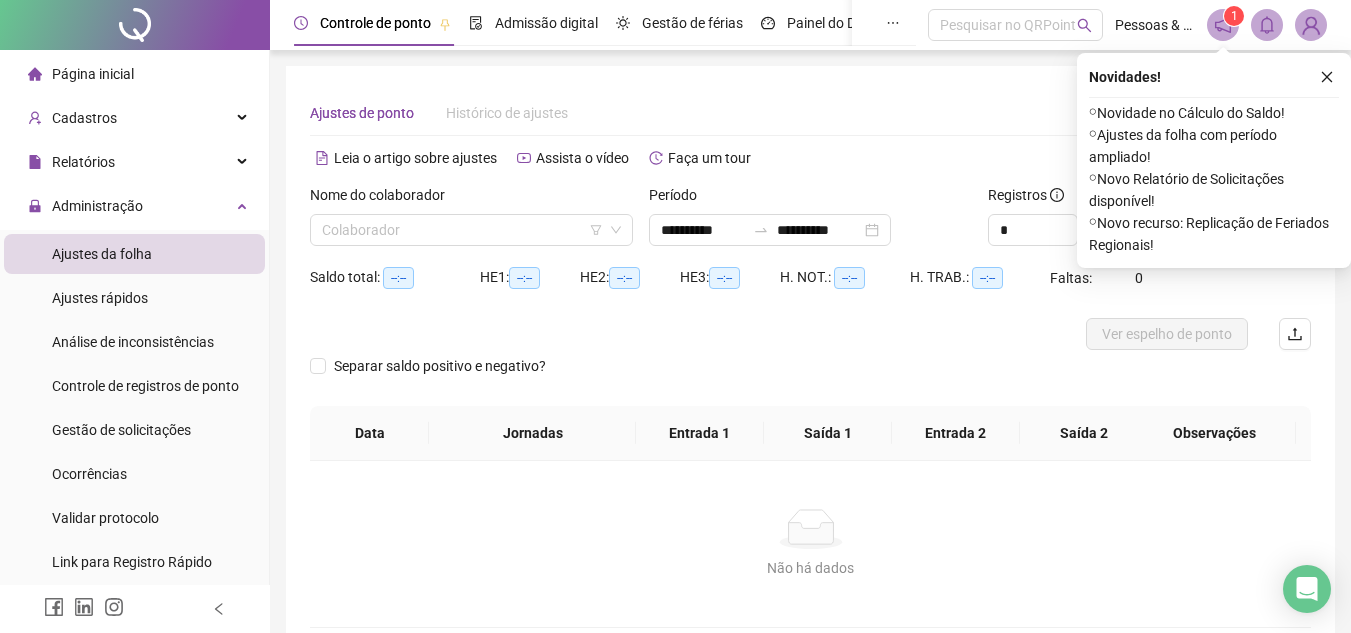 type on "**********" 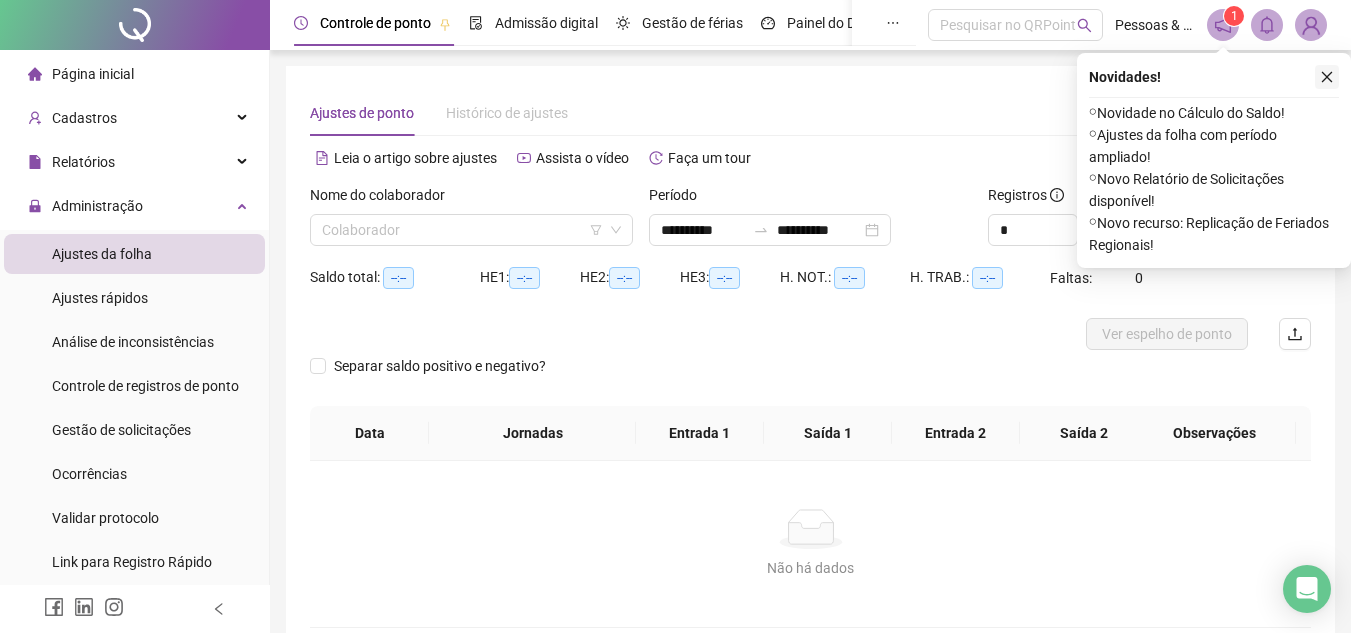 click at bounding box center [1327, 77] 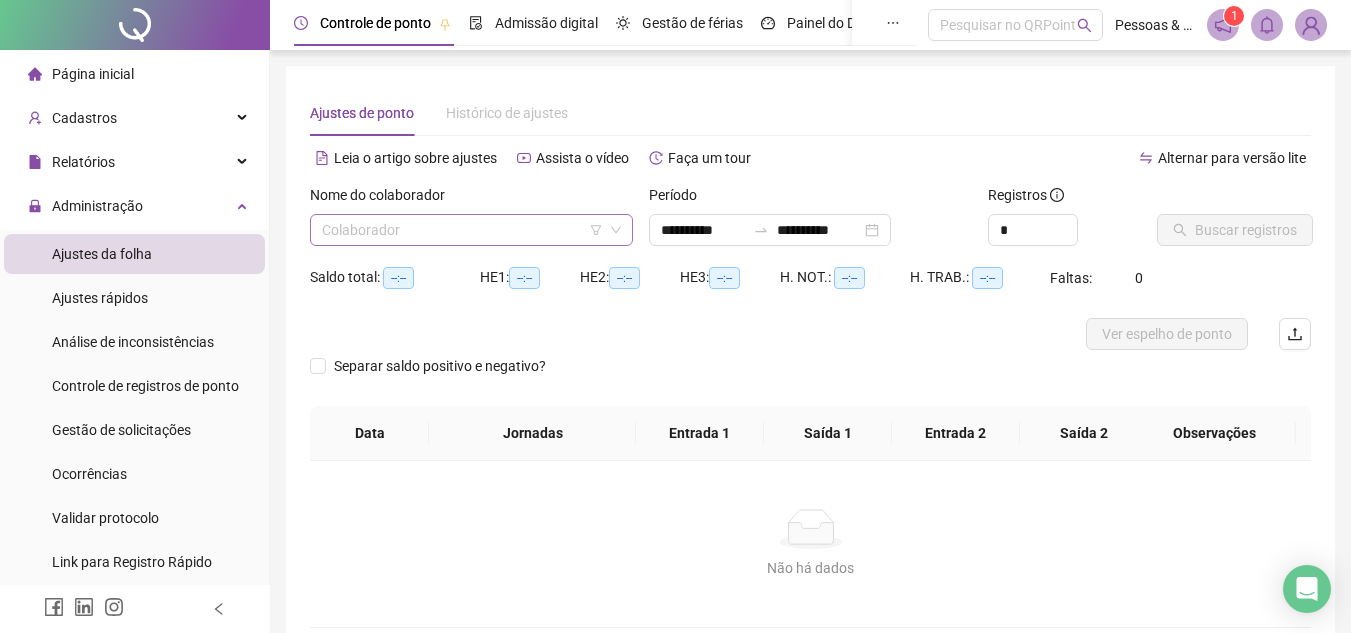 click at bounding box center [465, 230] 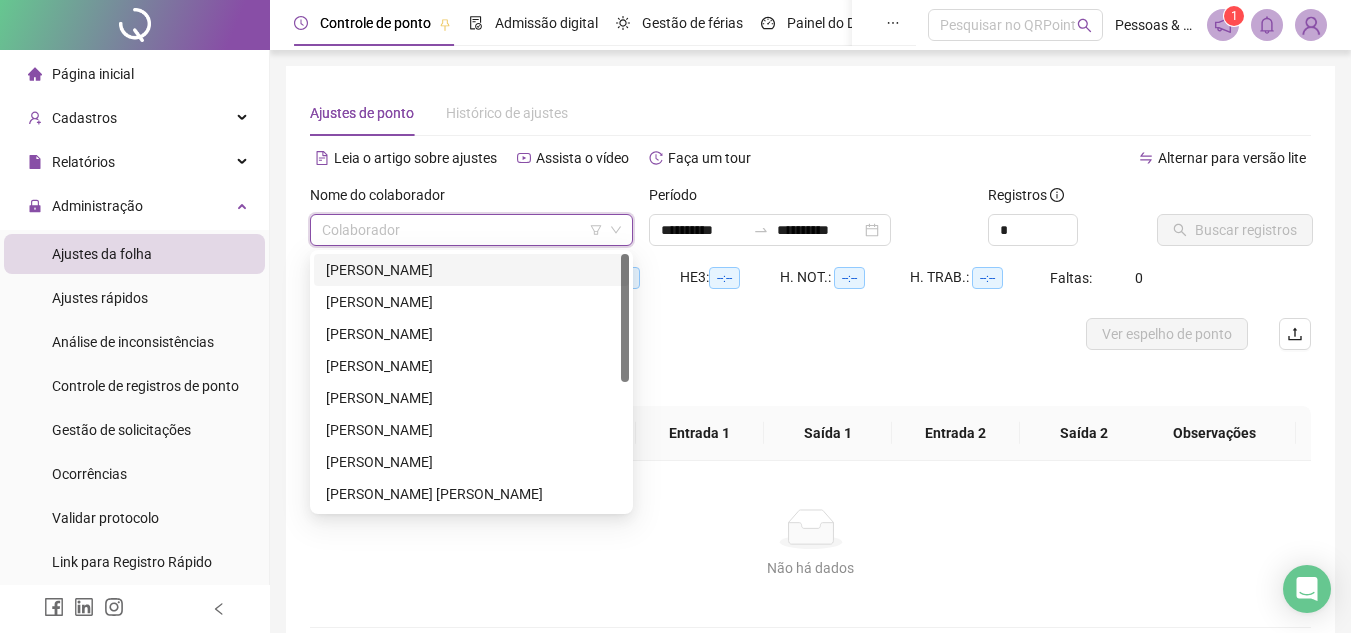 click on "[PERSON_NAME]" at bounding box center (471, 270) 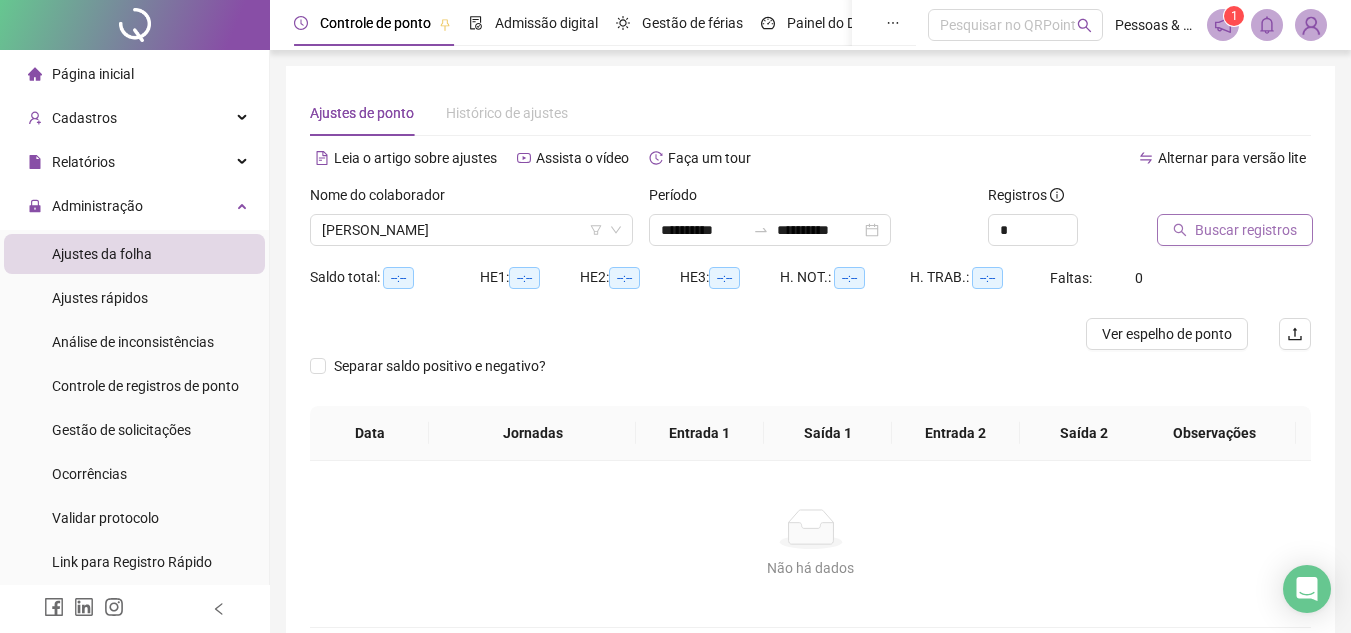 click on "Buscar registros" at bounding box center (1246, 230) 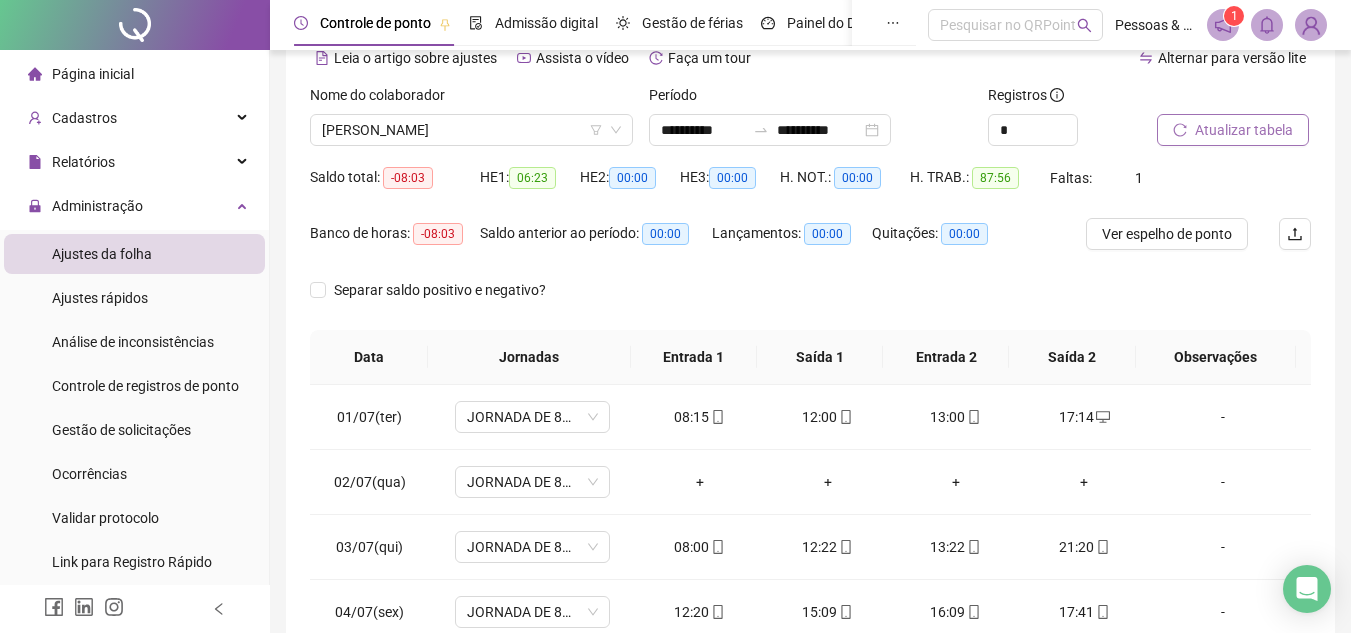 scroll, scrollTop: 200, scrollLeft: 0, axis: vertical 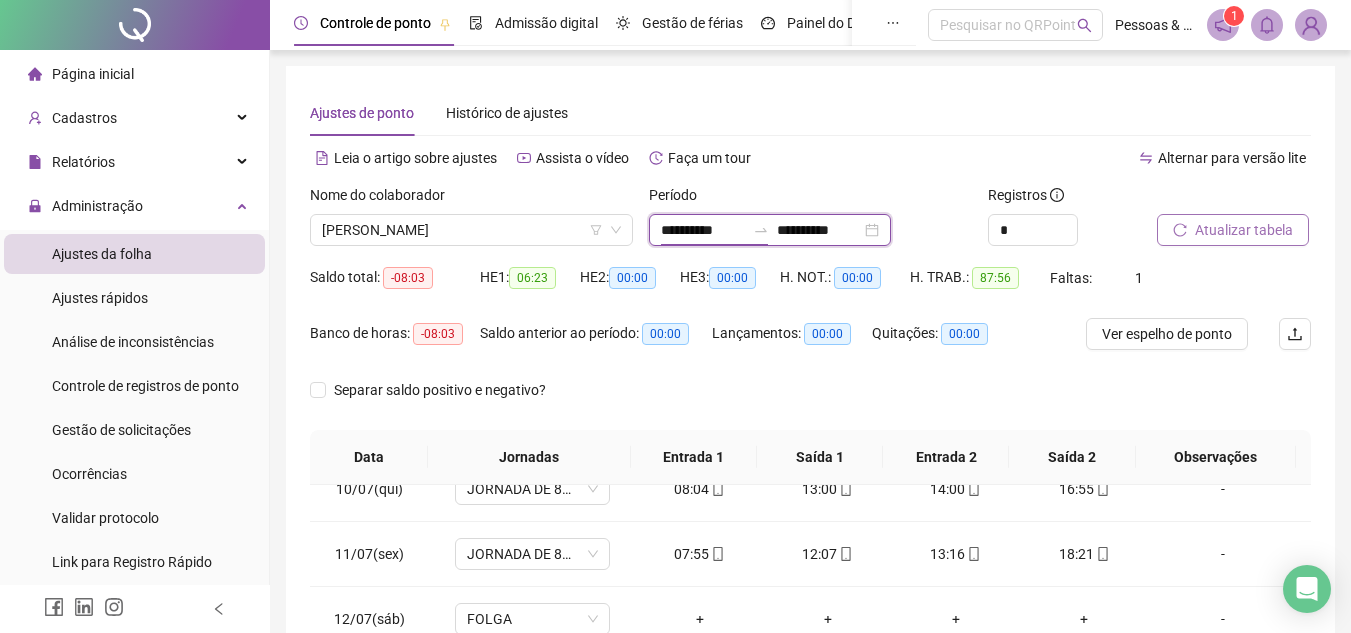 click on "**********" at bounding box center (703, 230) 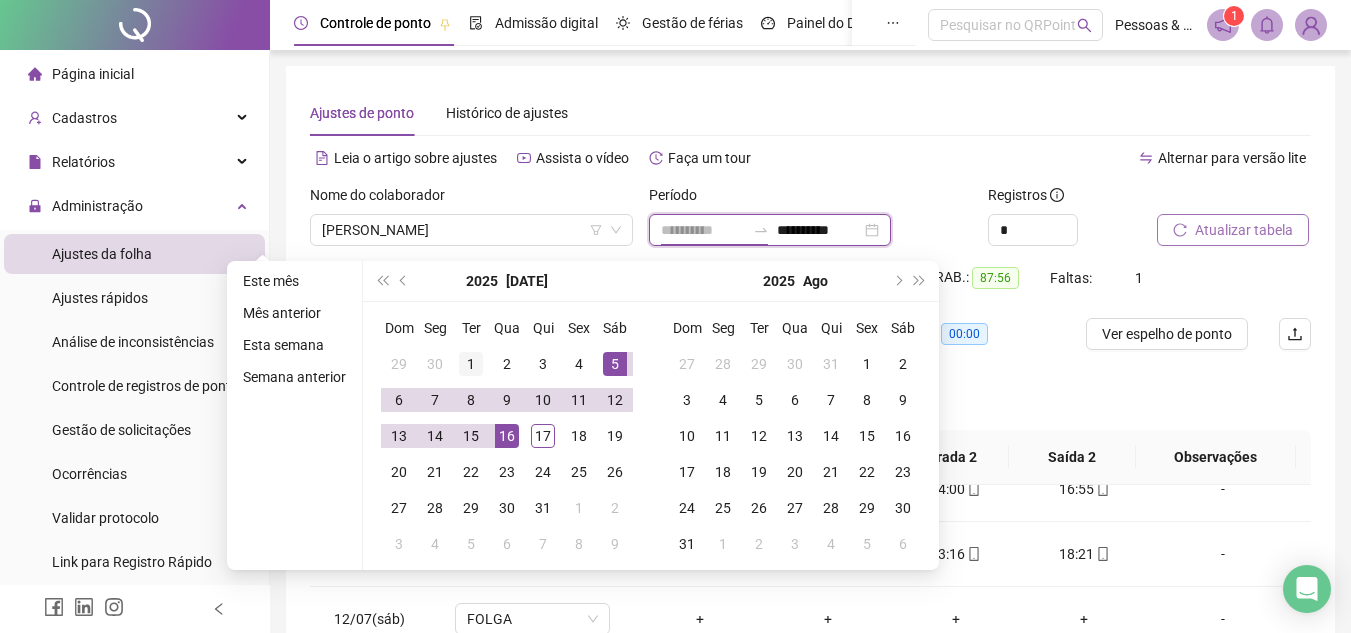 type on "**********" 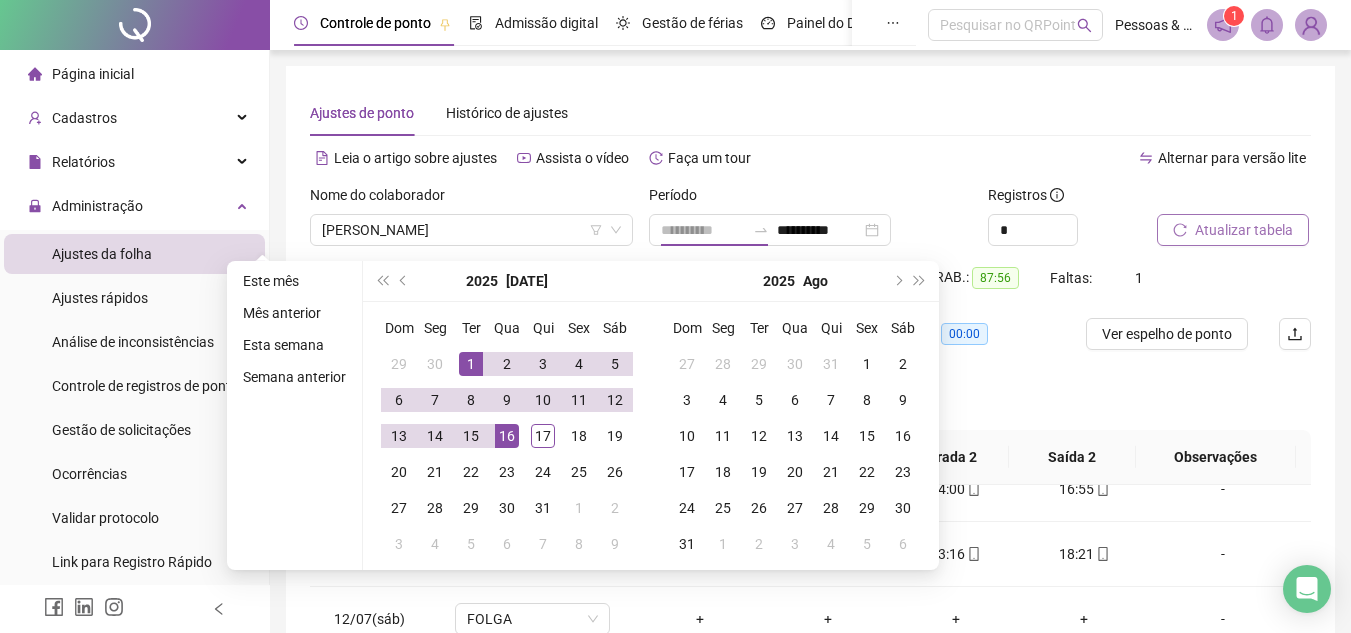 click on "1" at bounding box center (471, 364) 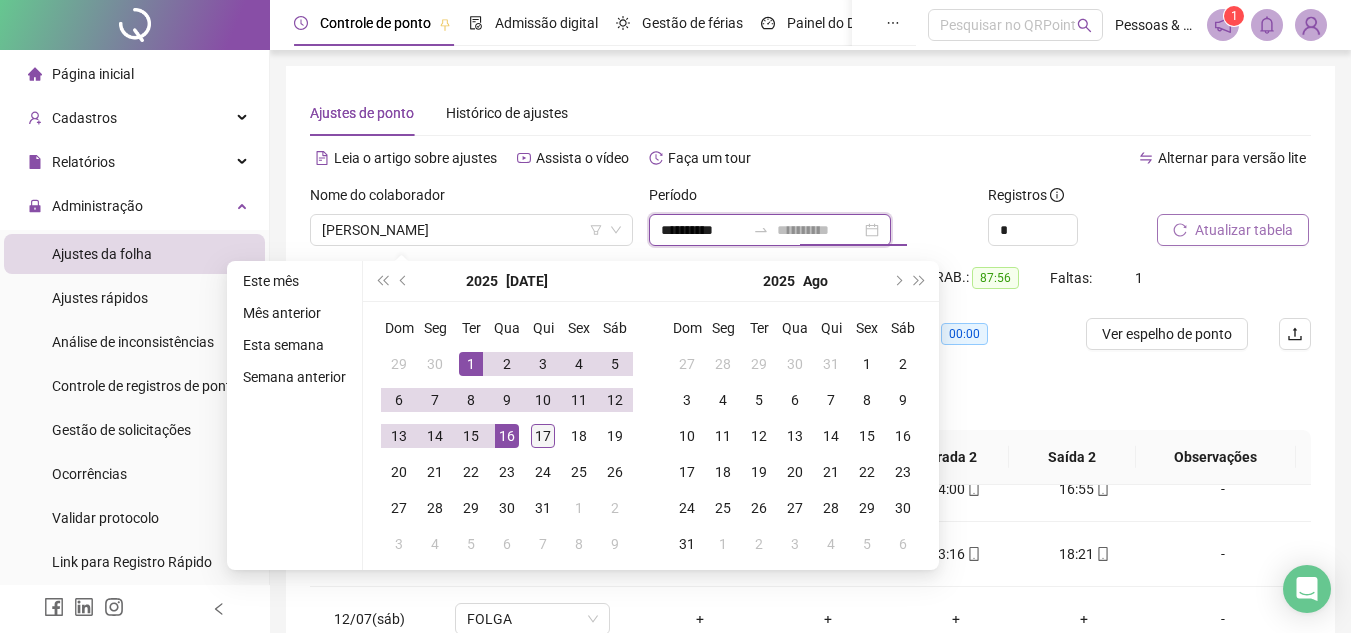 type on "**********" 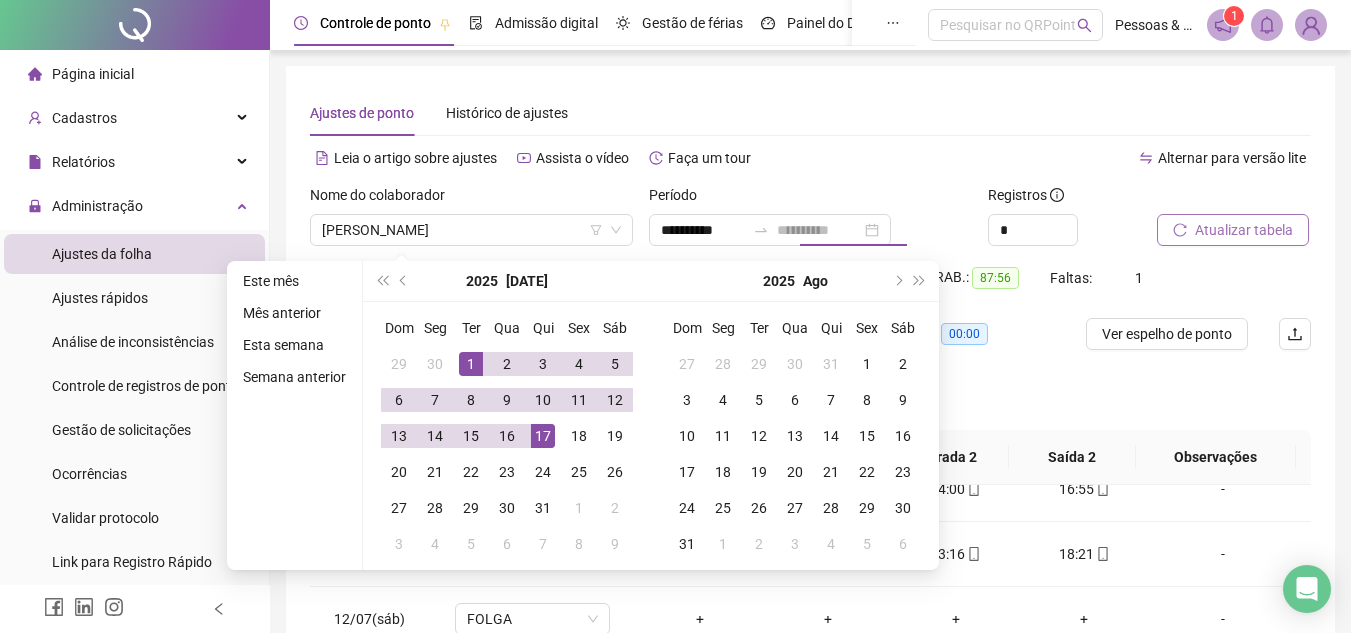 click on "17" at bounding box center [543, 436] 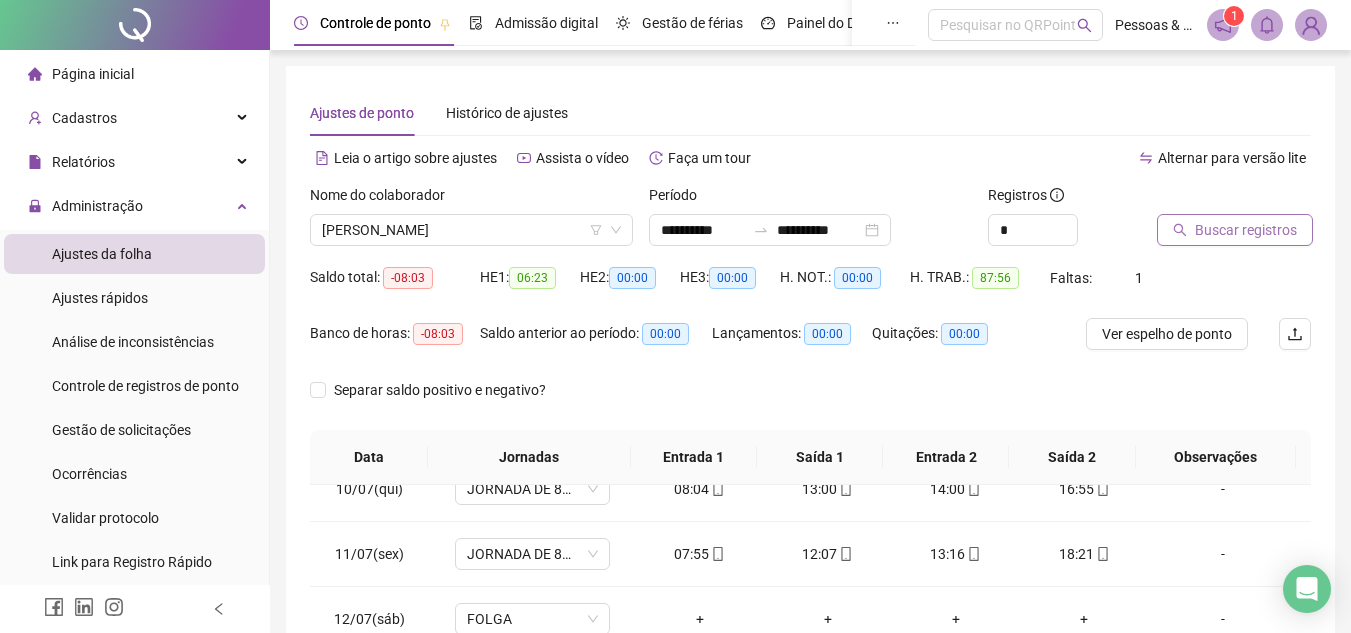 click on "Buscar registros" at bounding box center [1246, 230] 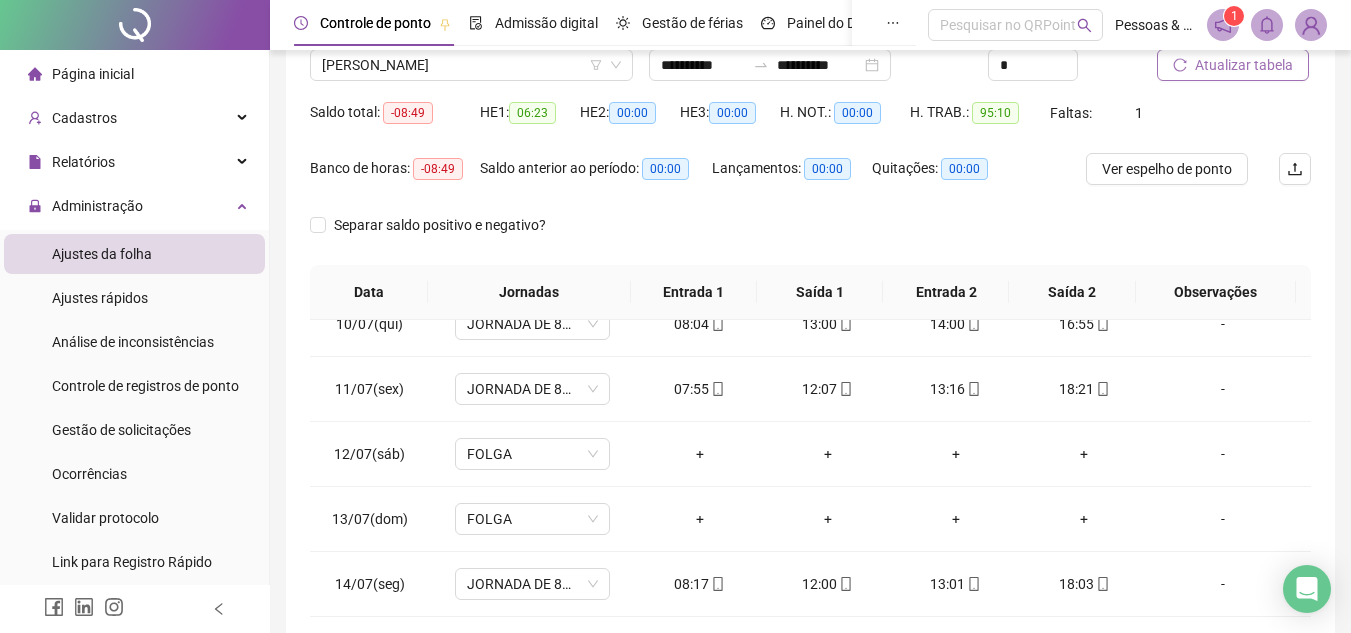 scroll, scrollTop: 389, scrollLeft: 0, axis: vertical 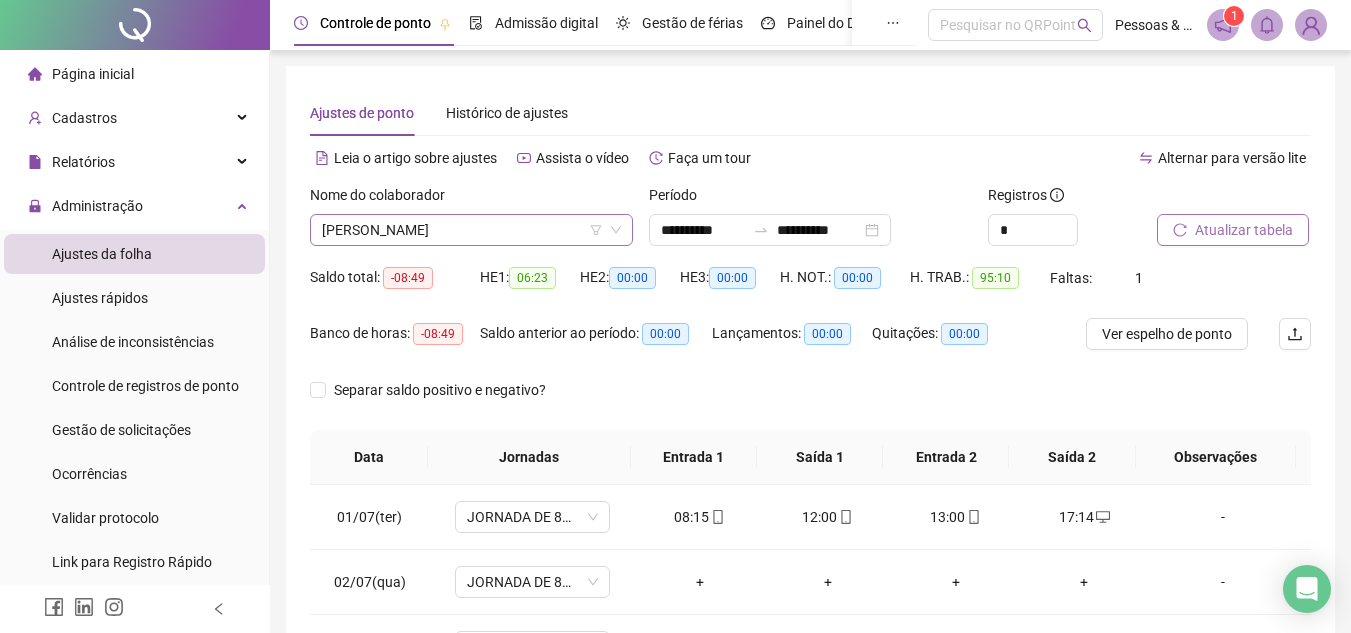 click on "[PERSON_NAME]" at bounding box center [471, 230] 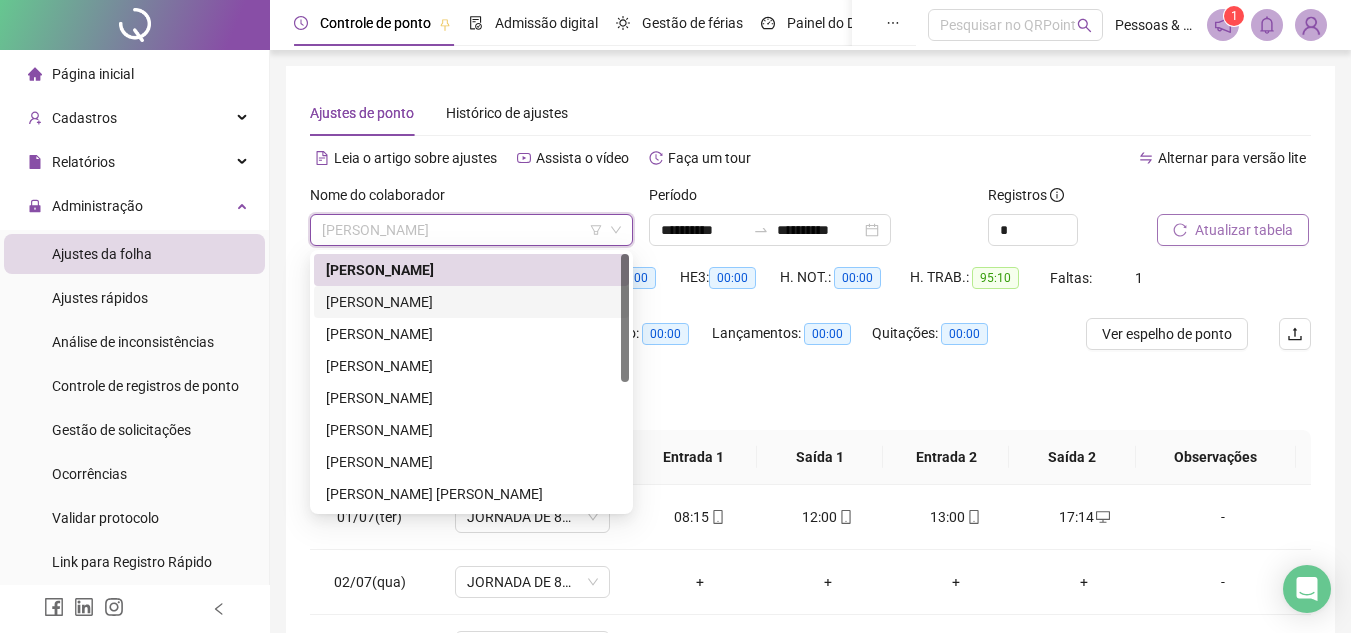 click on "[PERSON_NAME]" at bounding box center [471, 302] 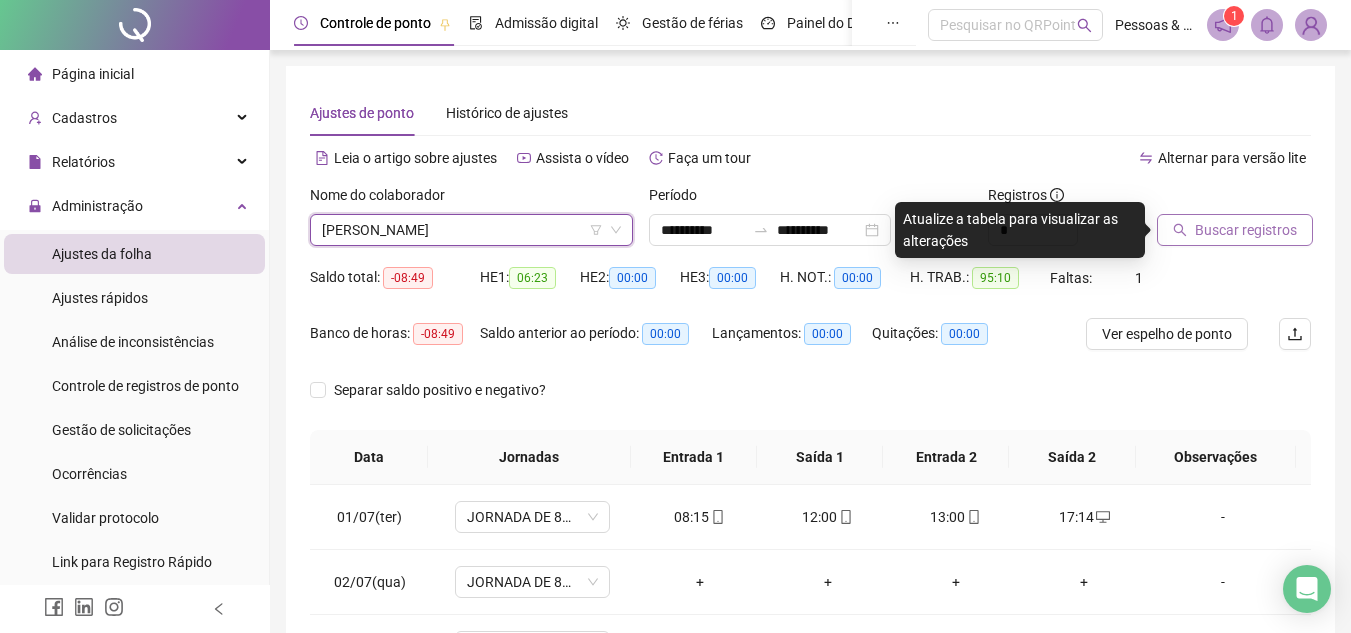 click on "Buscar registros" at bounding box center [1246, 230] 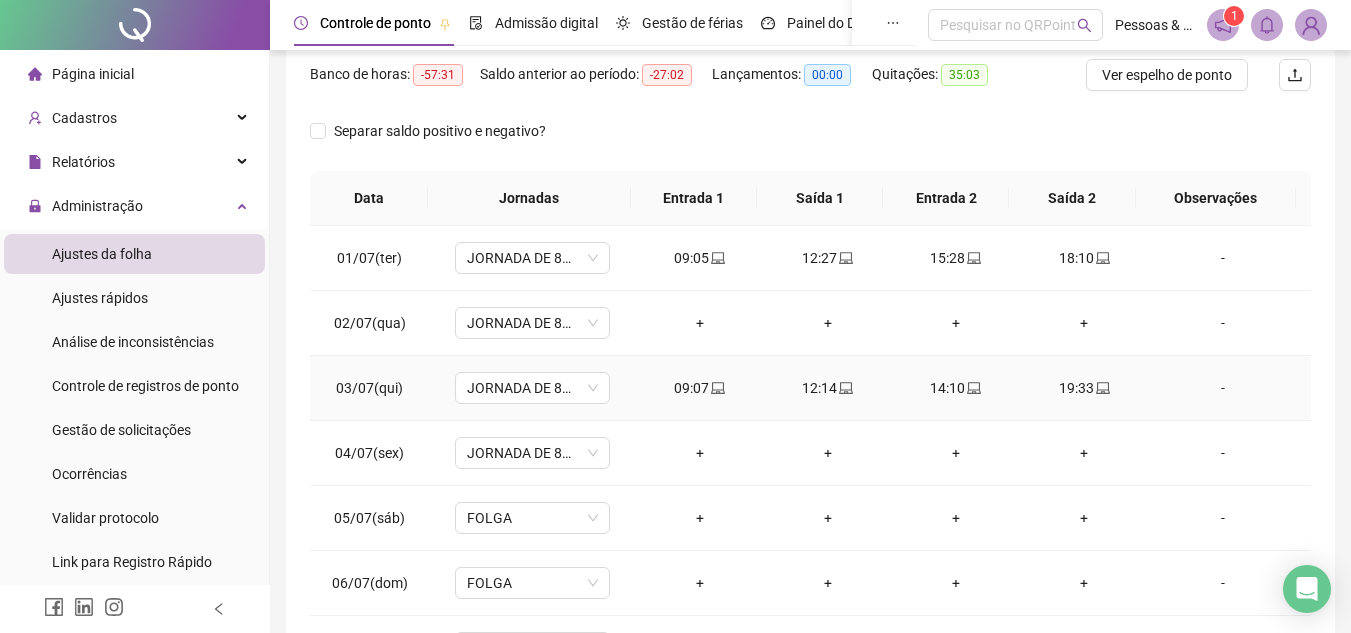 scroll, scrollTop: 300, scrollLeft: 0, axis: vertical 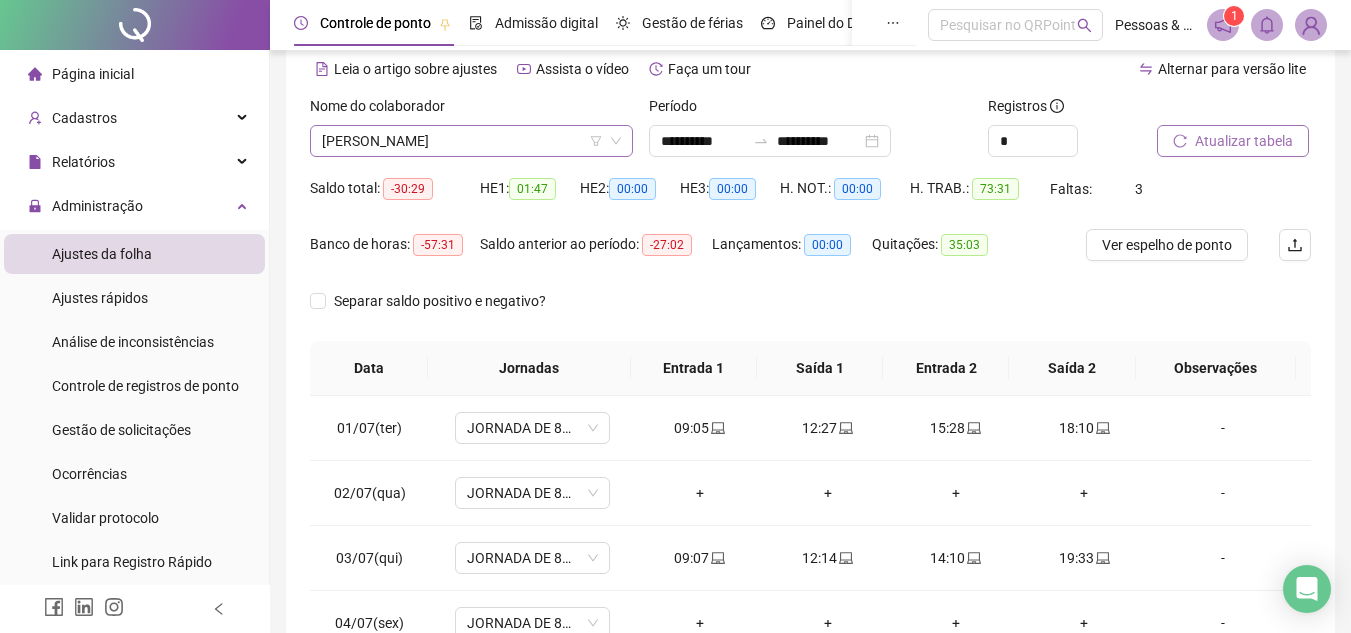 click on "[PERSON_NAME]" at bounding box center (471, 141) 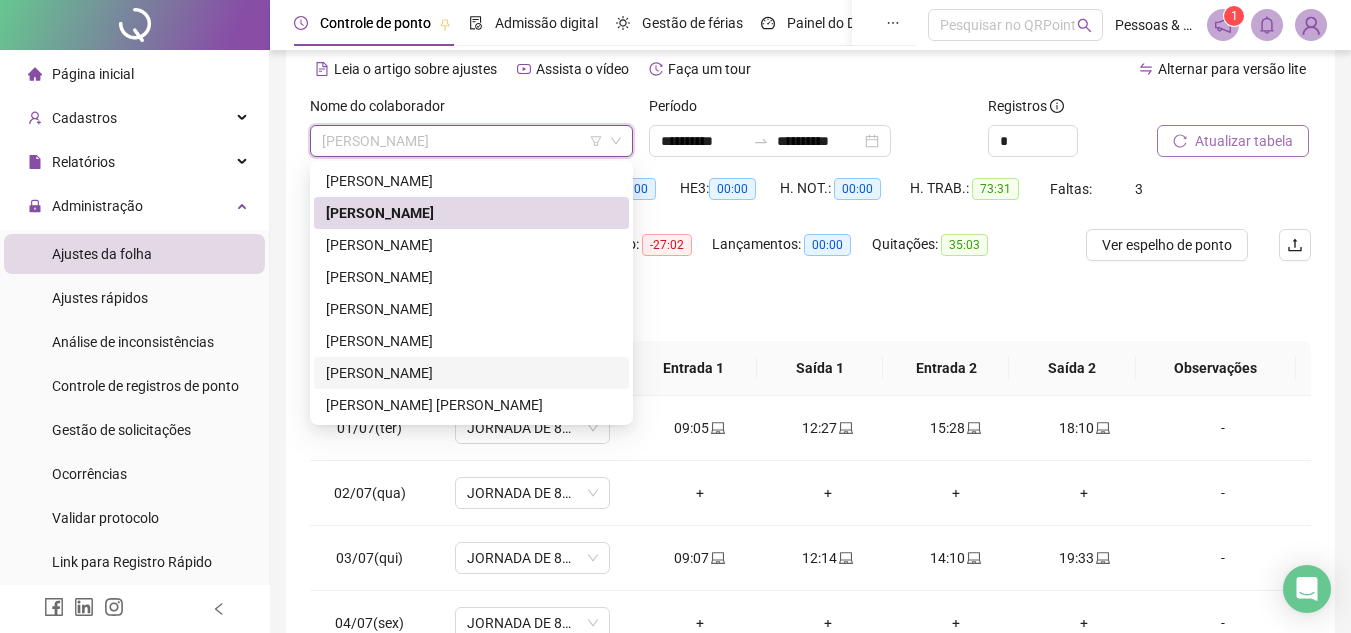 click on "[PERSON_NAME]" at bounding box center (471, 373) 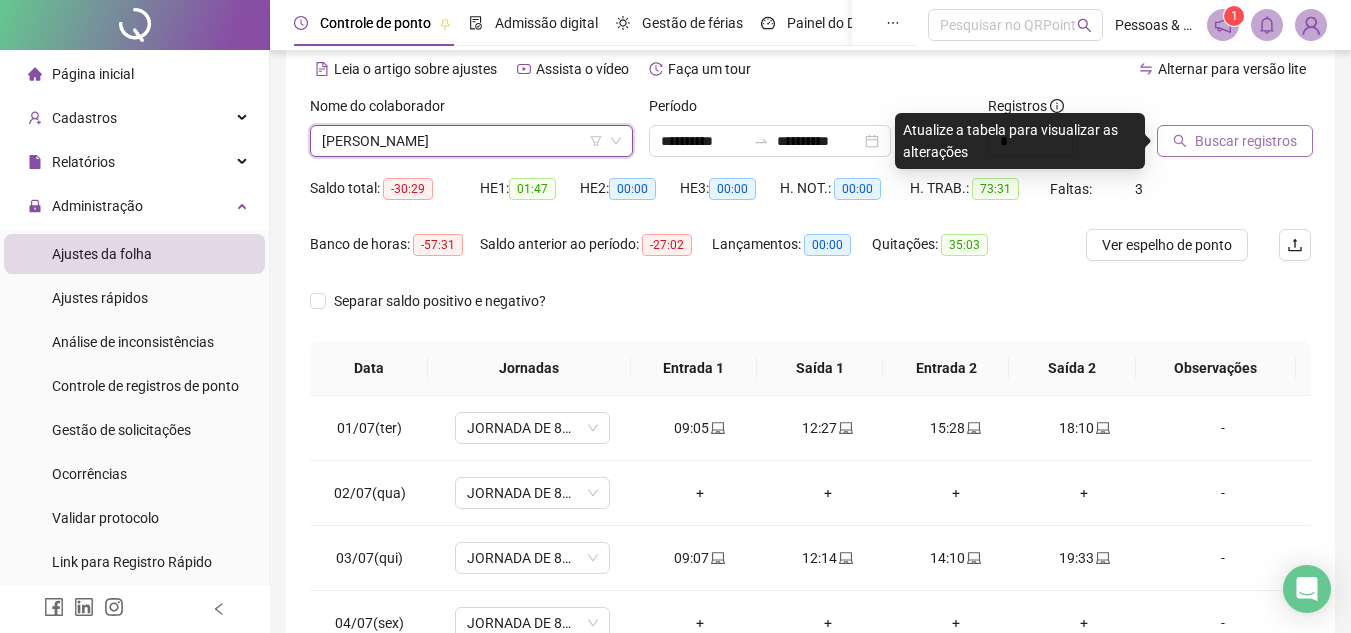 click on "Buscar registros" at bounding box center (1246, 141) 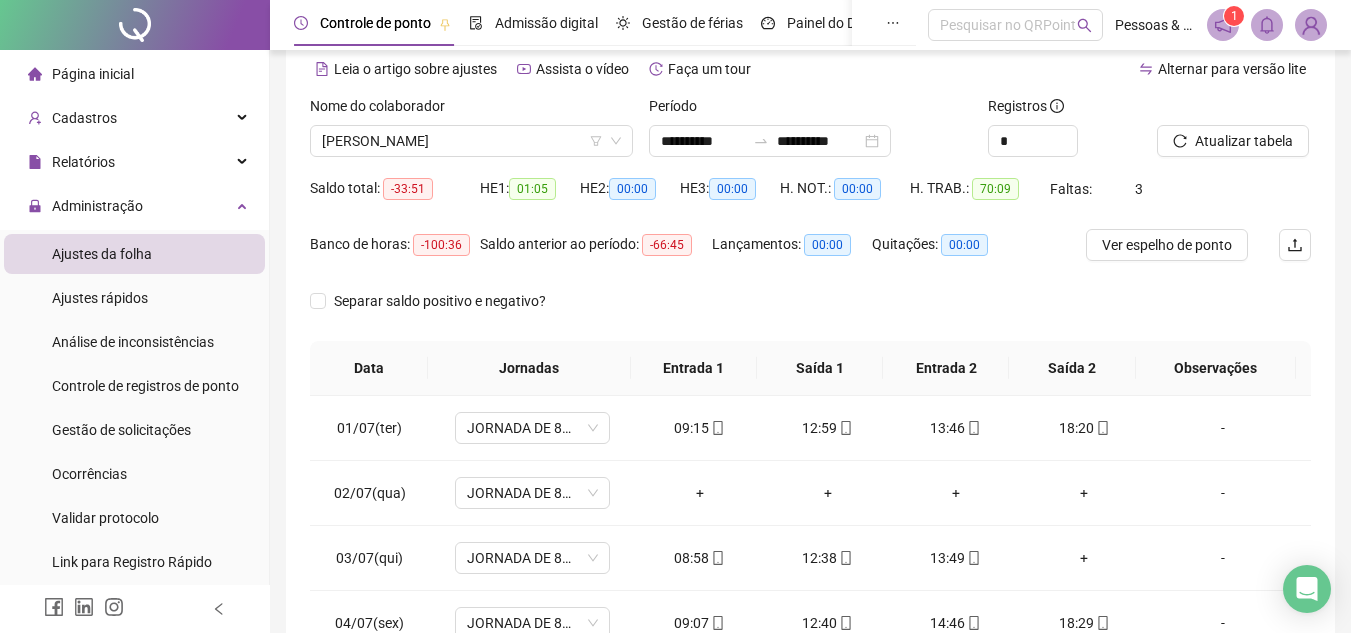 scroll, scrollTop: 389, scrollLeft: 0, axis: vertical 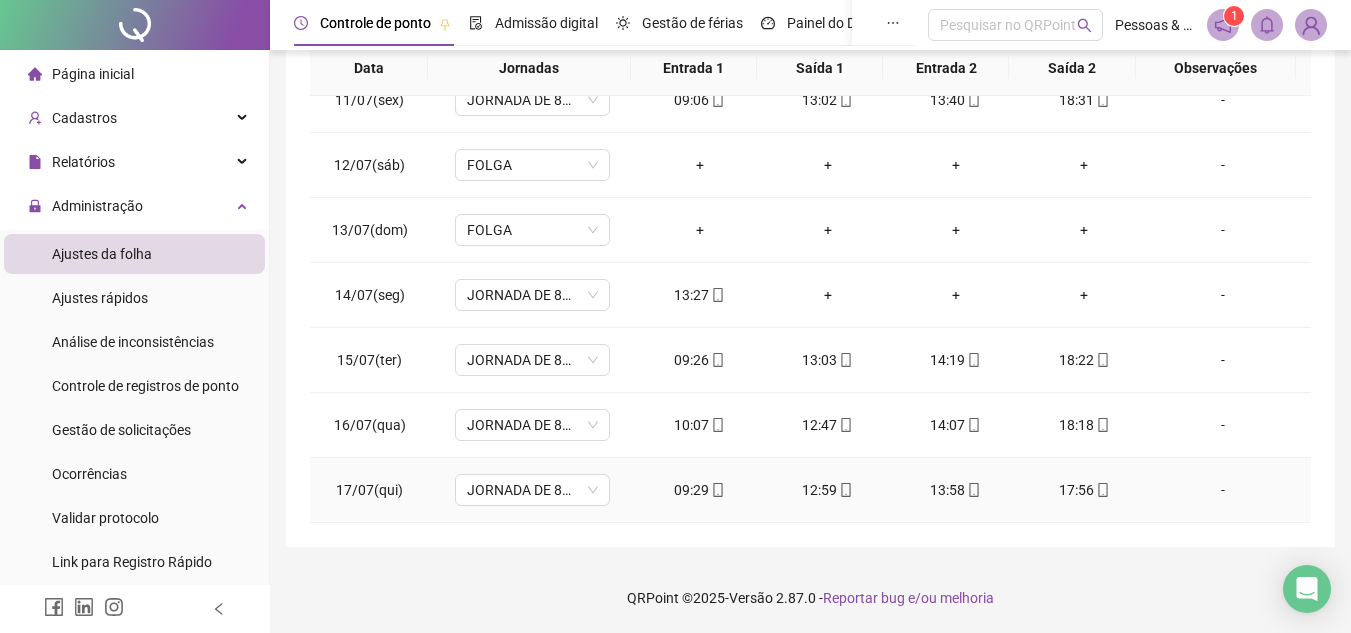 click on "09:29" at bounding box center [700, 490] 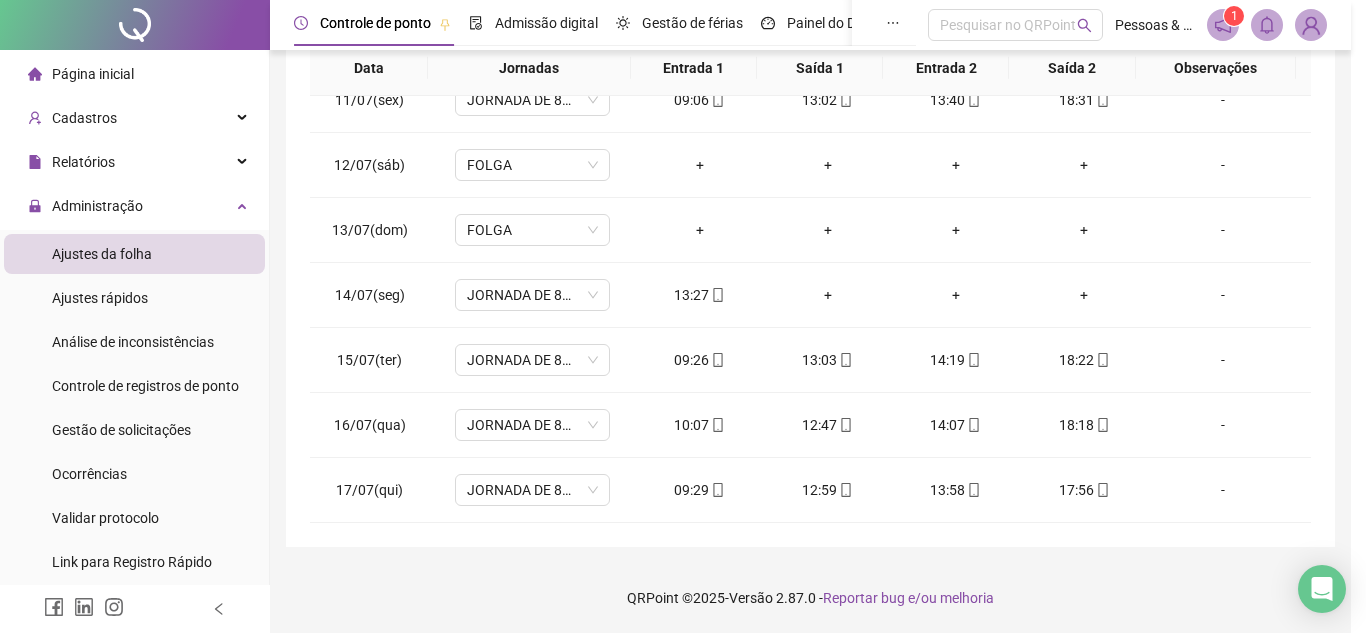 type on "**********" 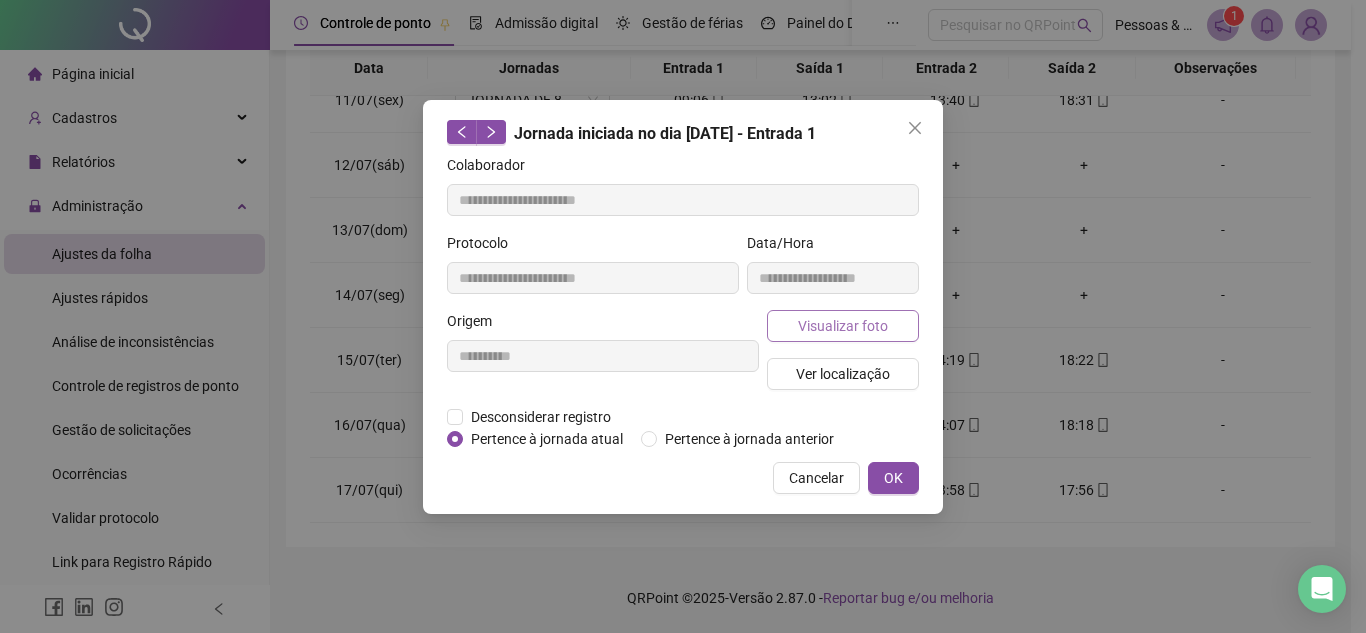 click on "Visualizar foto" at bounding box center [843, 326] 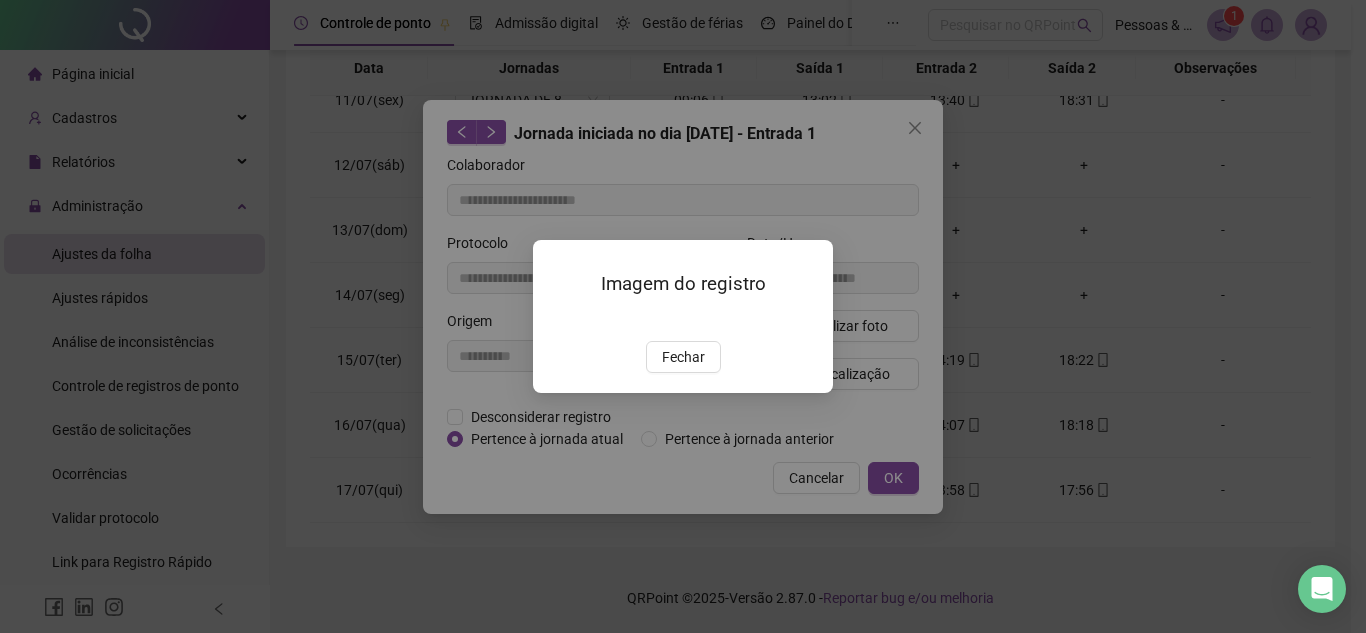 click at bounding box center [557, 320] 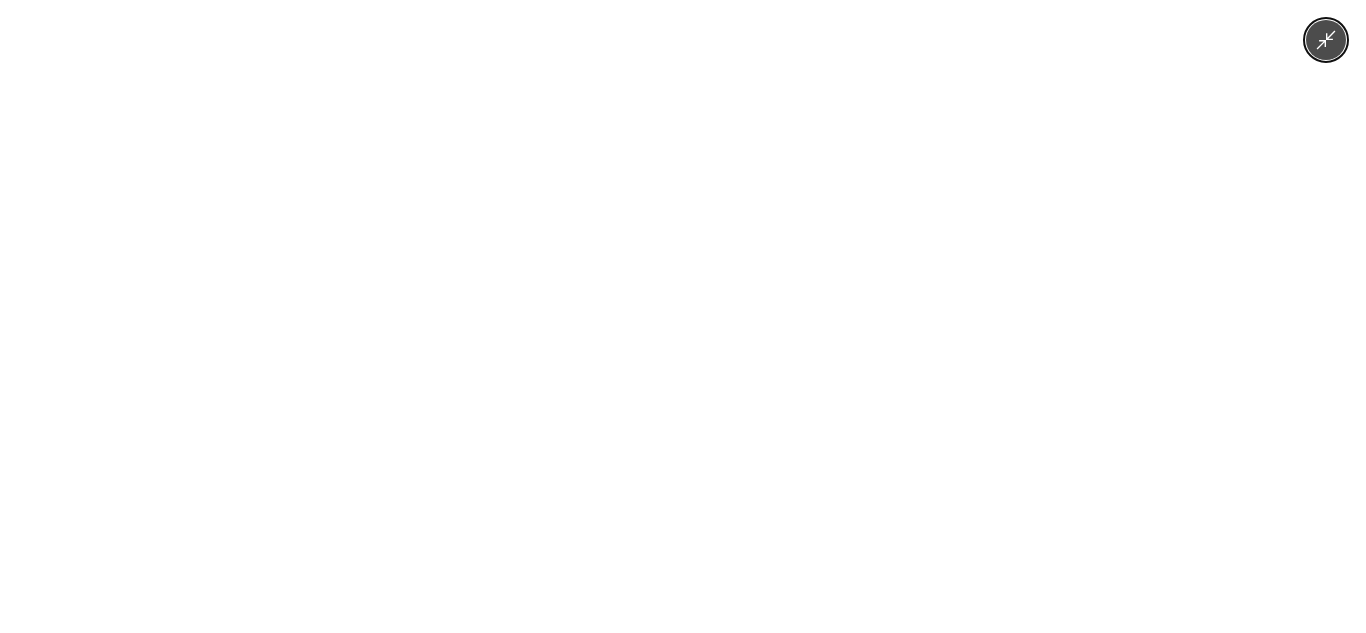 click at bounding box center [683, 316] 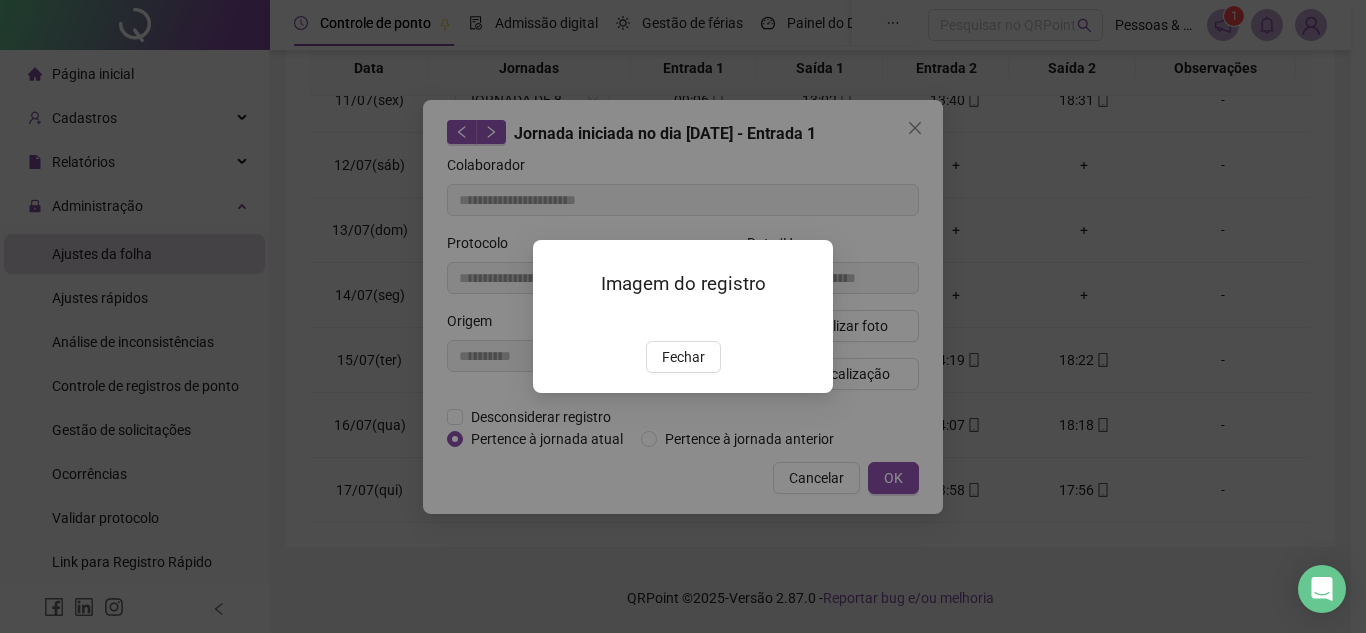 click on "Imagem do registro Fechar" at bounding box center [683, 316] 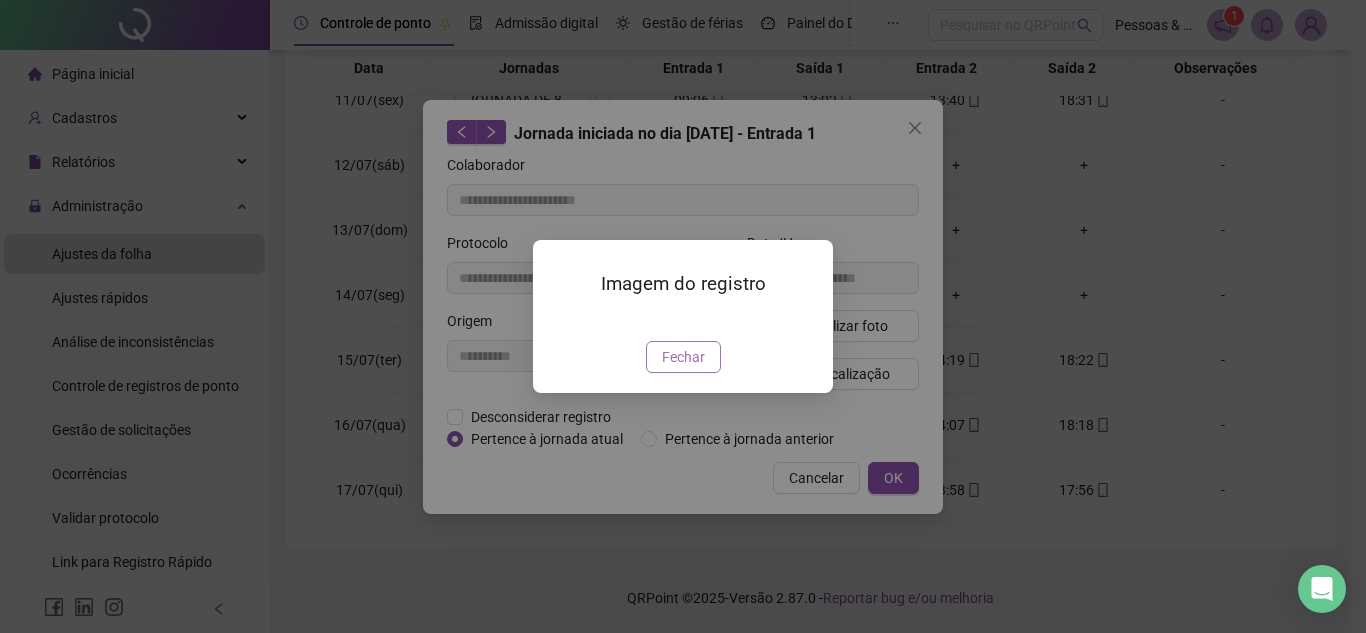 click on "Fechar" at bounding box center (683, 357) 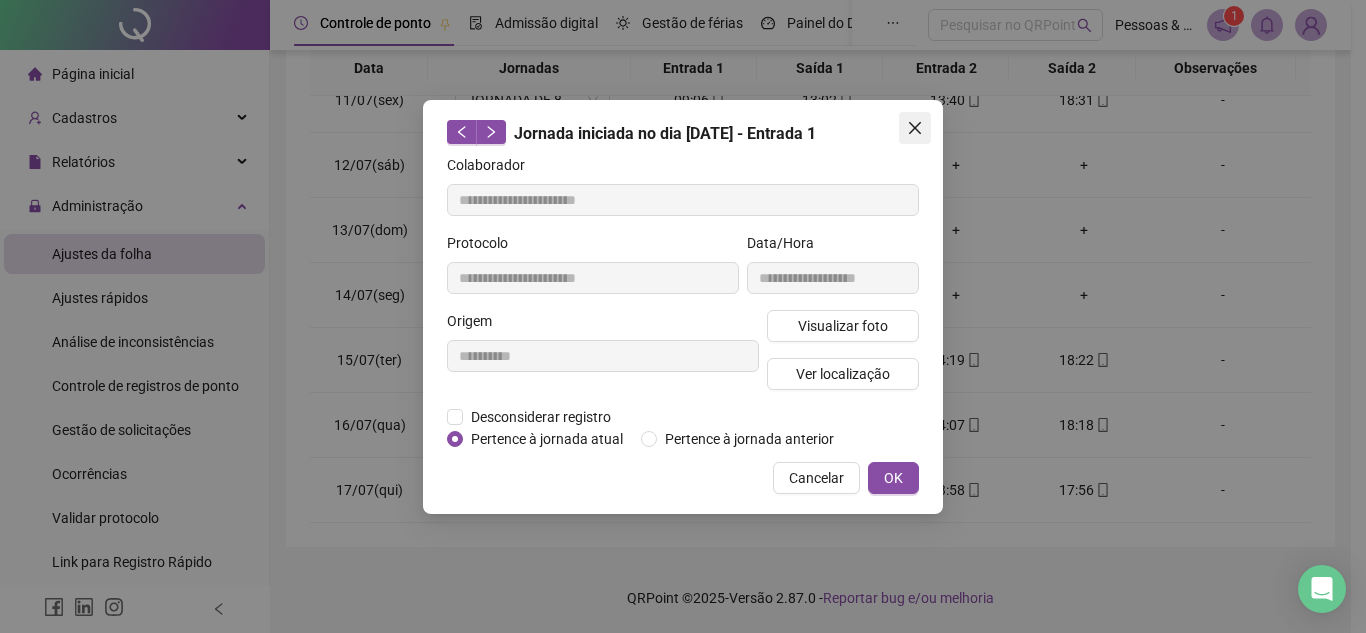 click 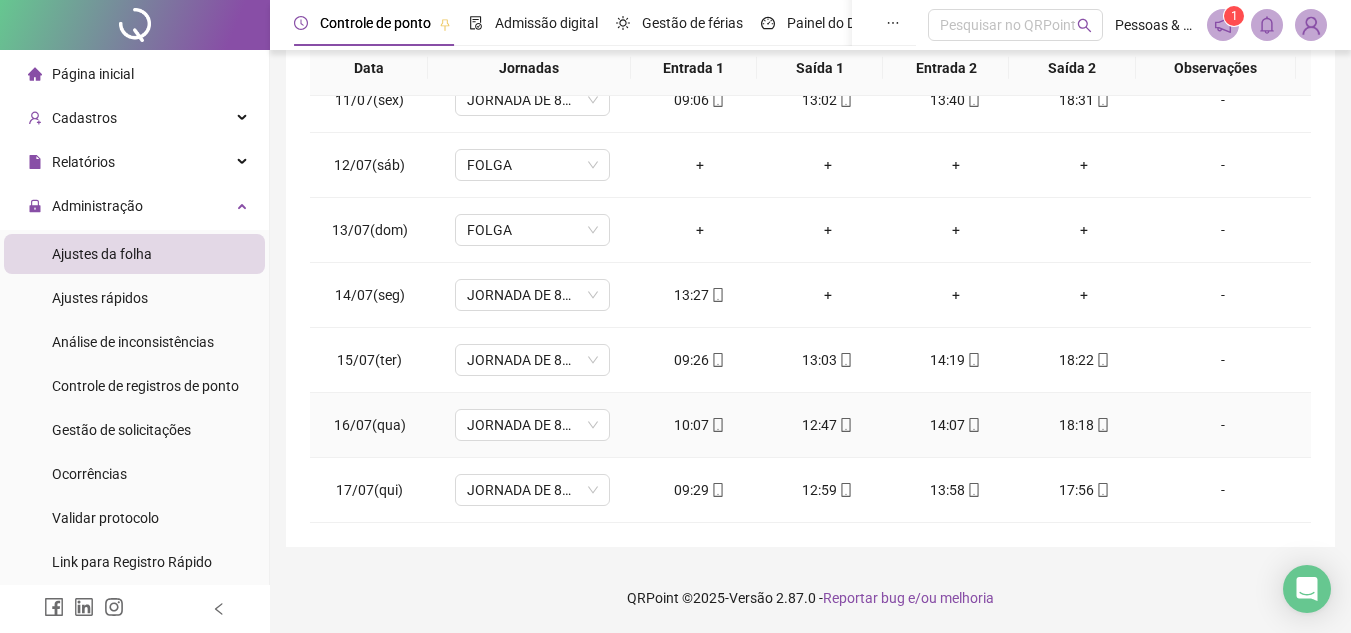 click on "10:07" at bounding box center (700, 425) 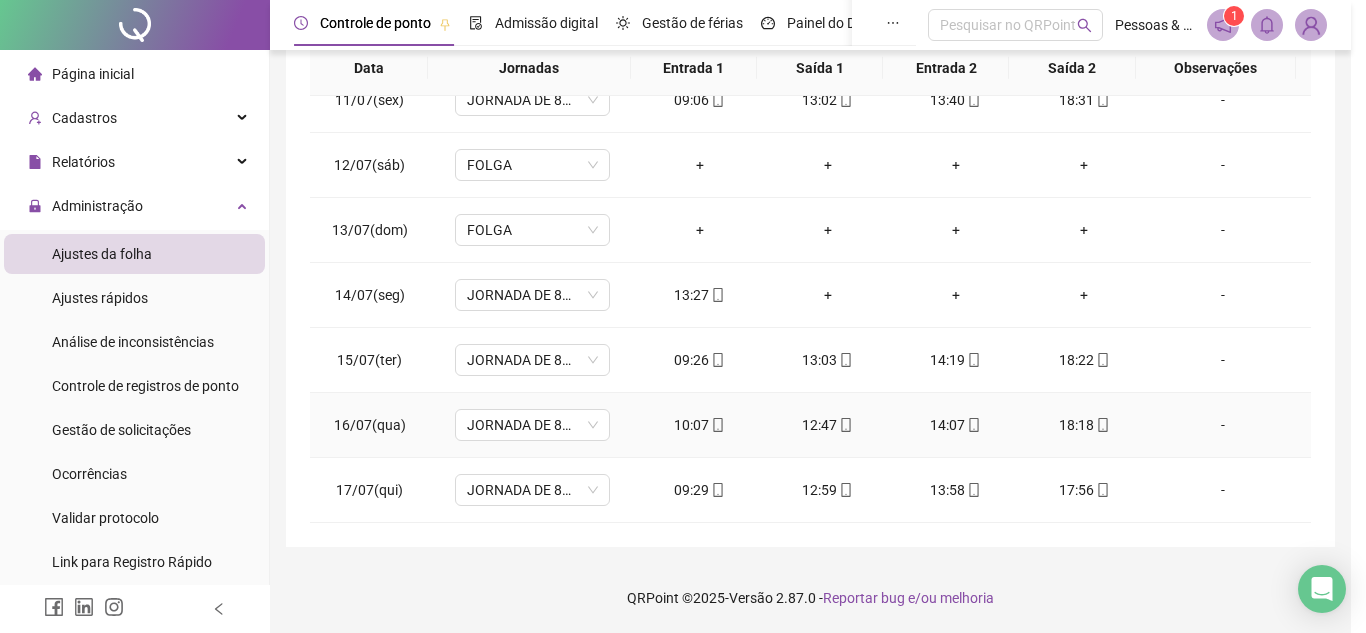 type on "**********" 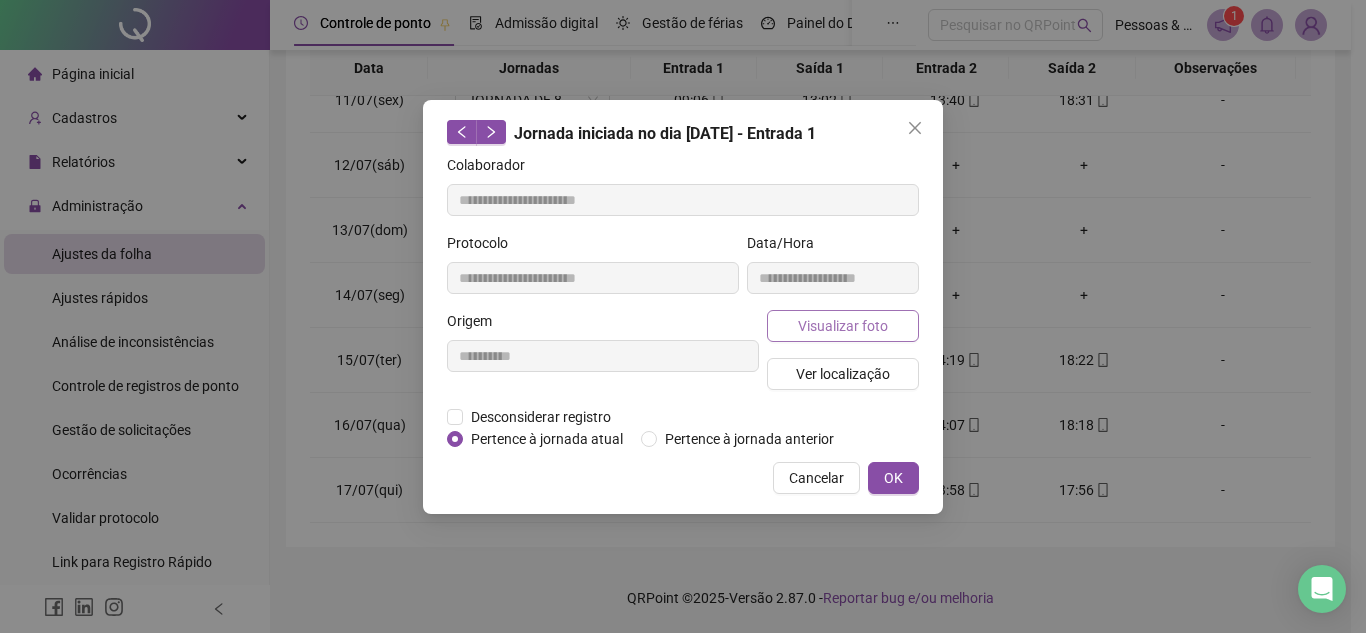click on "Visualizar foto" at bounding box center (843, 326) 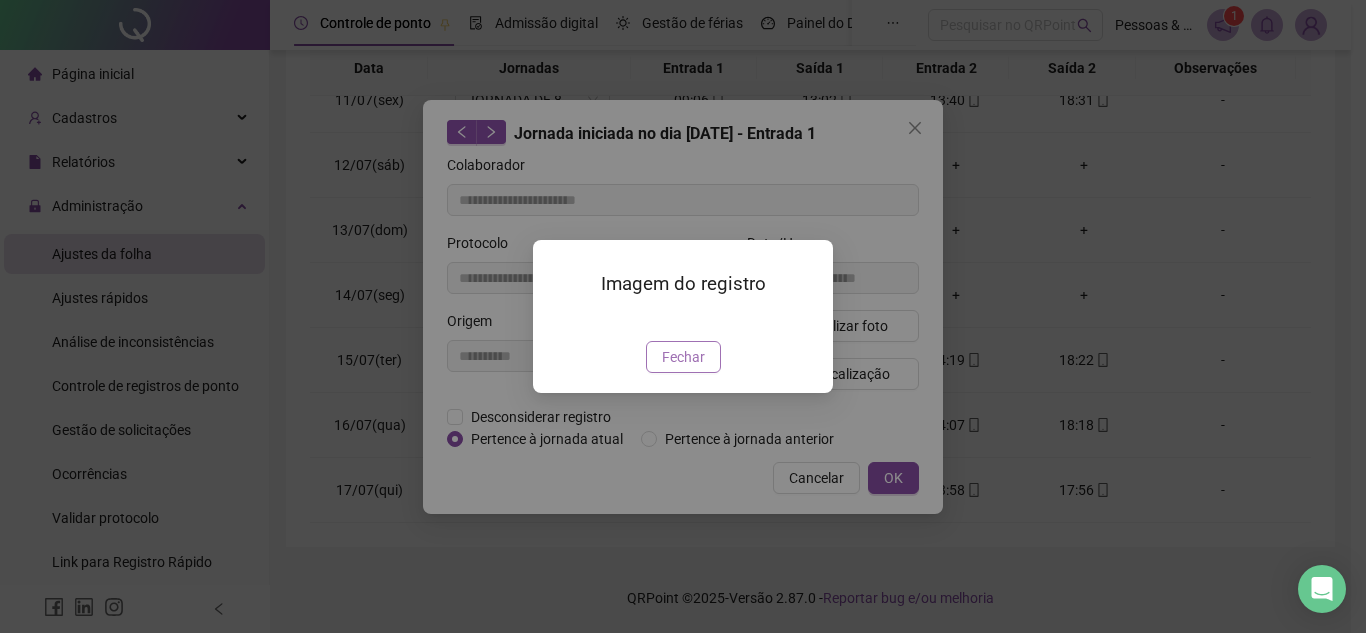 click on "Fechar" at bounding box center (683, 357) 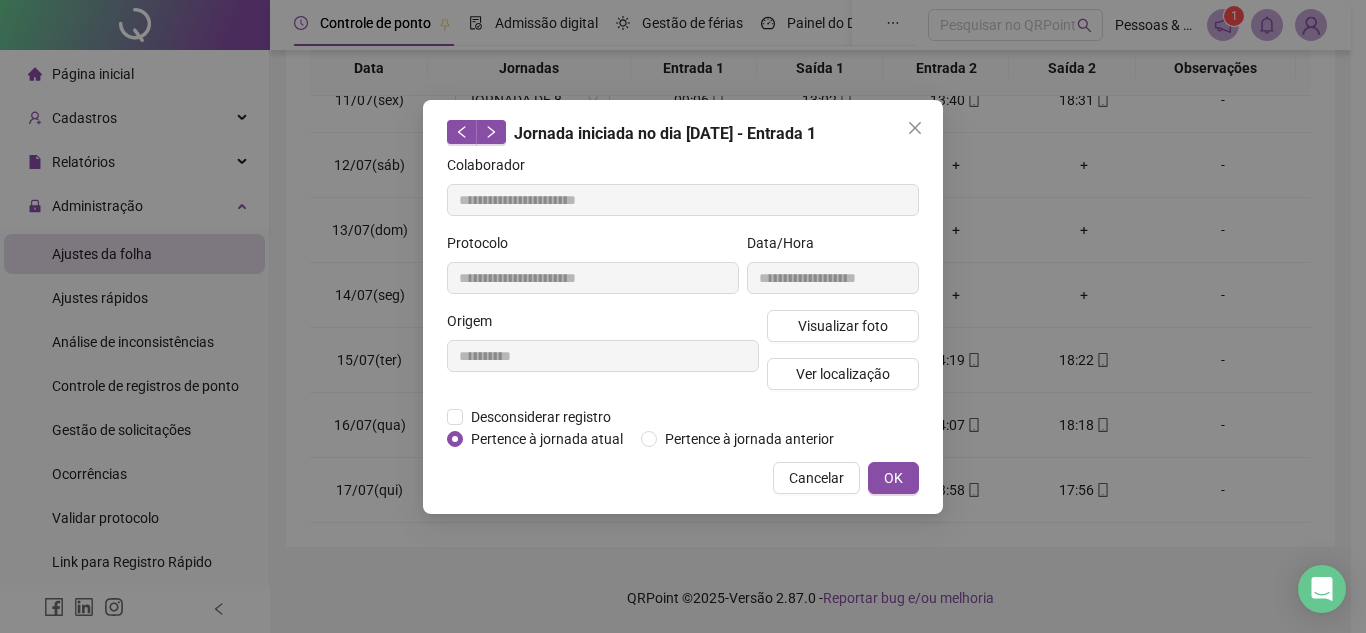 click on "**********" at bounding box center (683, 316) 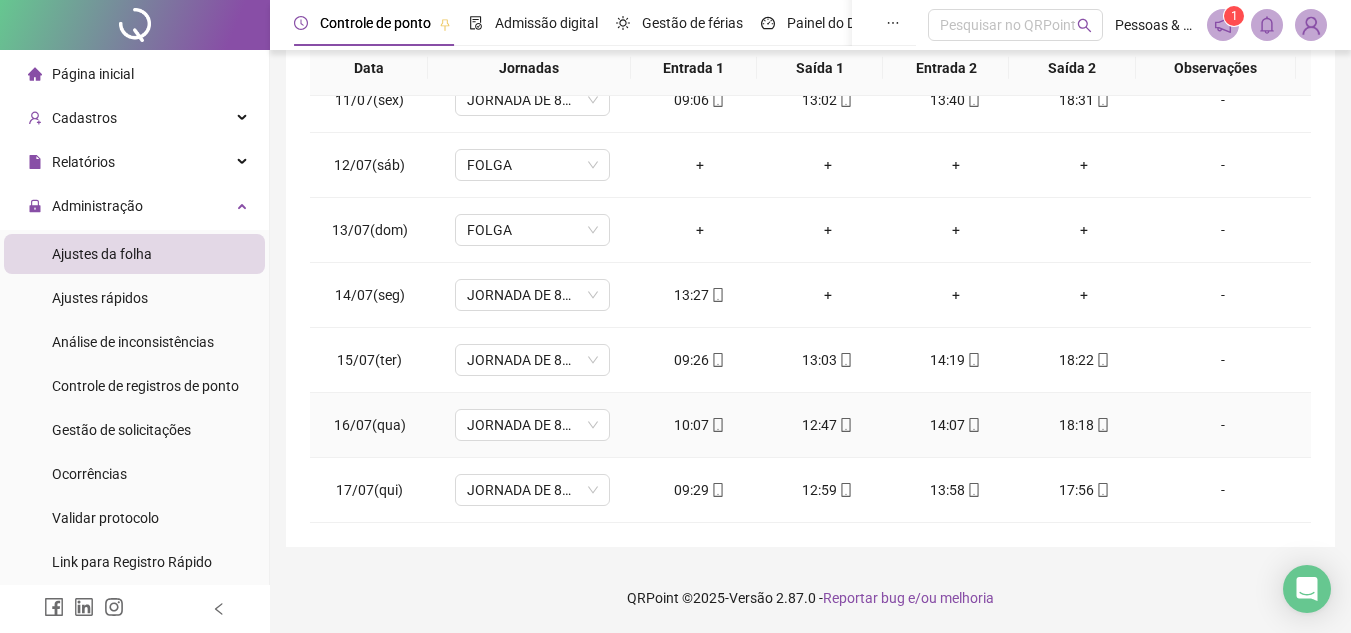click on "18:18" at bounding box center [1084, 425] 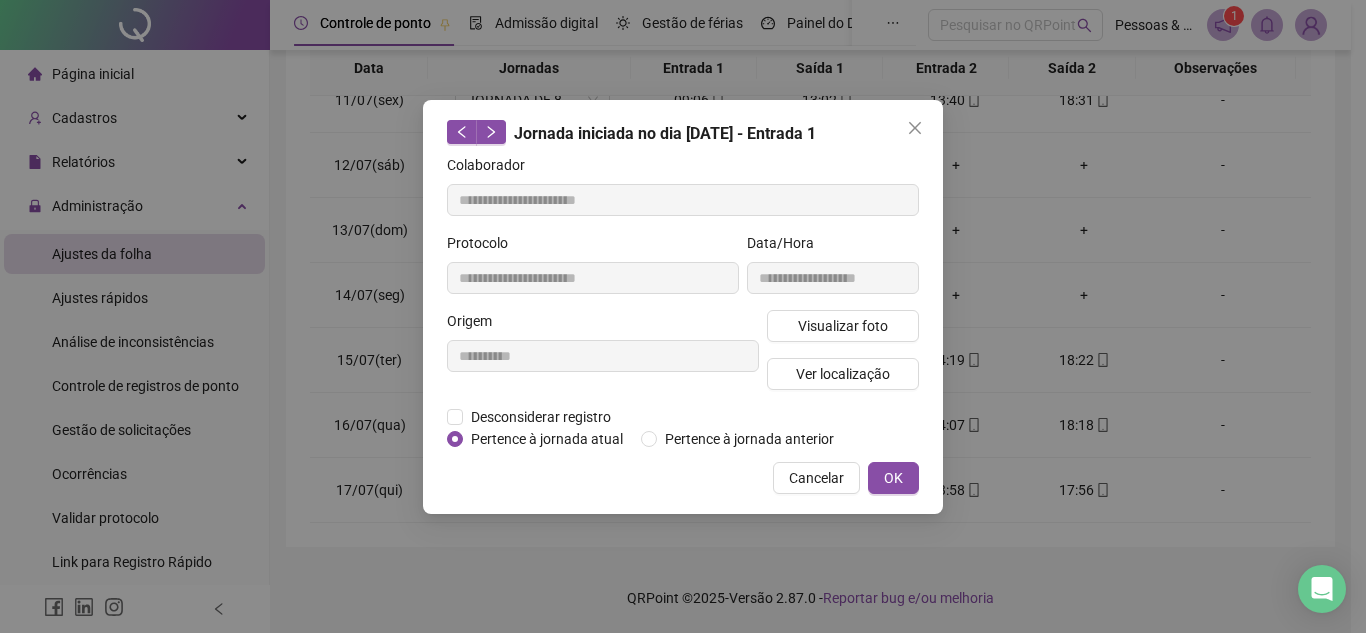 type on "**********" 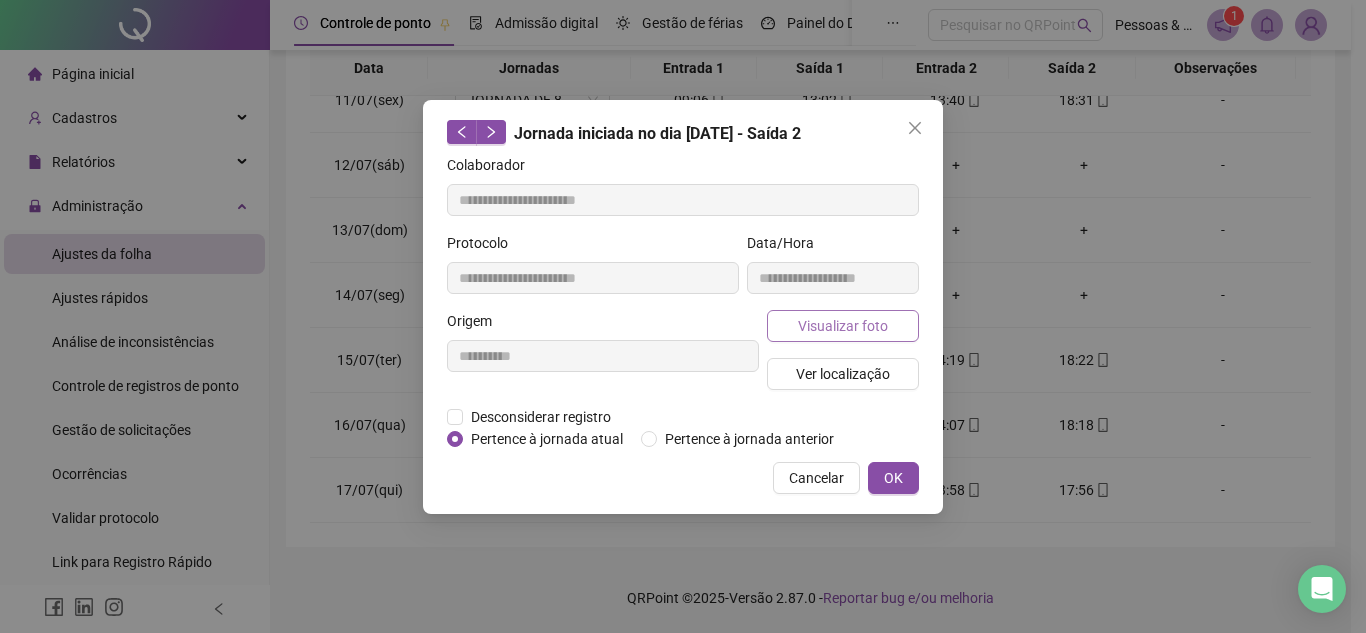click on "Visualizar foto" at bounding box center (843, 326) 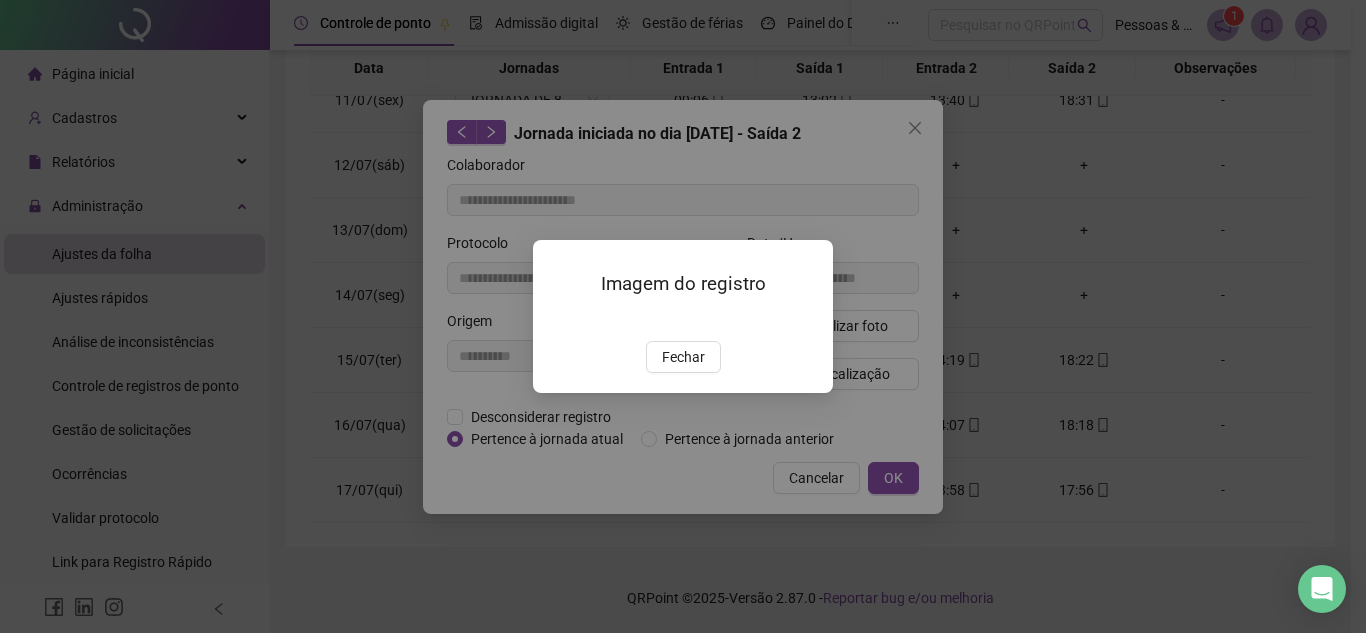 click on "Imagem do registro Fechar" at bounding box center [683, 316] 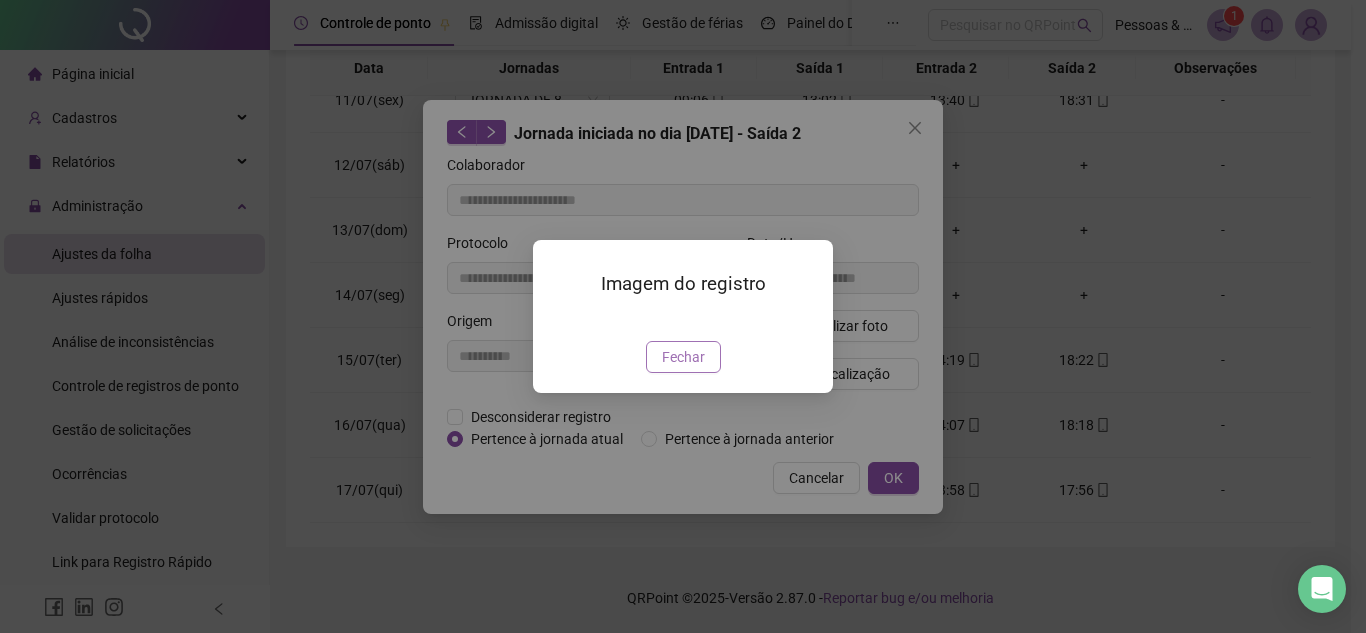 click on "Fechar" at bounding box center (683, 357) 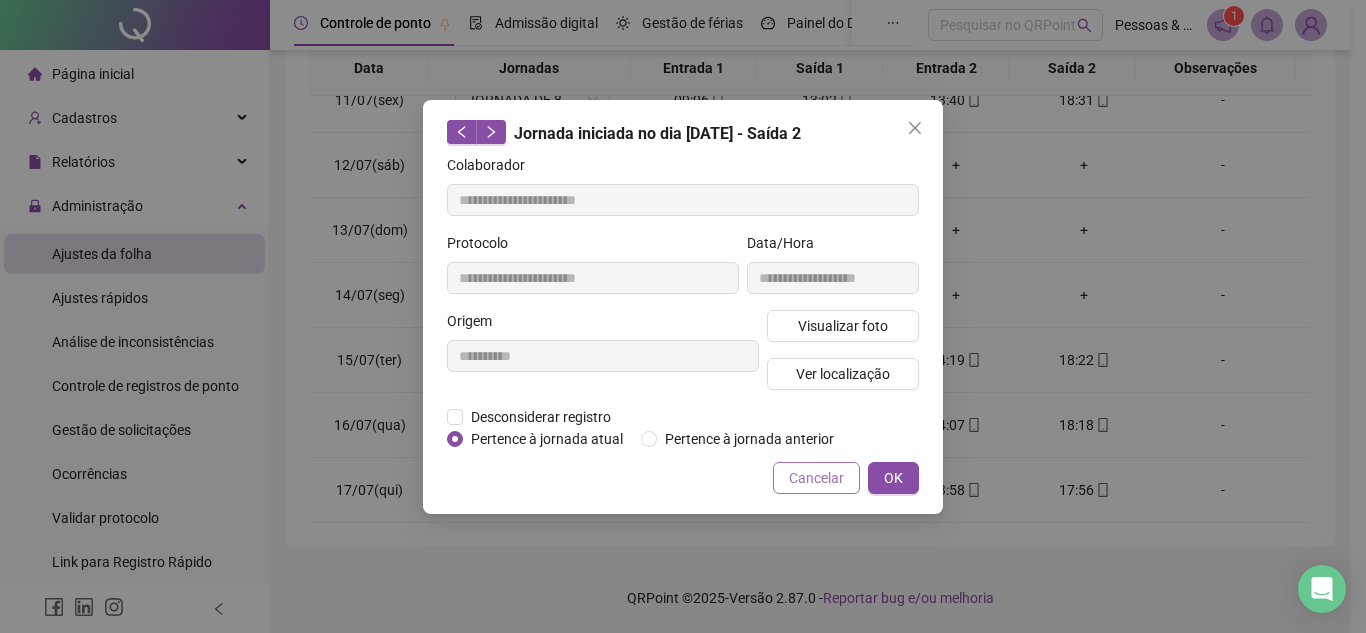 click on "Cancelar" at bounding box center (816, 478) 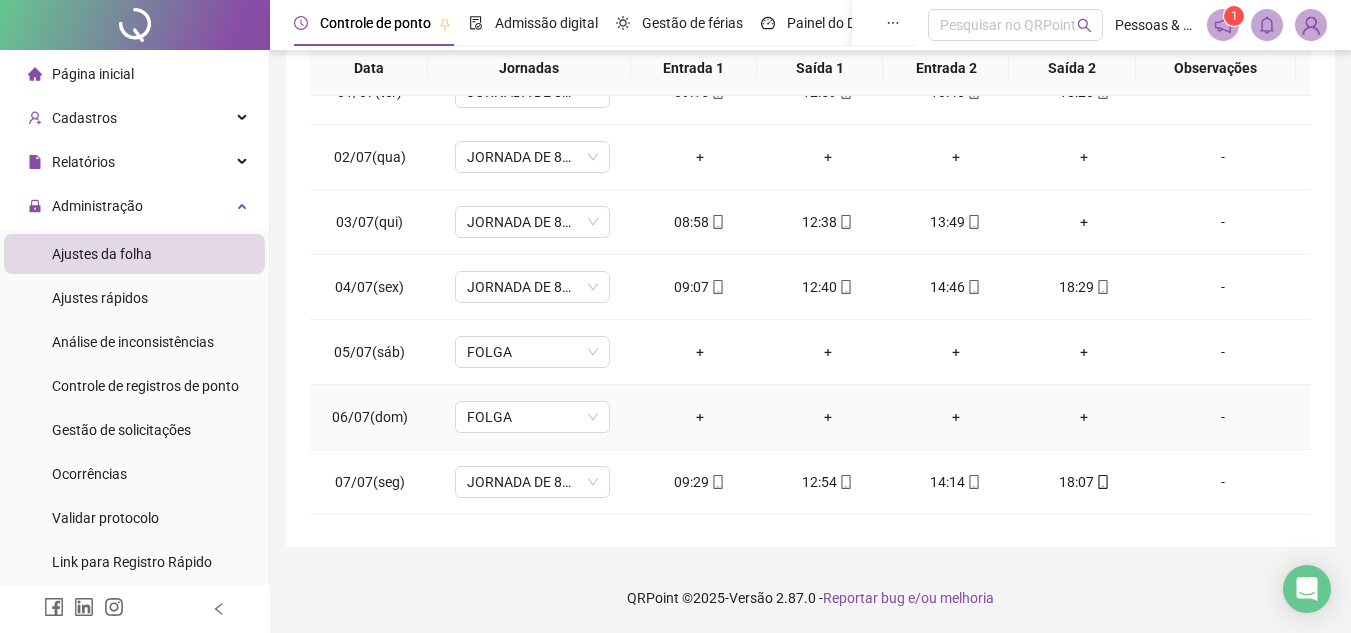 scroll, scrollTop: 0, scrollLeft: 0, axis: both 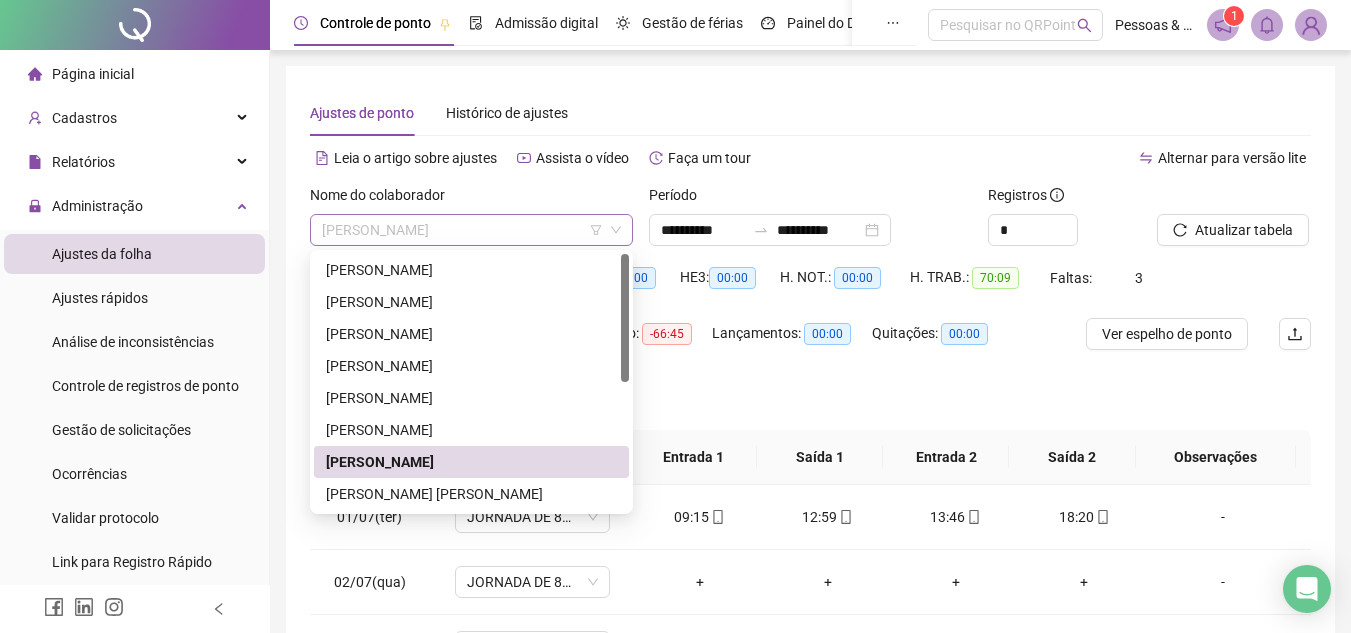 click on "[PERSON_NAME]" at bounding box center (471, 230) 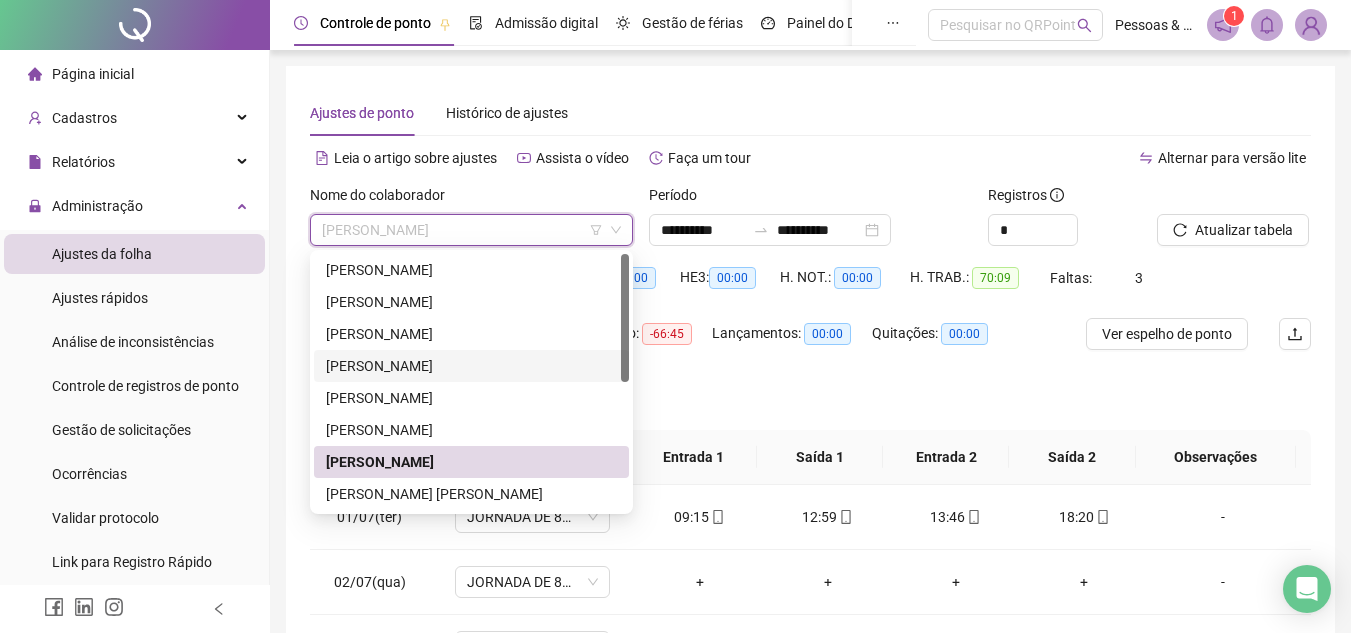 scroll, scrollTop: 100, scrollLeft: 0, axis: vertical 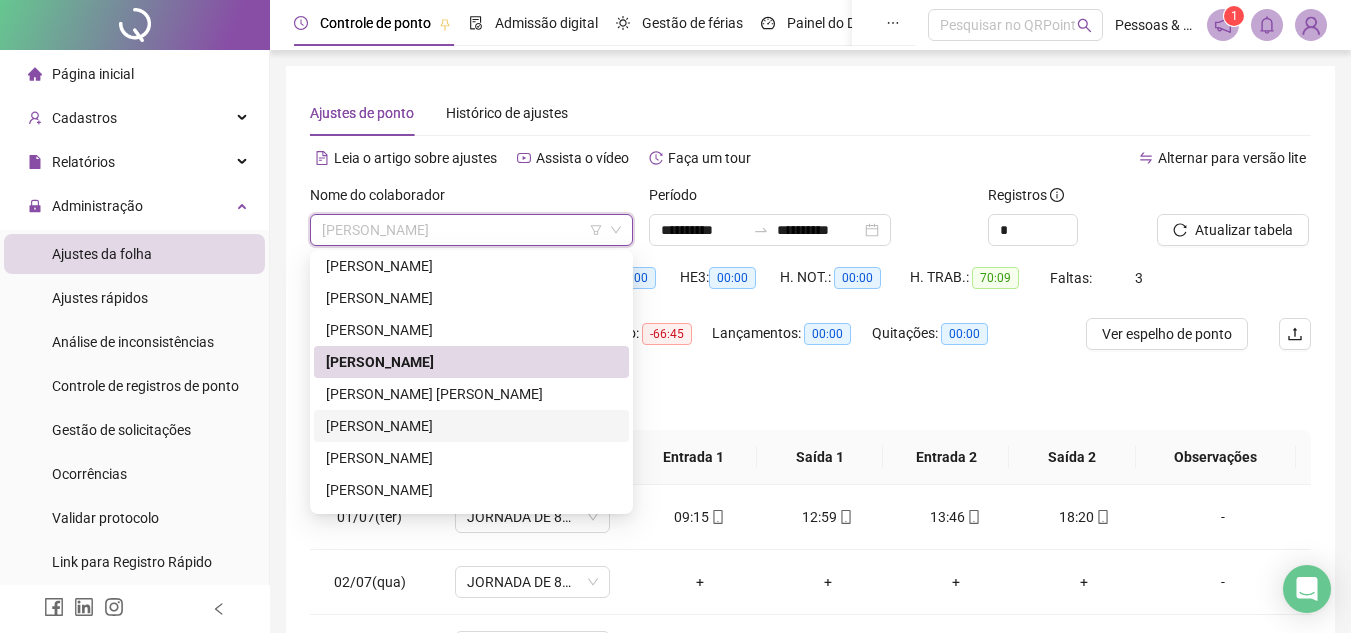 click on "[PERSON_NAME]" at bounding box center (471, 426) 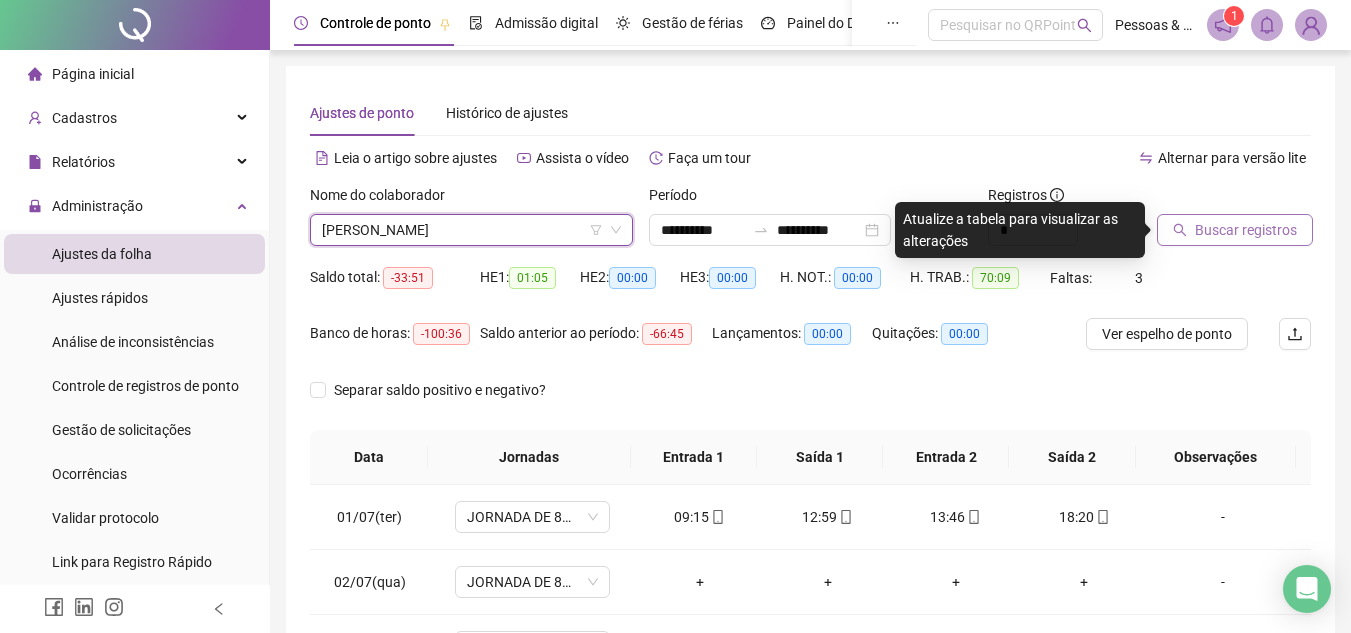 click on "Buscar registros" at bounding box center [1235, 230] 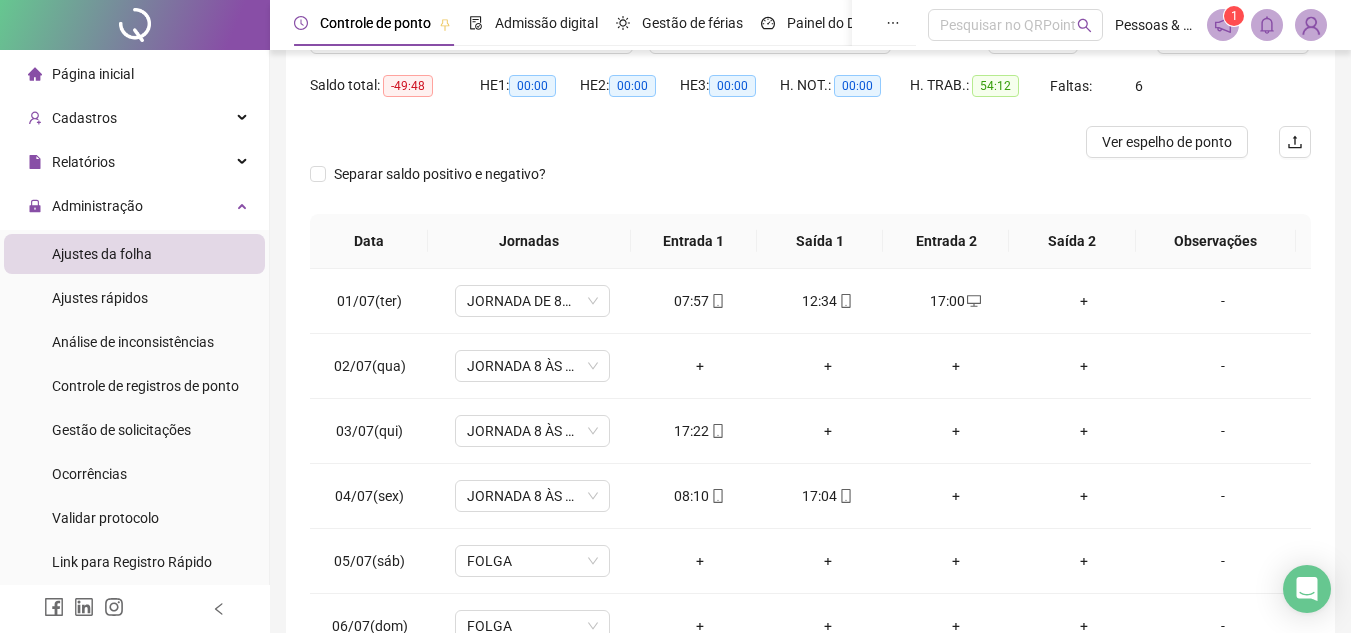 scroll, scrollTop: 200, scrollLeft: 0, axis: vertical 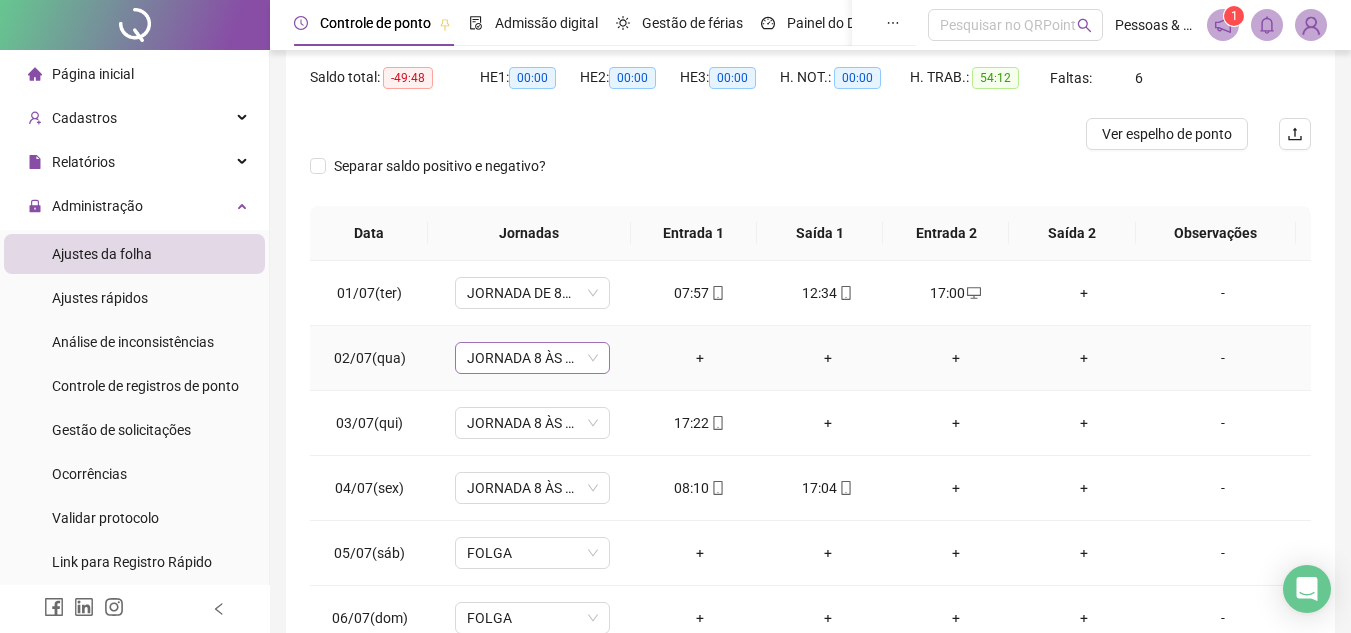 click on "JORNADA 8 ÀS 17 SEG A SEX" at bounding box center (532, 358) 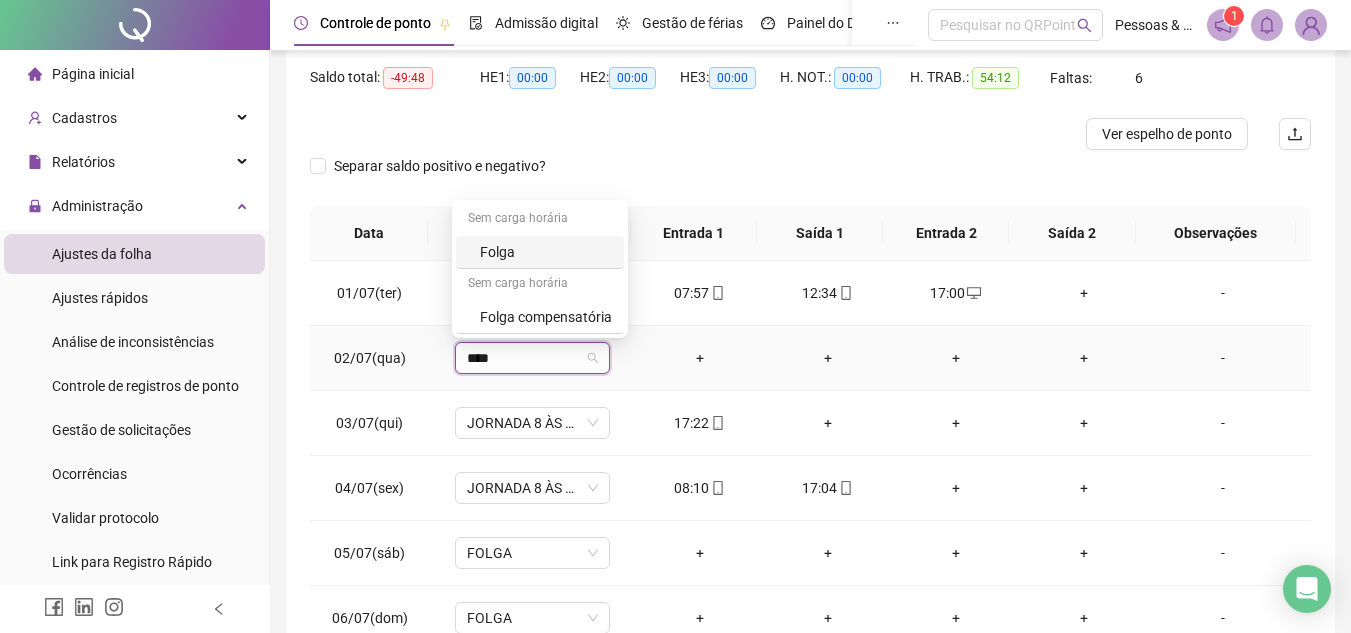 type on "*****" 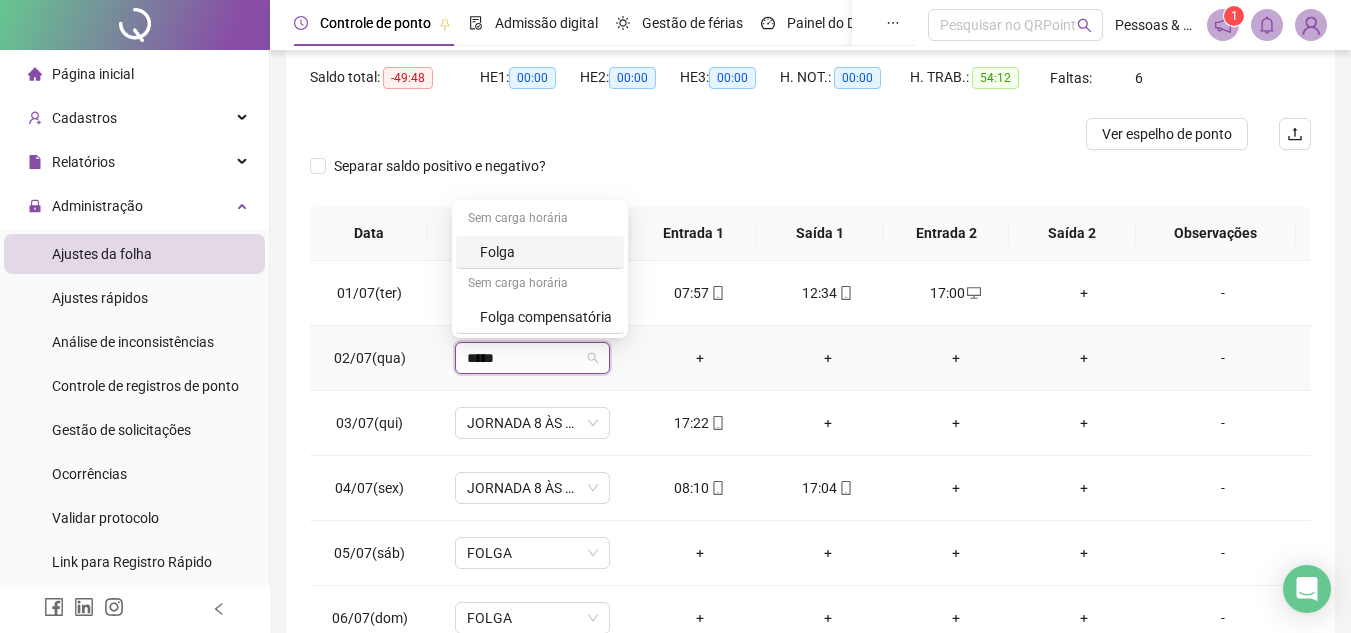 click on "Folga" at bounding box center [546, 252] 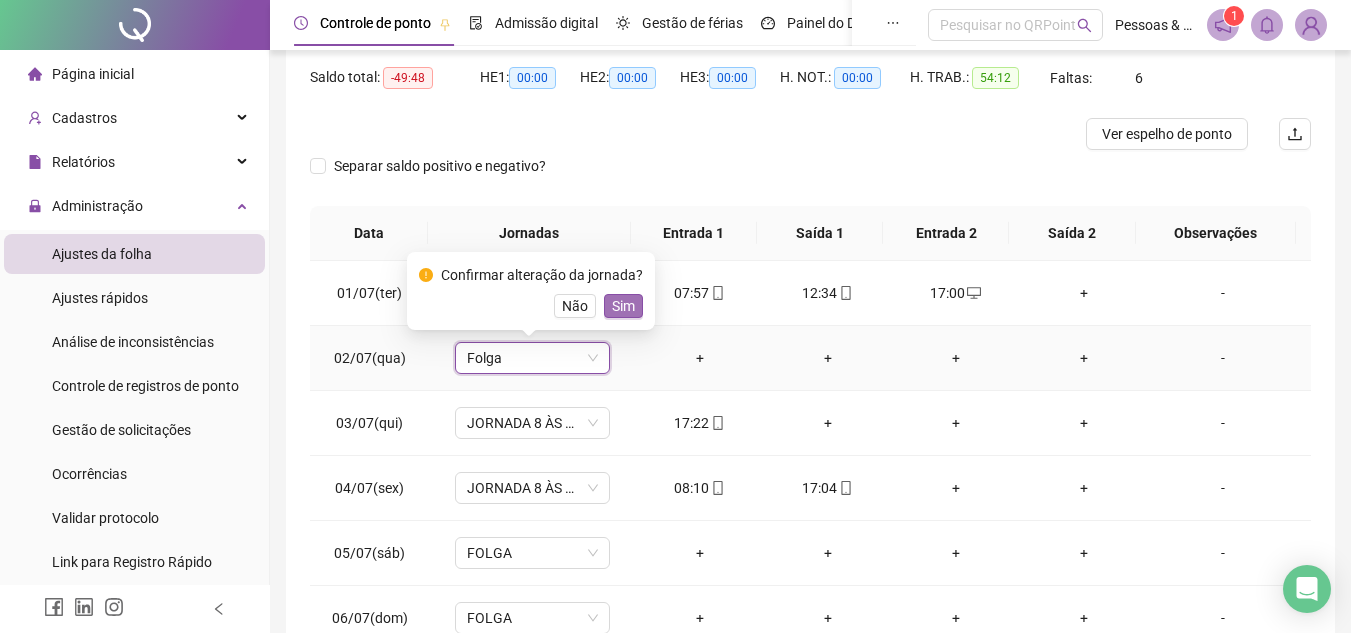 click on "Sim" at bounding box center (623, 306) 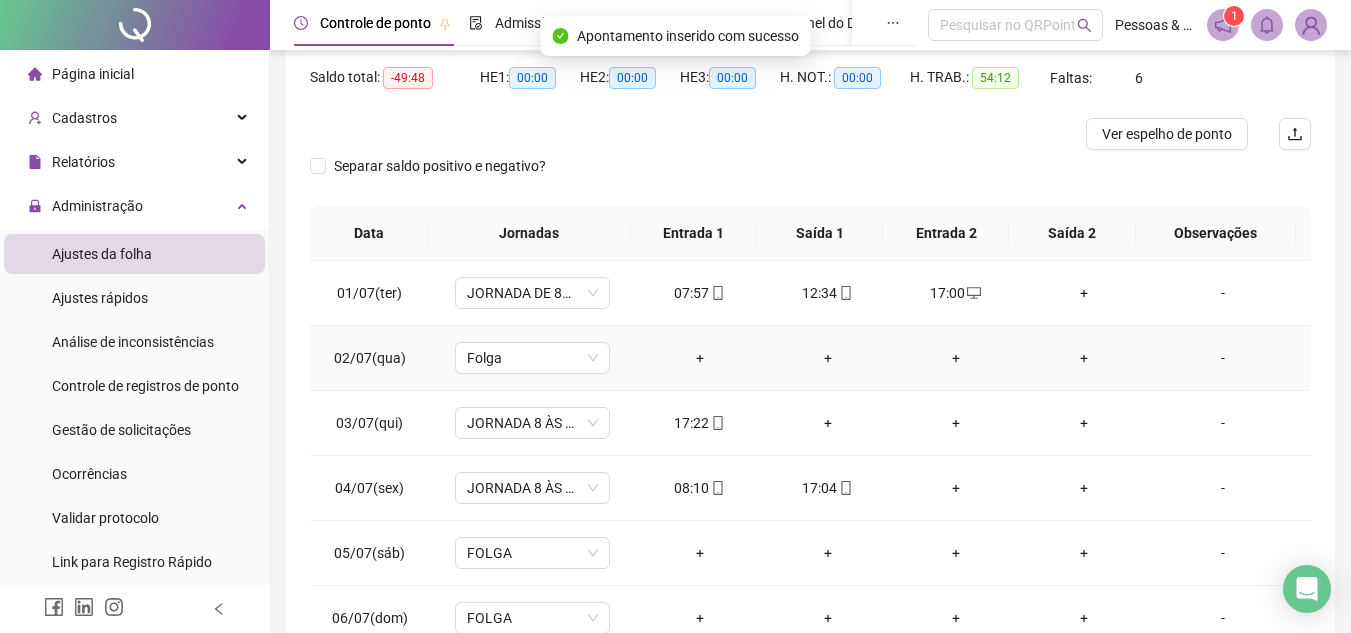 click on "-" at bounding box center (1223, 358) 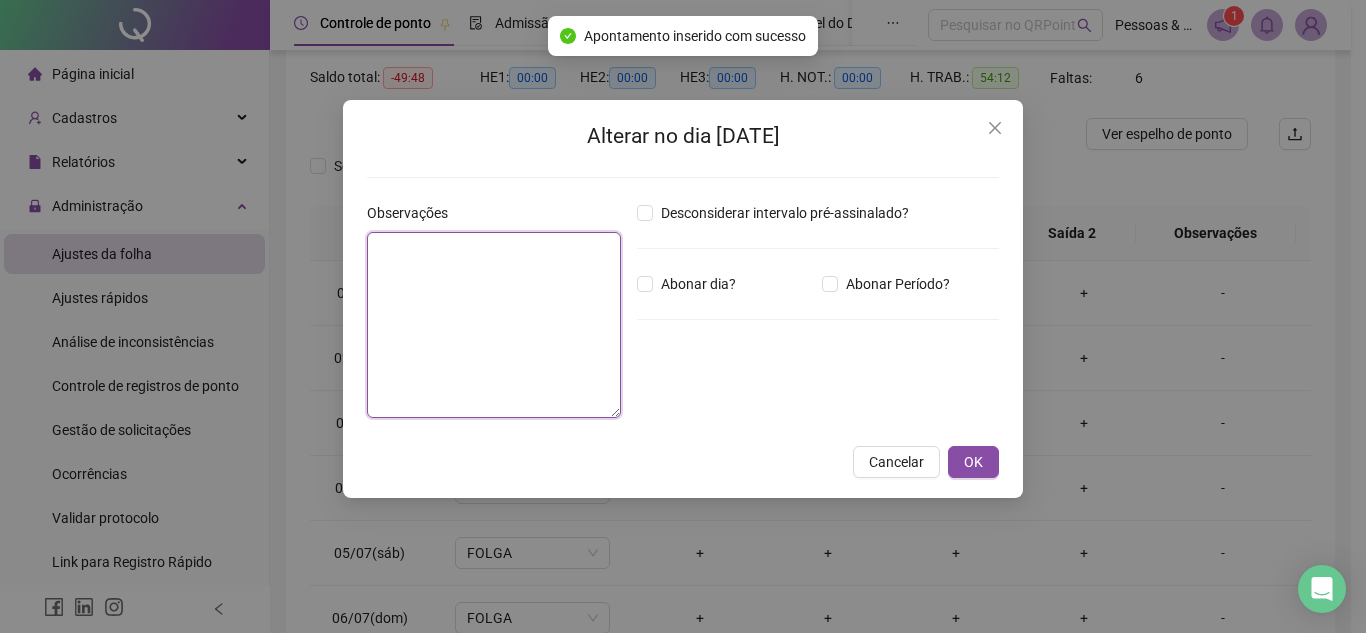 click at bounding box center [494, 325] 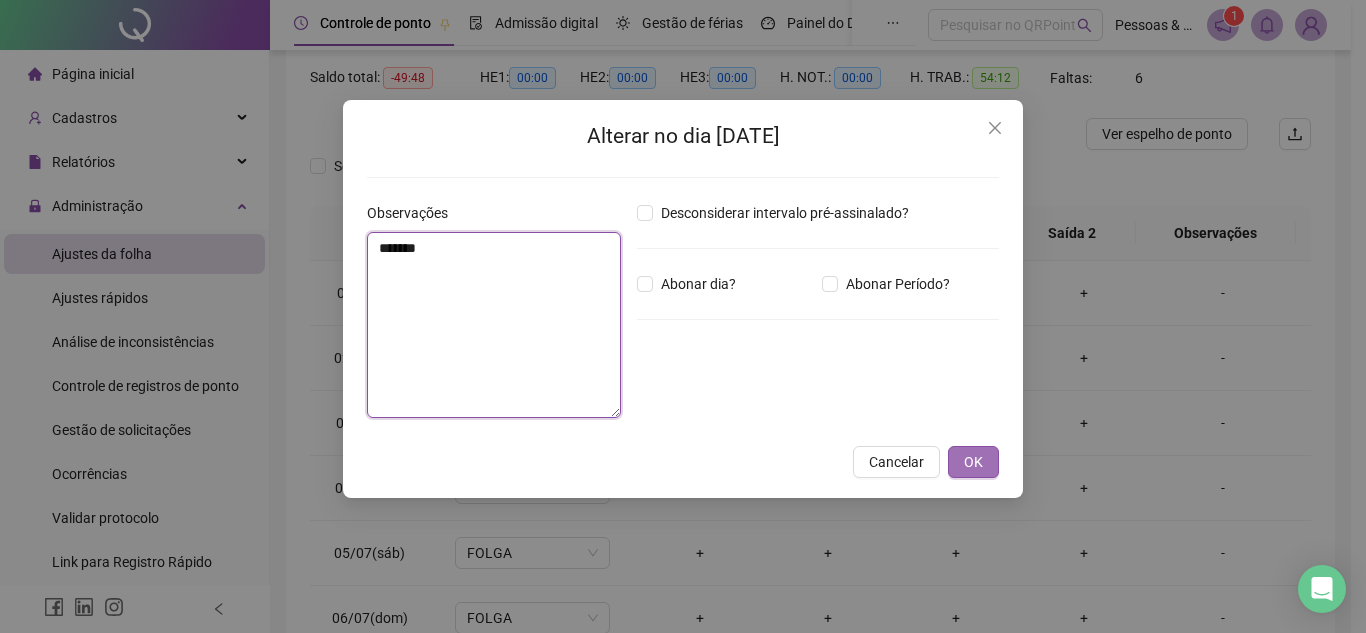 type on "*******" 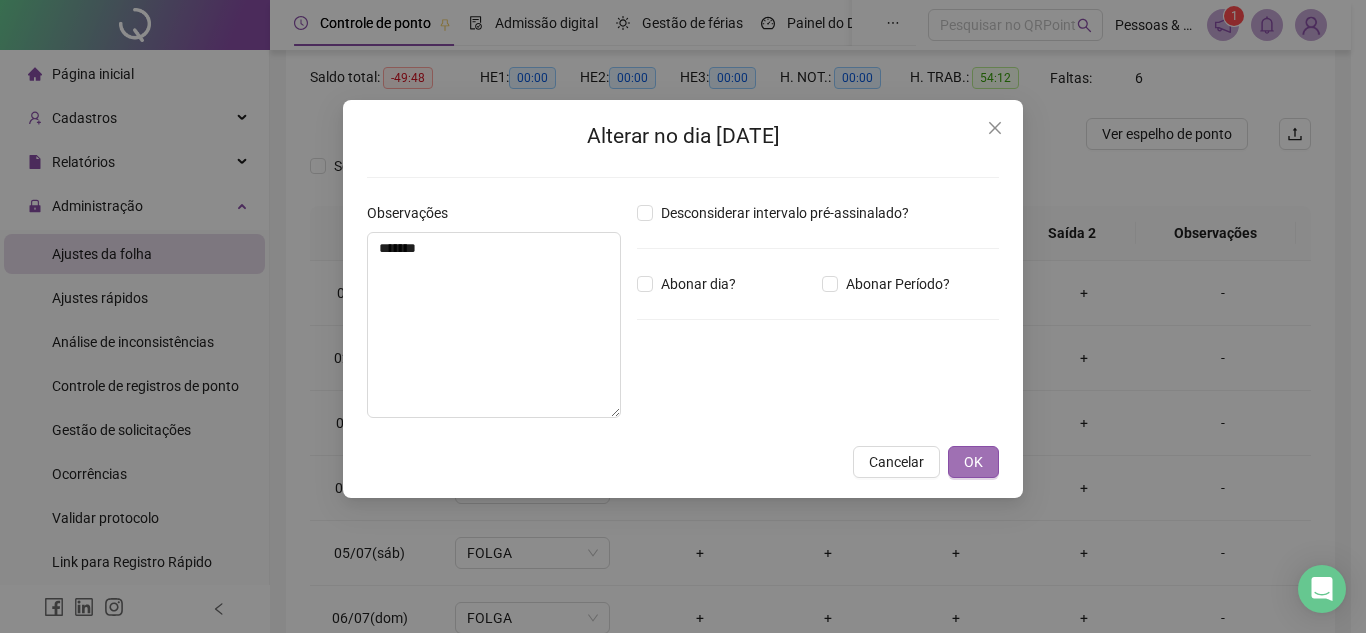 click on "OK" at bounding box center [973, 462] 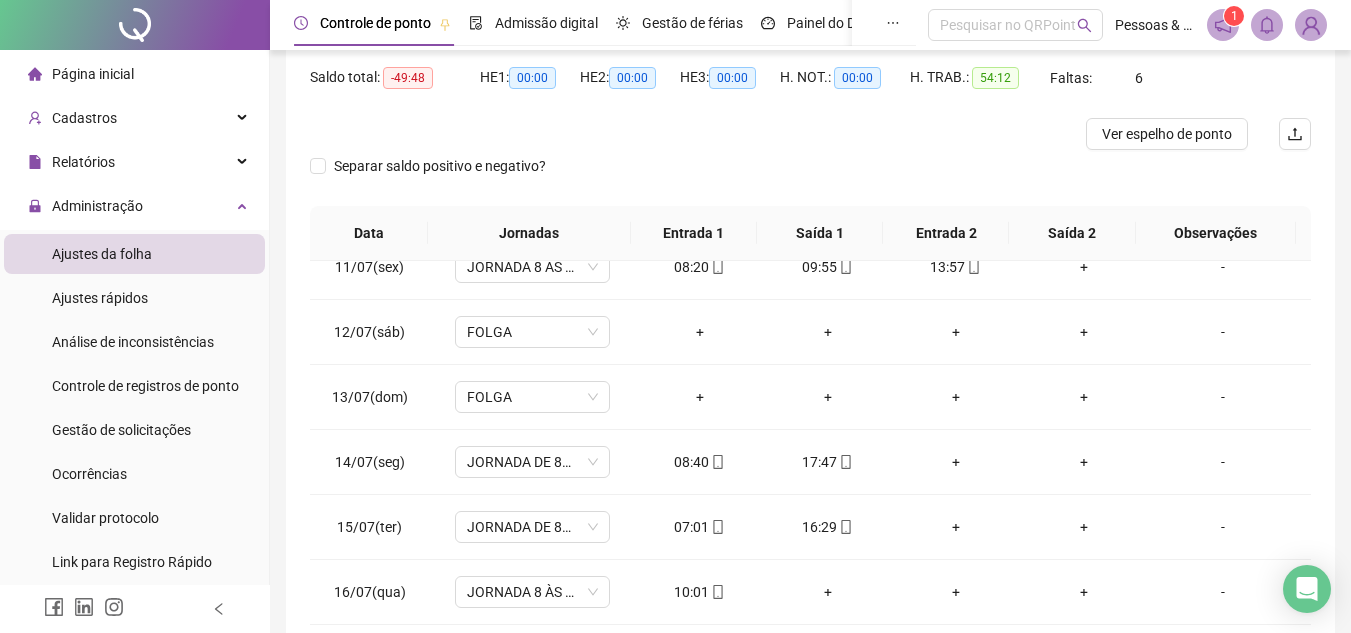 scroll, scrollTop: 678, scrollLeft: 0, axis: vertical 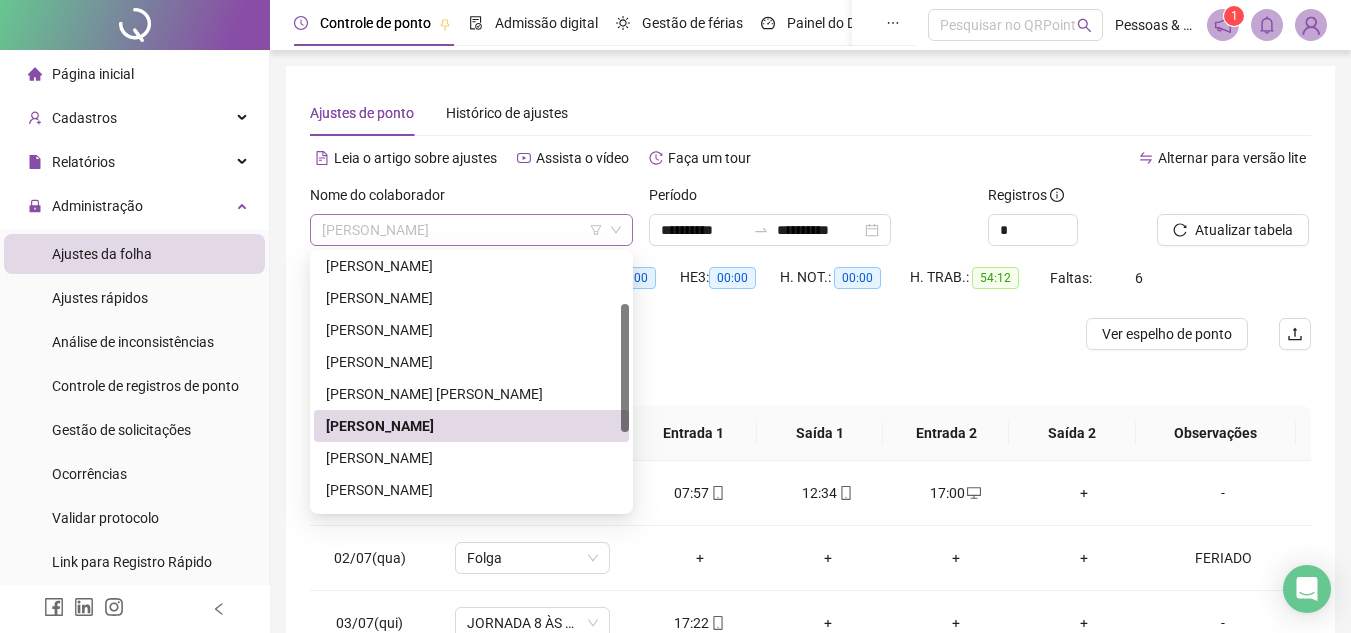 click on "[PERSON_NAME]" at bounding box center (471, 230) 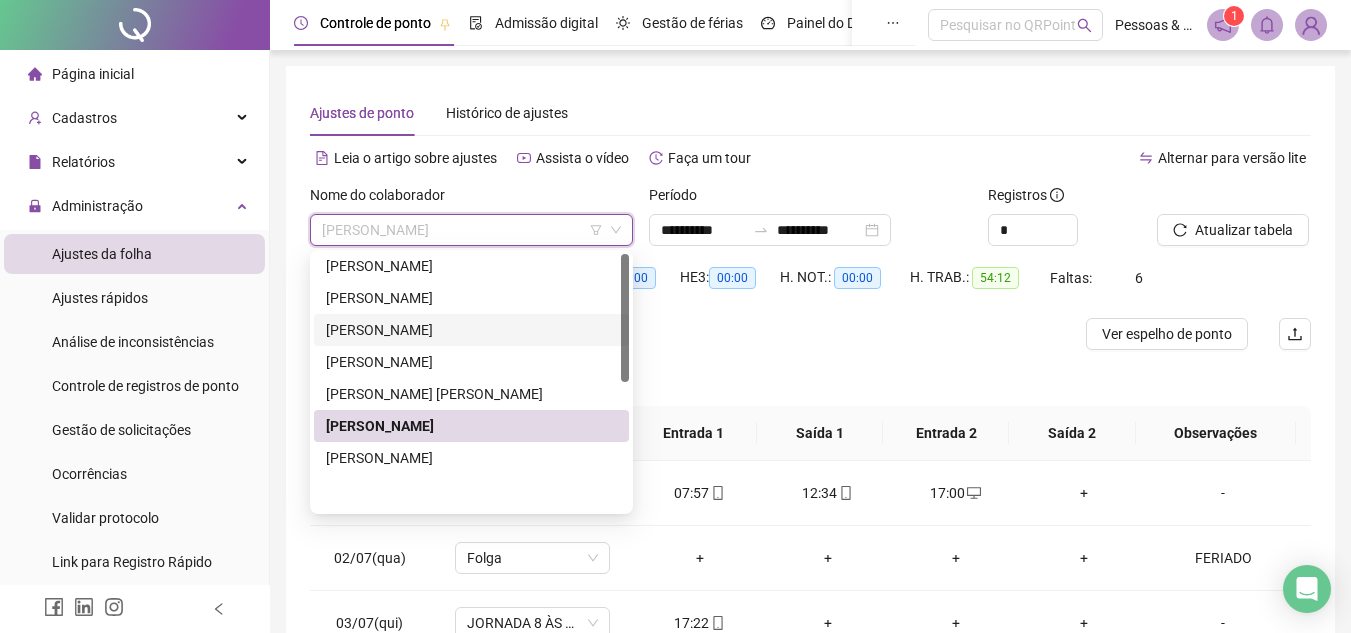 scroll, scrollTop: 0, scrollLeft: 0, axis: both 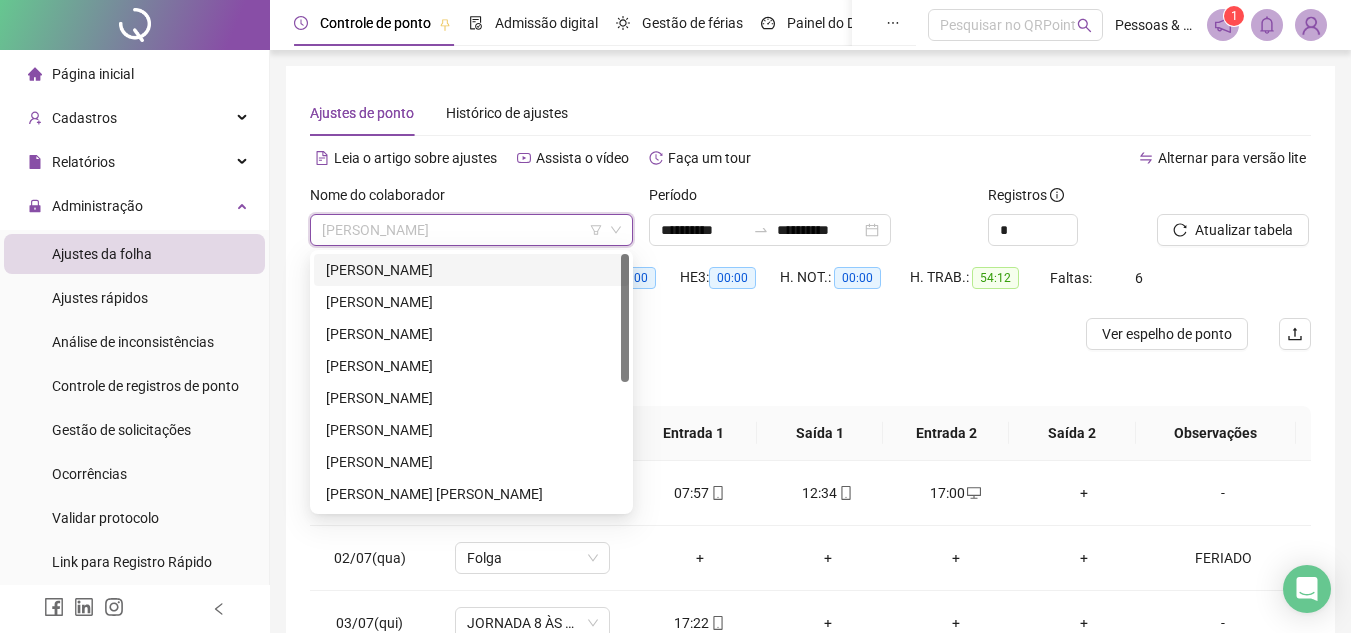 click on "[PERSON_NAME]" at bounding box center [471, 270] 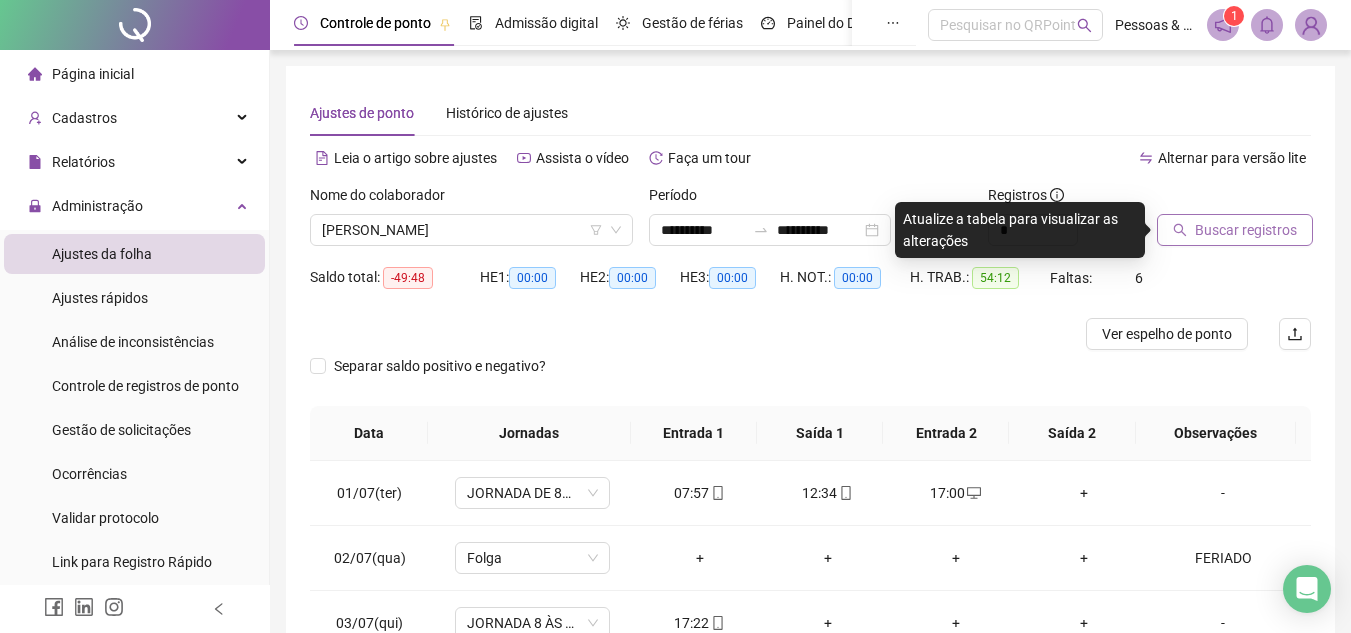 click on "Buscar registros" at bounding box center [1246, 230] 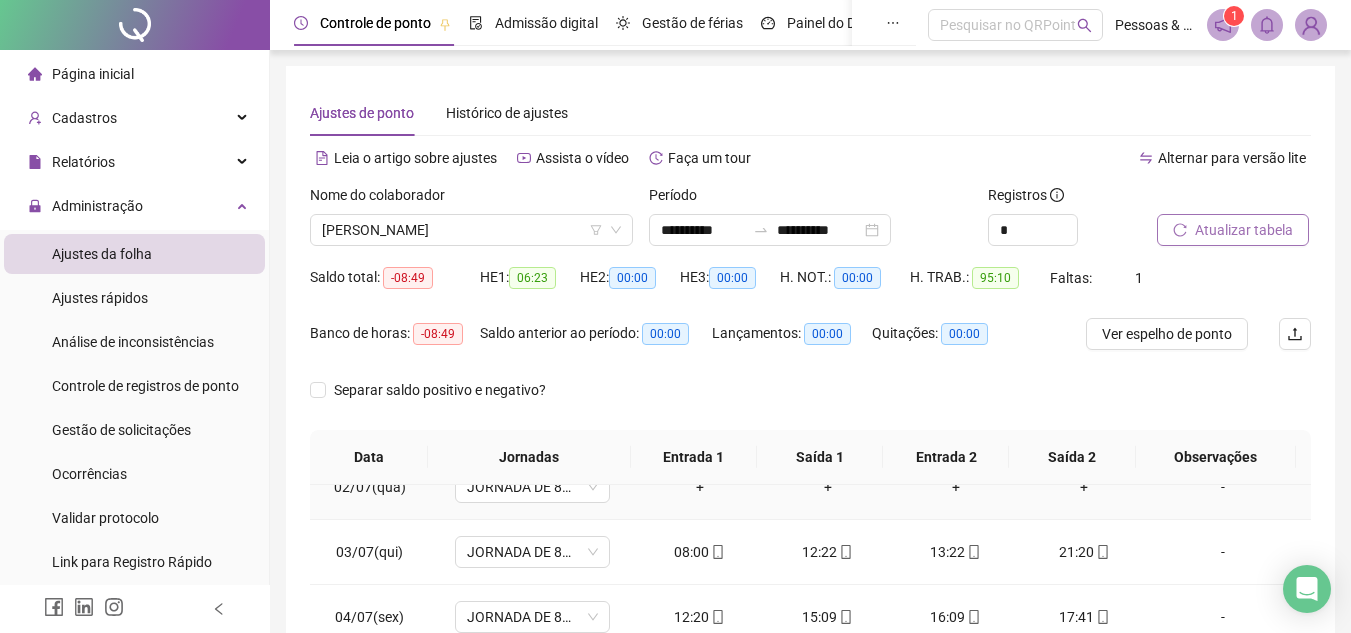 scroll, scrollTop: 100, scrollLeft: 0, axis: vertical 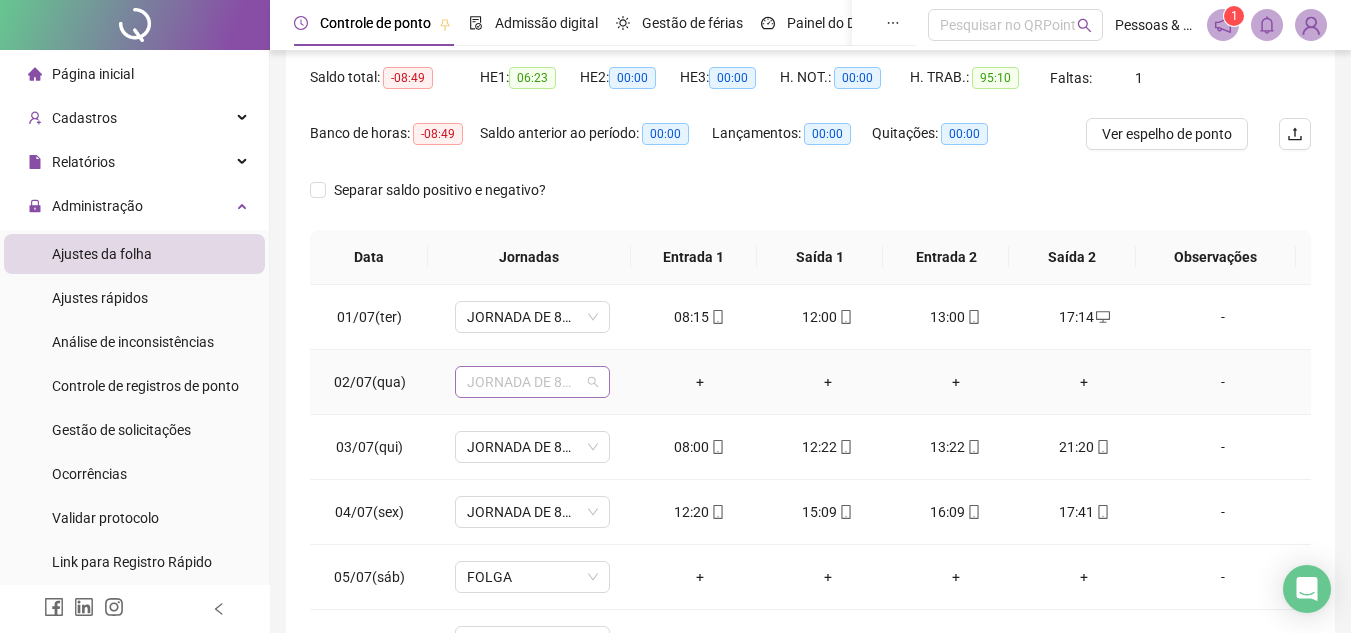 click on "JORNADA DE 8HRS" at bounding box center (532, 382) 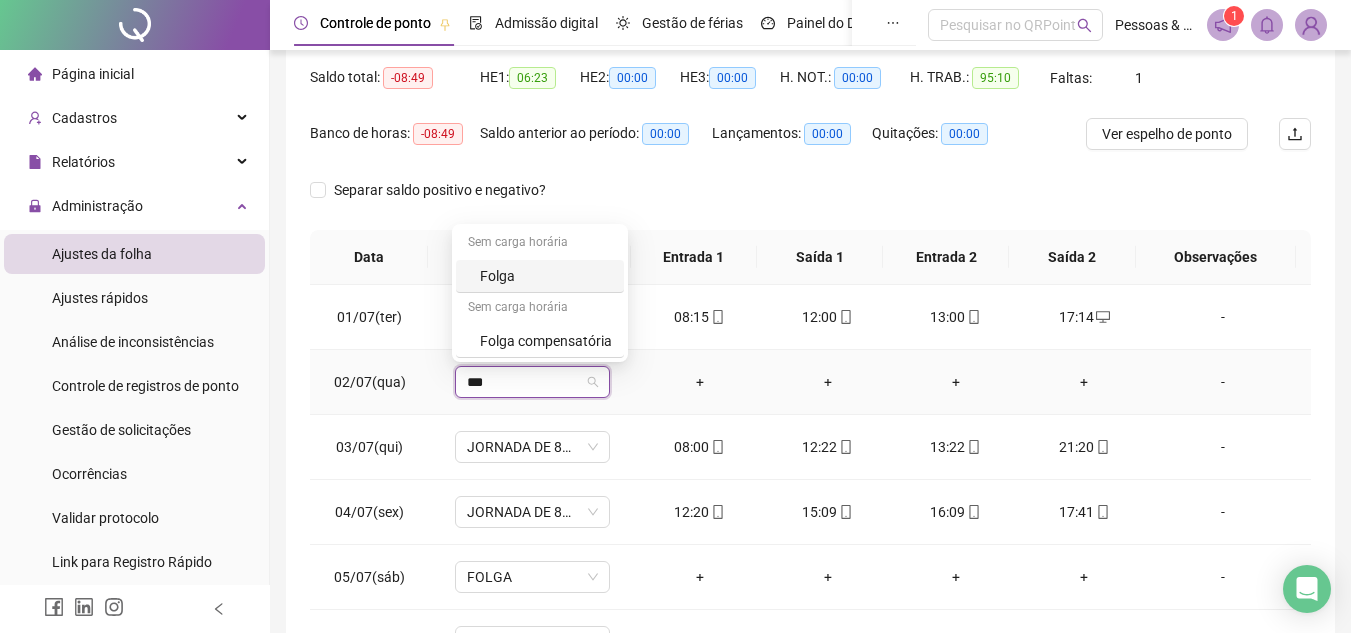type on "****" 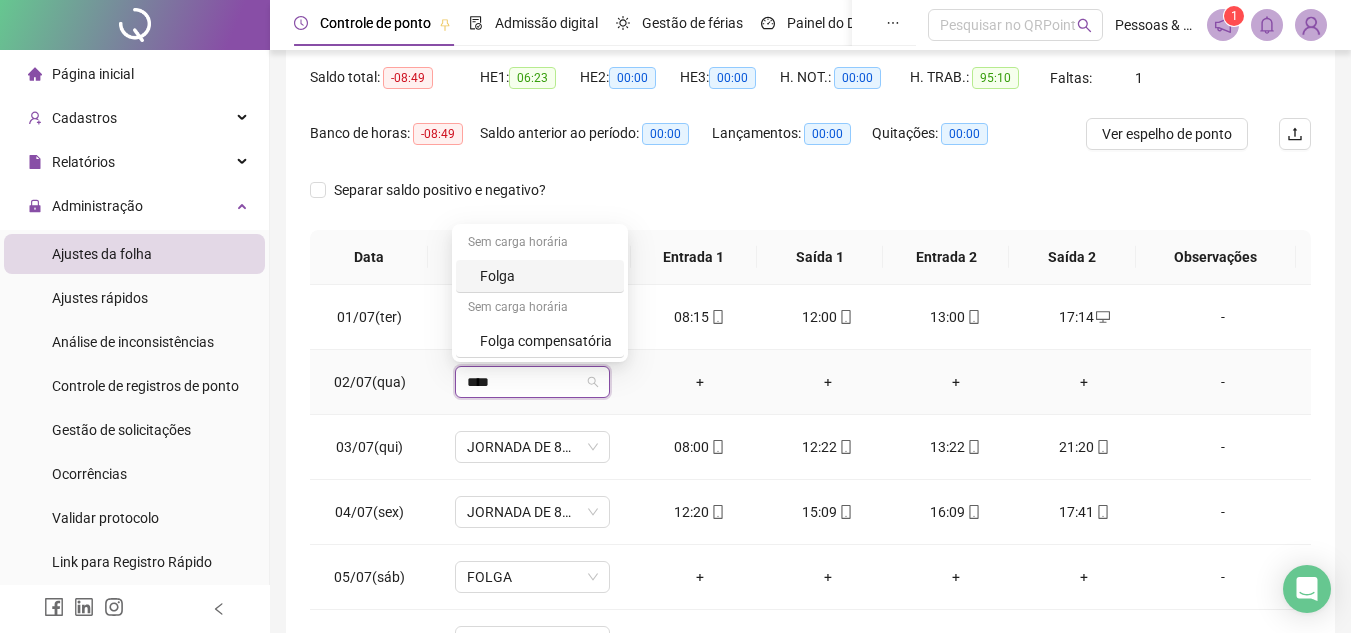 click on "Folga" at bounding box center (546, 276) 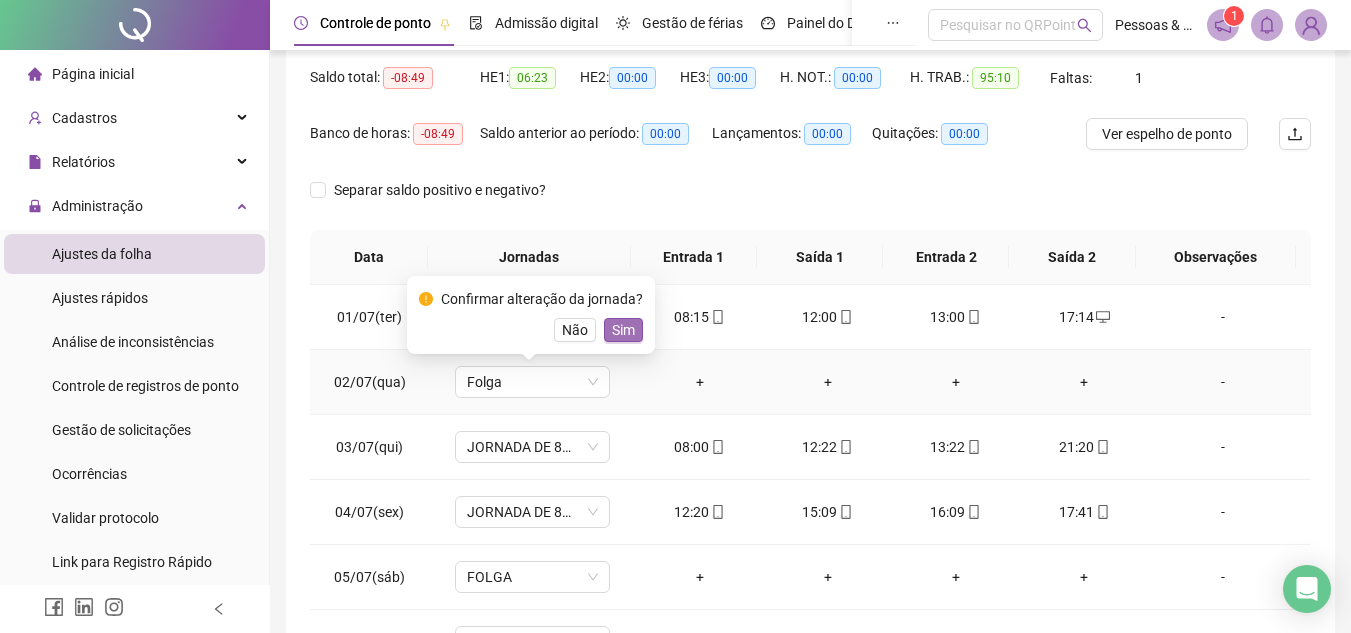 click on "Sim" at bounding box center (623, 330) 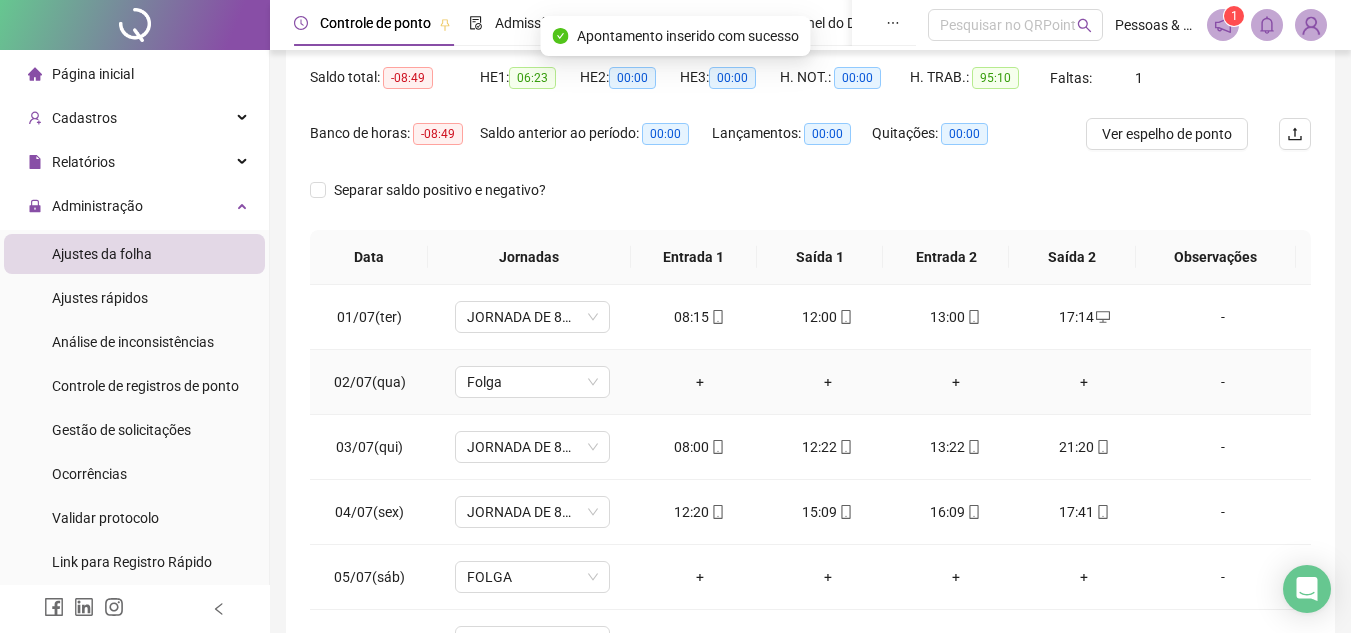 click on "-" at bounding box center (1223, 382) 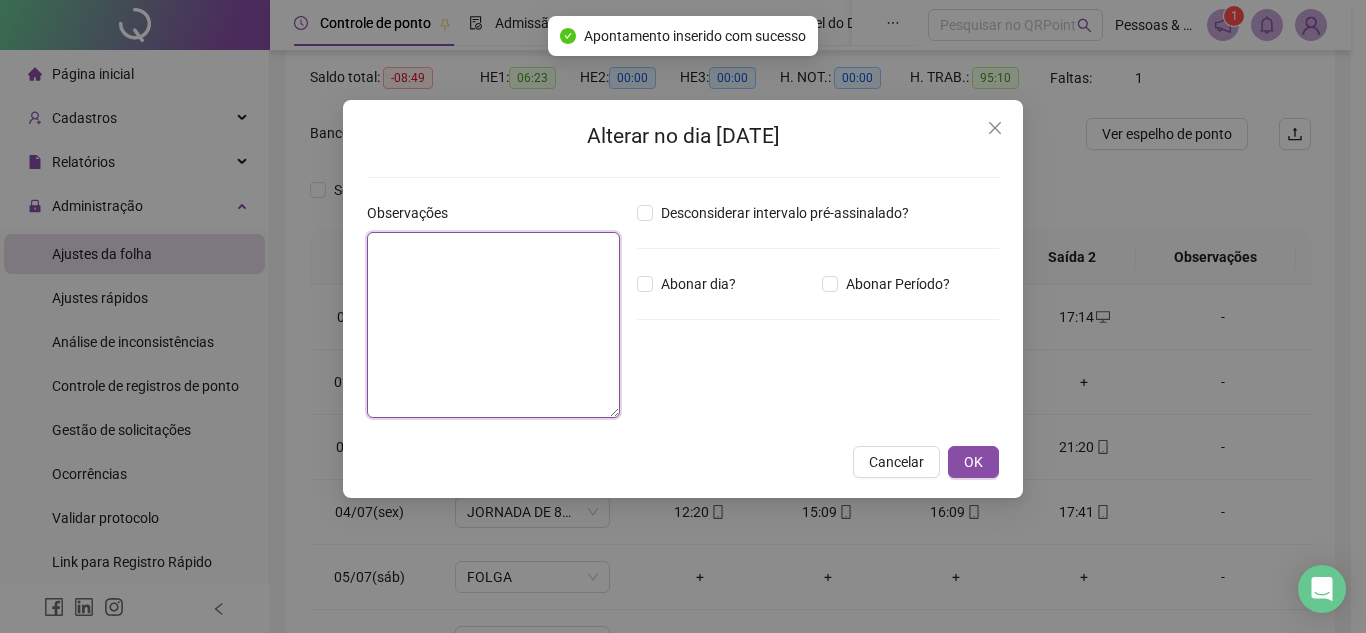 click at bounding box center (493, 325) 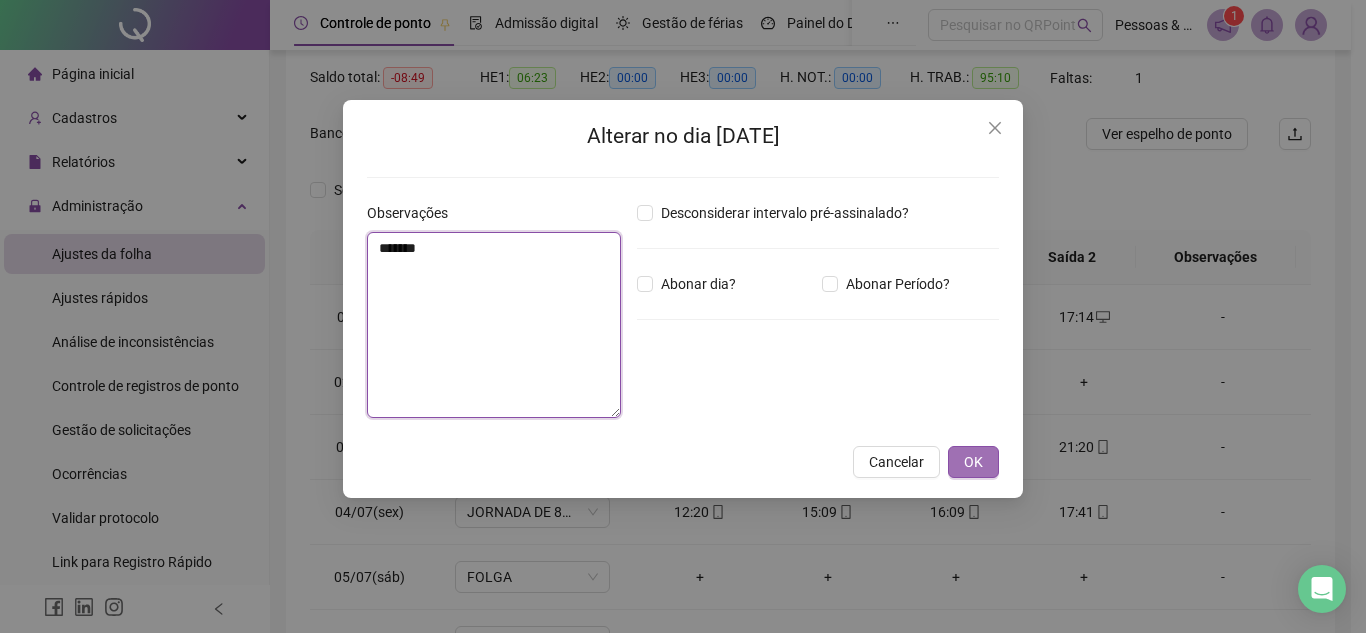 type on "*******" 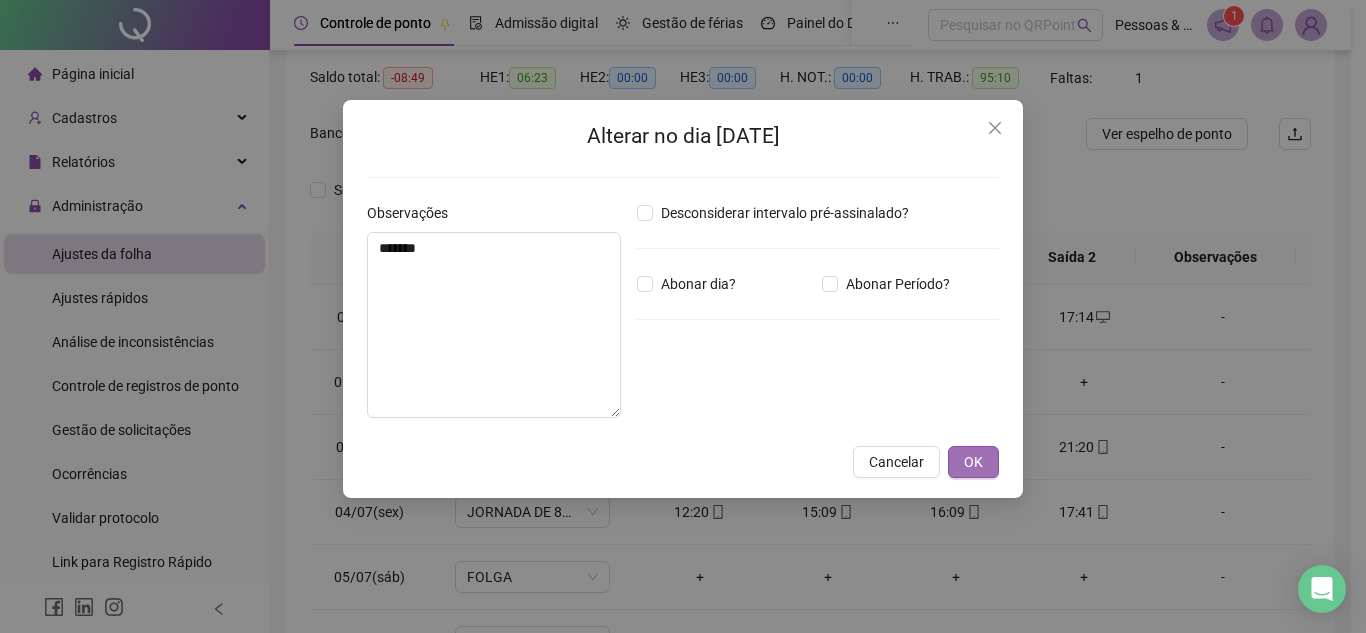 click on "OK" at bounding box center (973, 462) 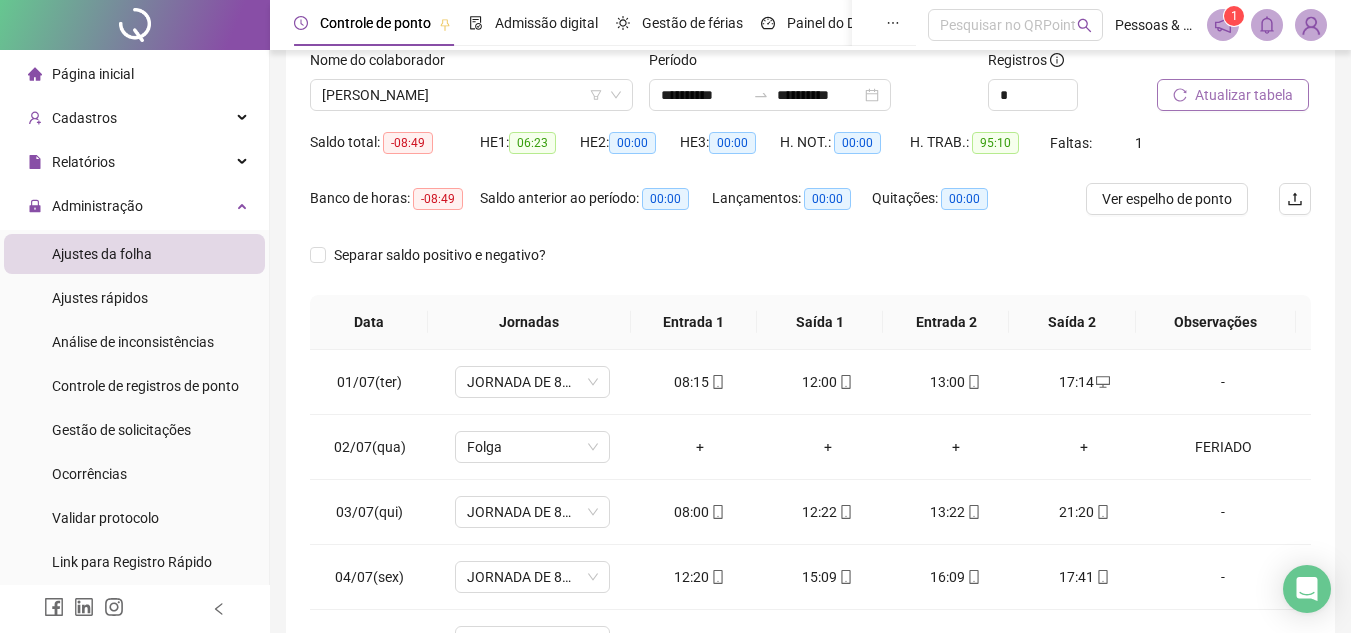 scroll, scrollTop: 100, scrollLeft: 0, axis: vertical 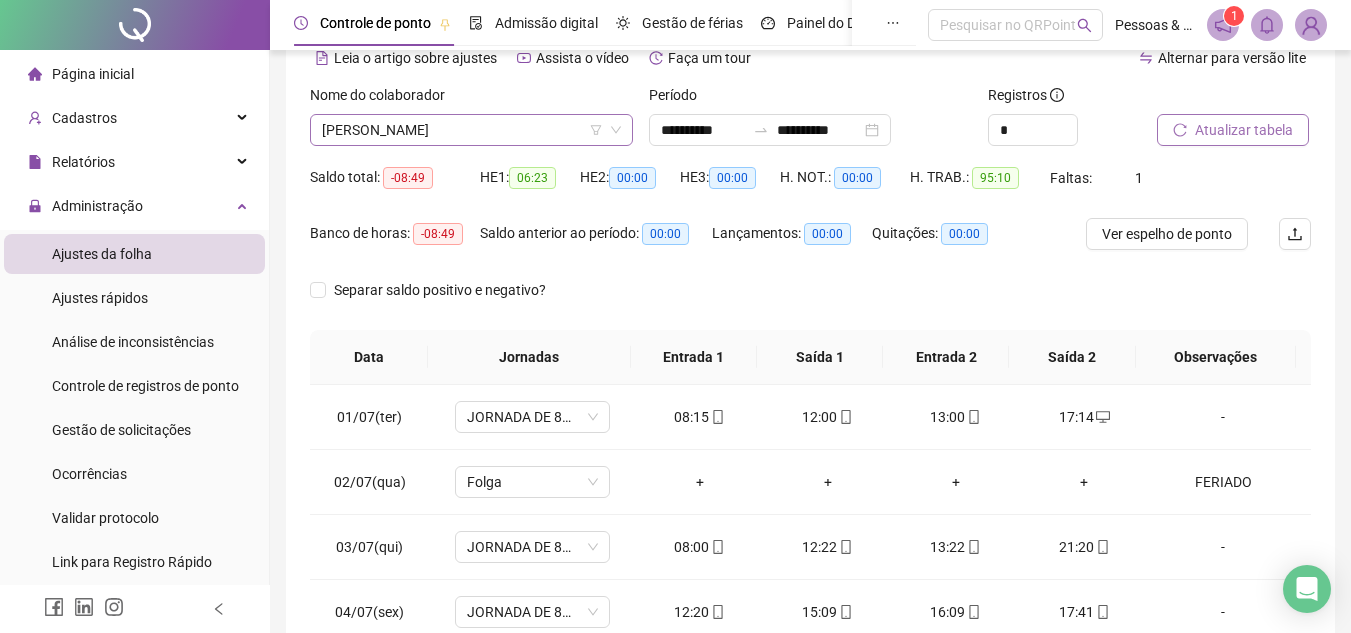 click on "[PERSON_NAME]" at bounding box center (471, 130) 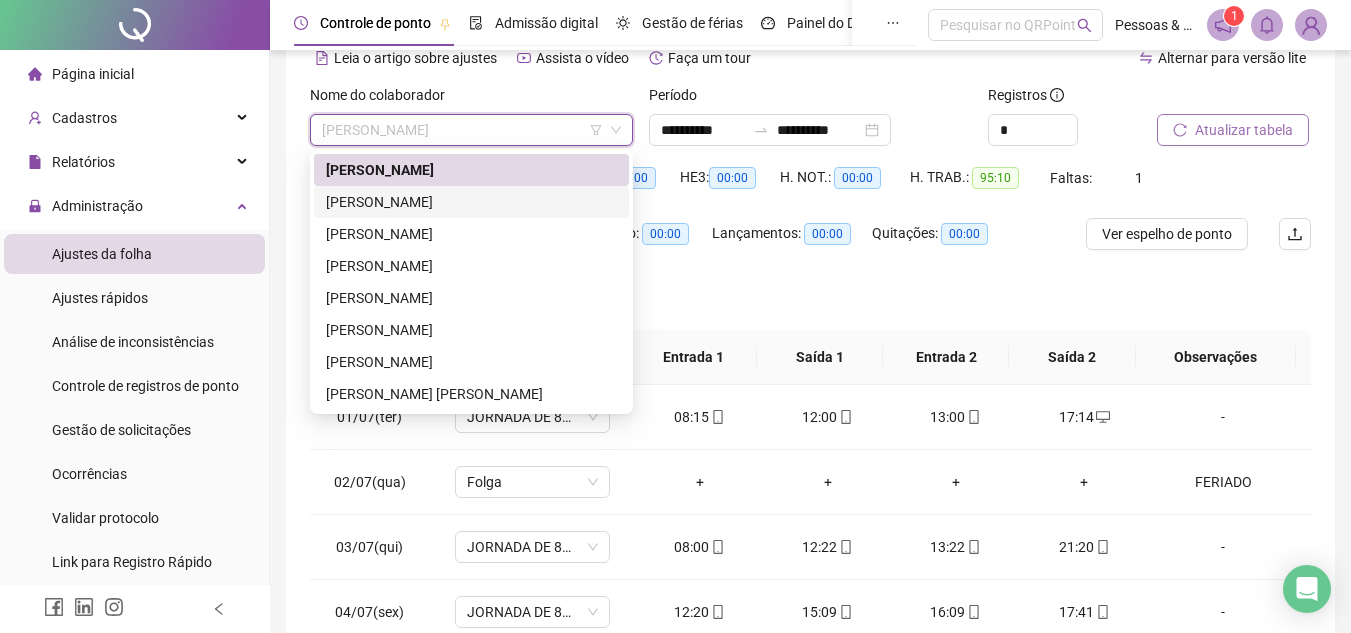 click on "[PERSON_NAME]" at bounding box center [471, 202] 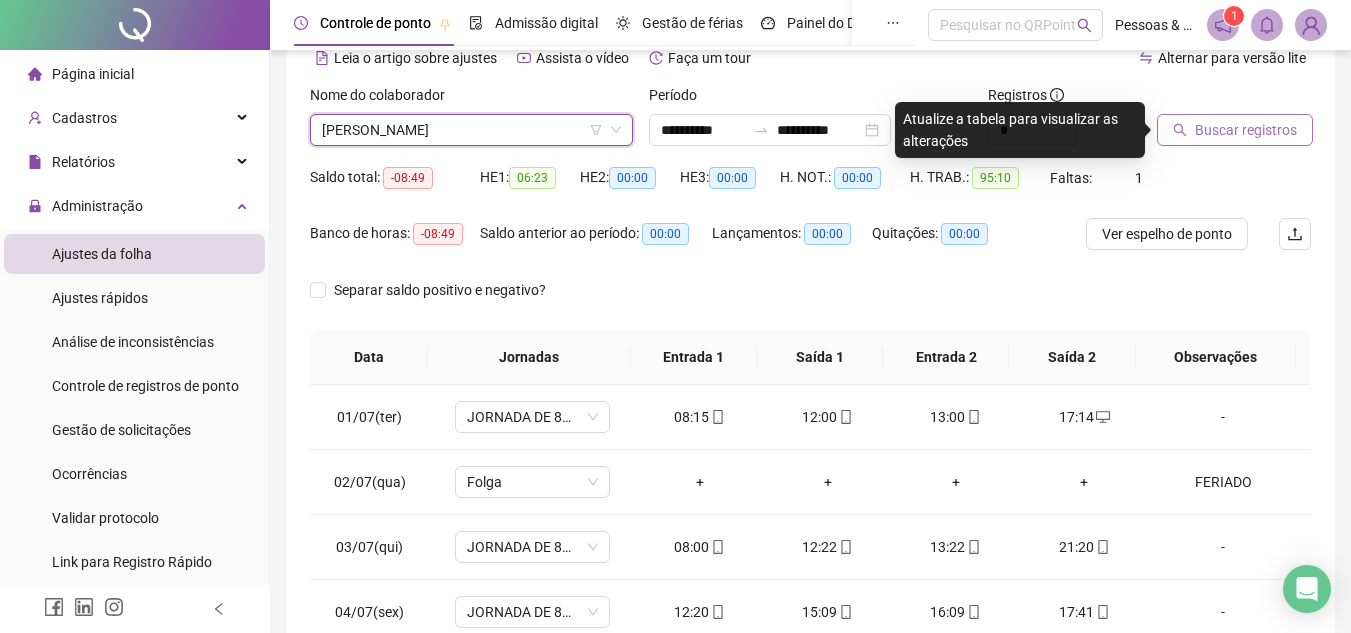 click on "Buscar registros" at bounding box center [1246, 130] 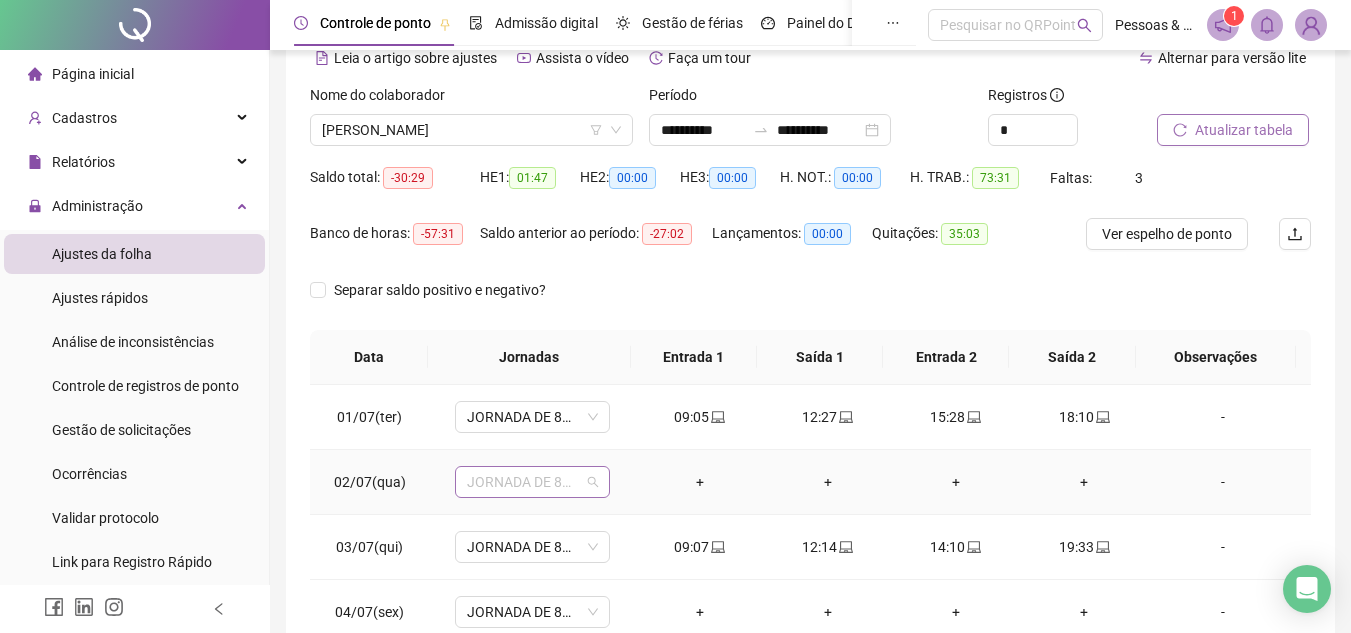 click on "JORNADA DE 8HRS" at bounding box center [532, 482] 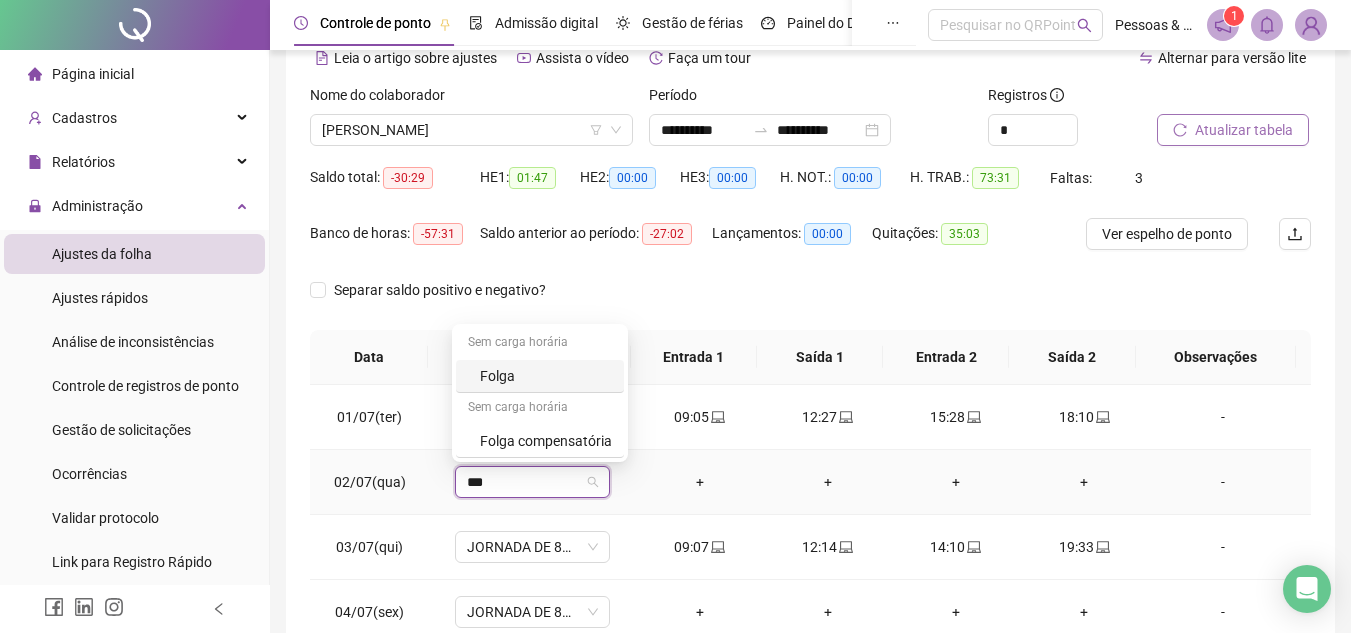 type on "****" 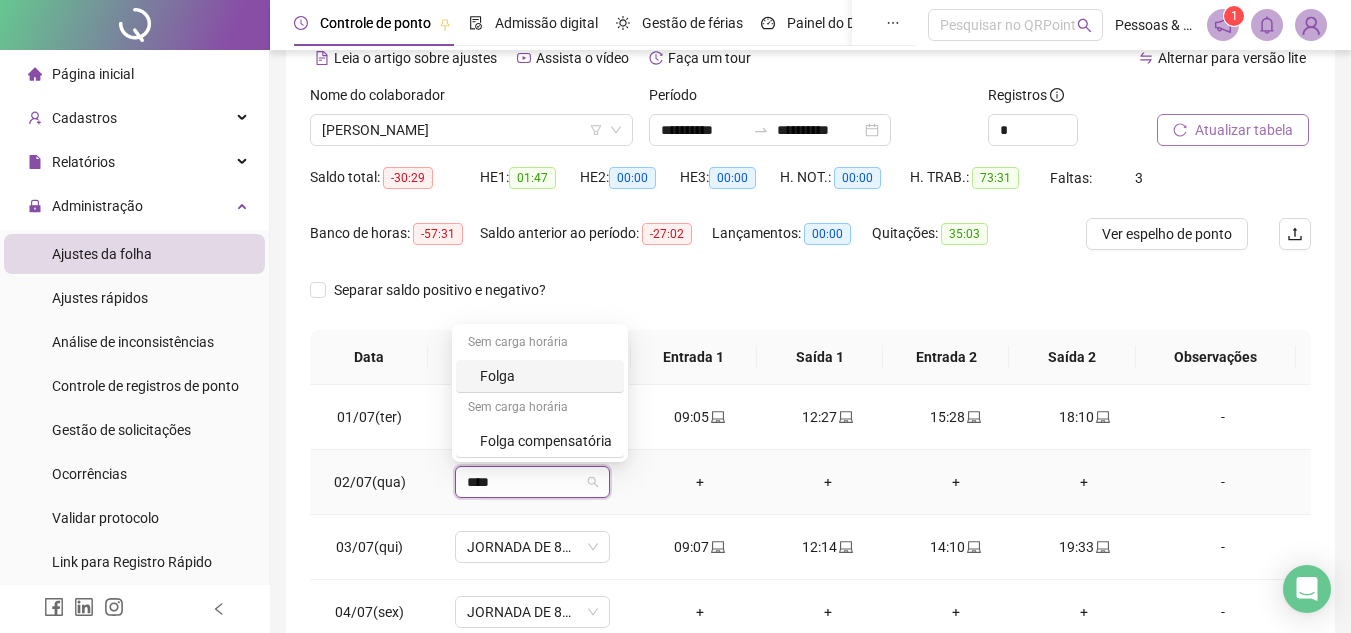 click on "Folga" at bounding box center (540, 376) 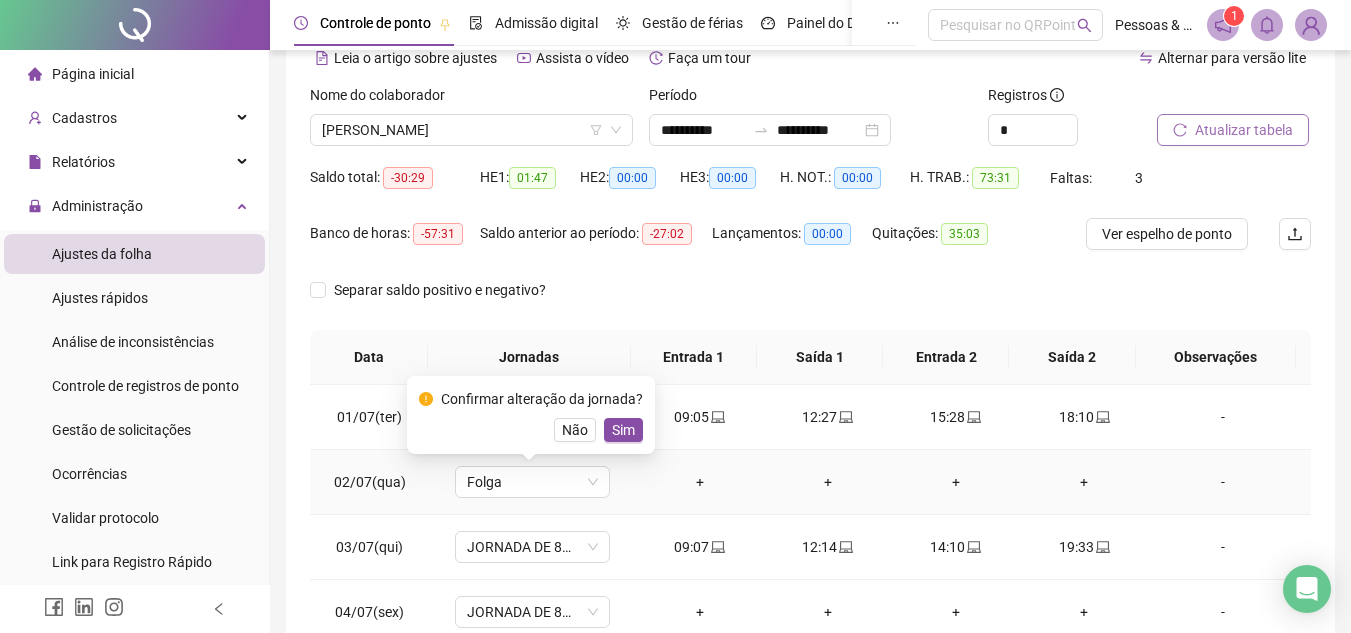 click on "Não Sim" at bounding box center [531, 430] 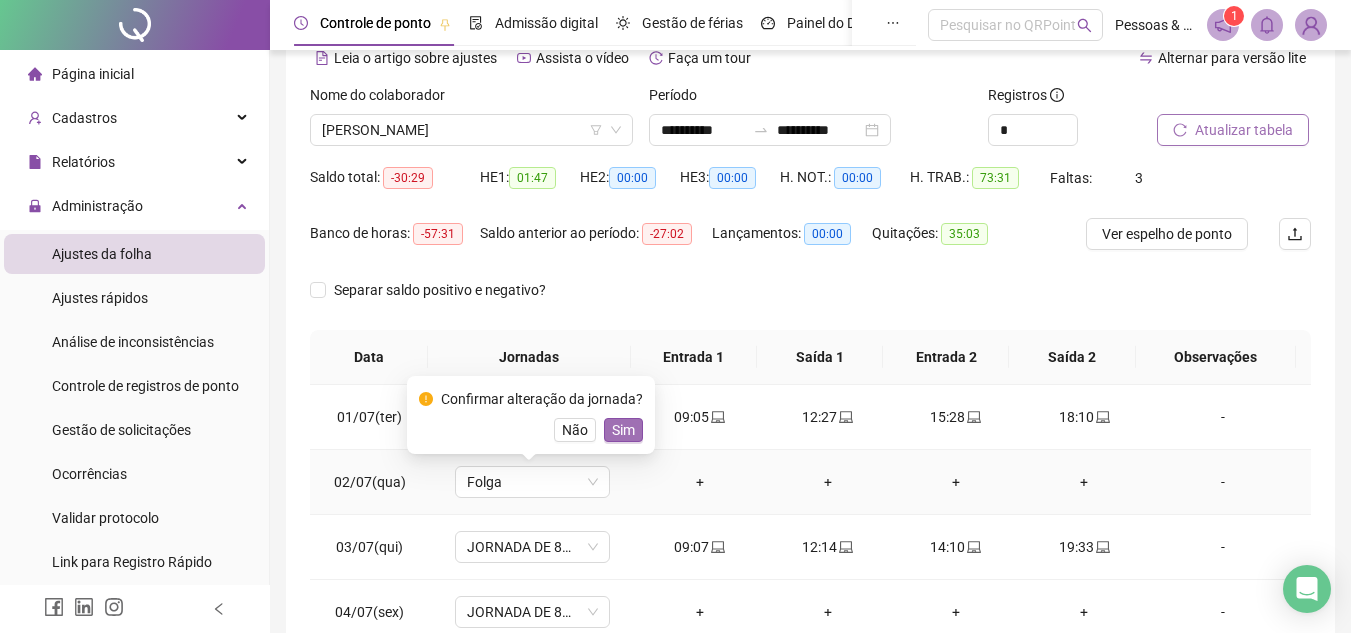 click on "Sim" at bounding box center (623, 430) 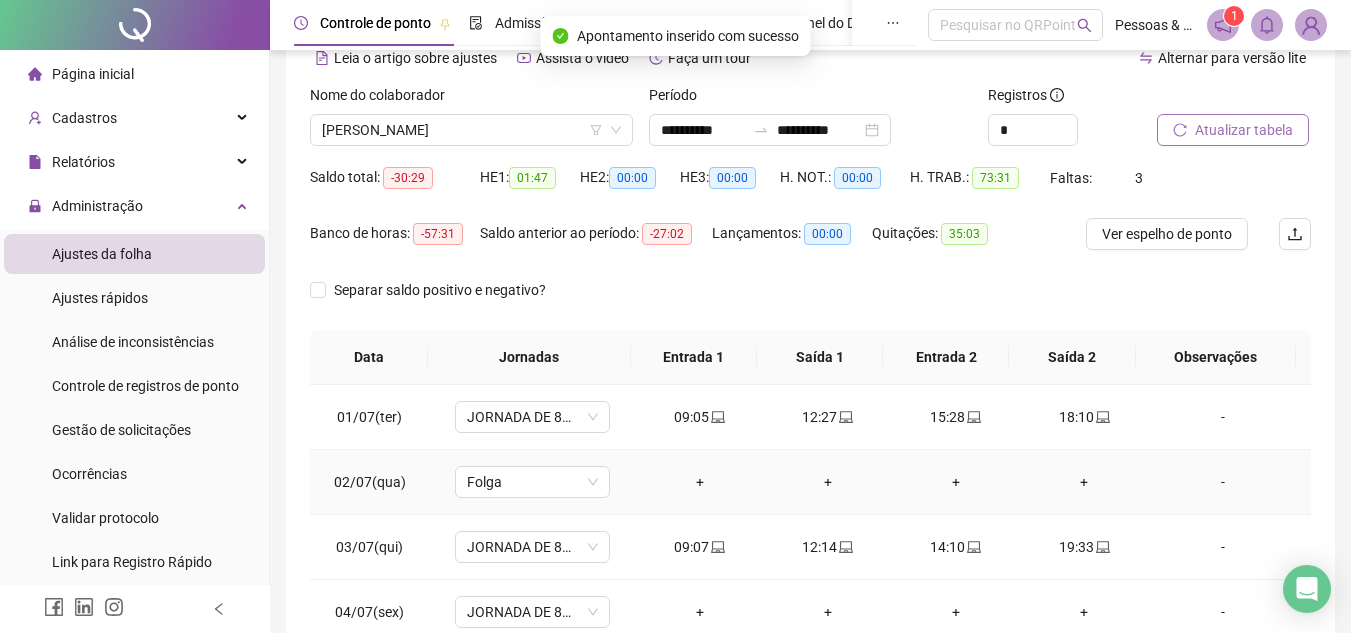 click on "-" at bounding box center (1223, 482) 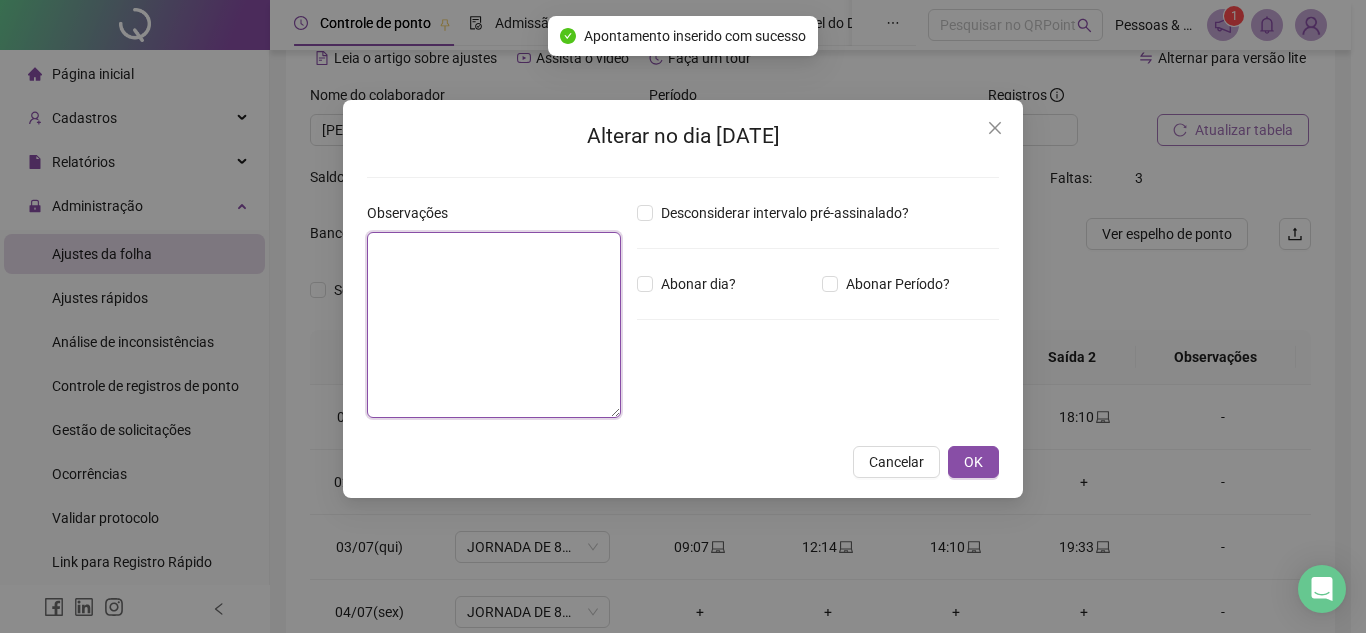 click at bounding box center [494, 325] 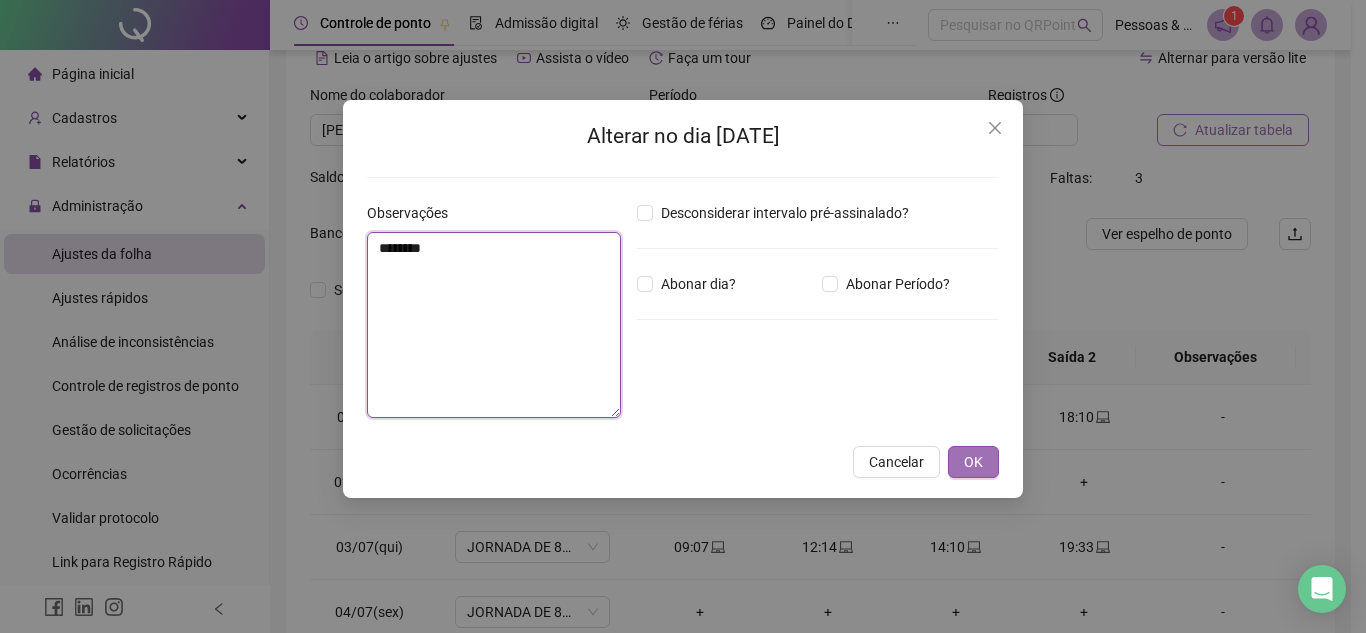 type on "*******" 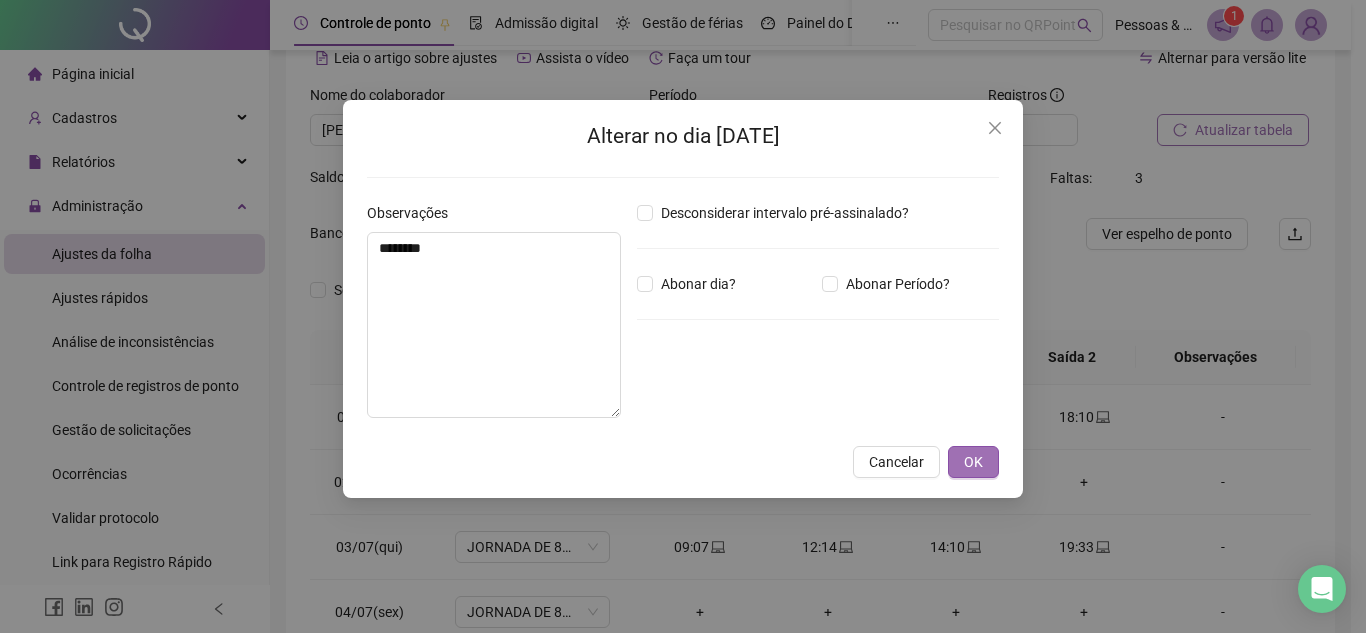 click on "OK" at bounding box center (973, 462) 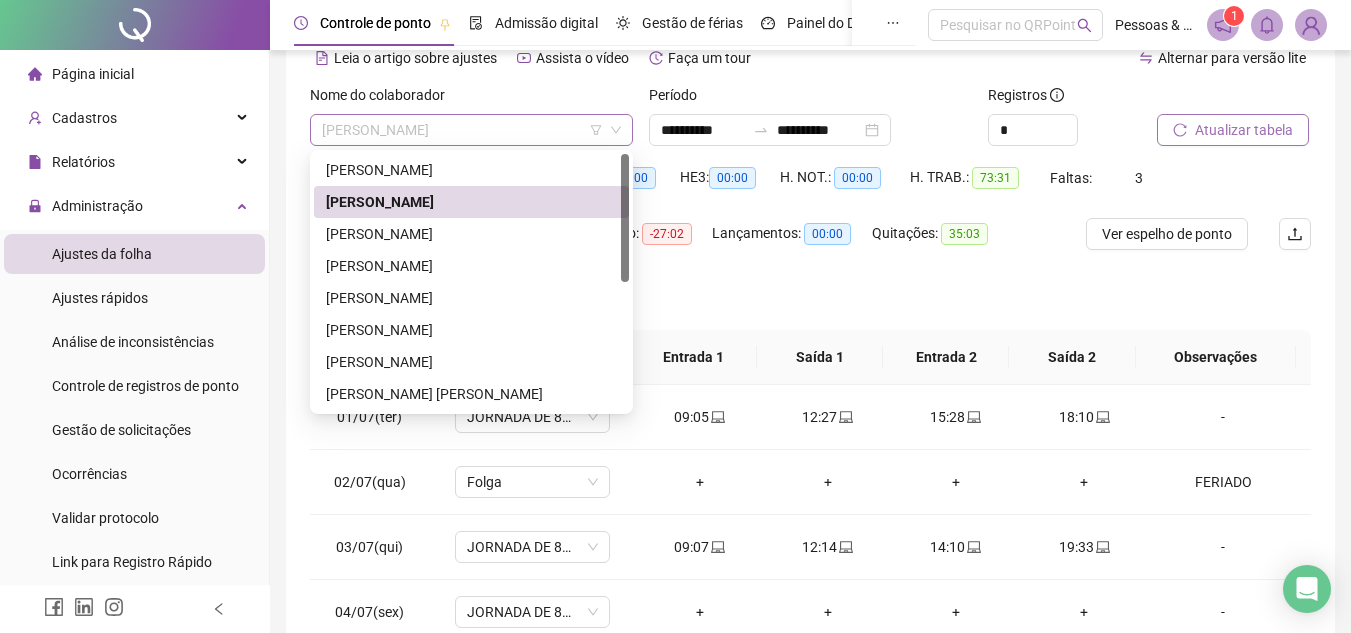 click on "[PERSON_NAME]" at bounding box center (471, 130) 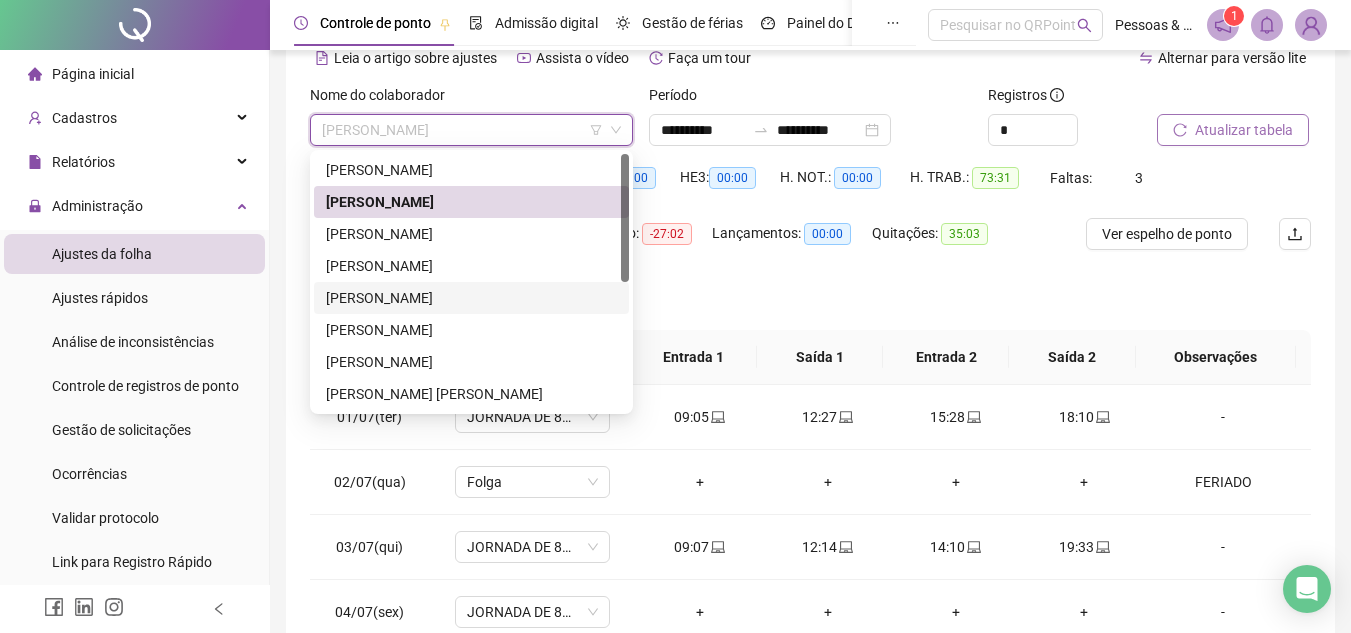 click on "[PERSON_NAME]" at bounding box center [471, 298] 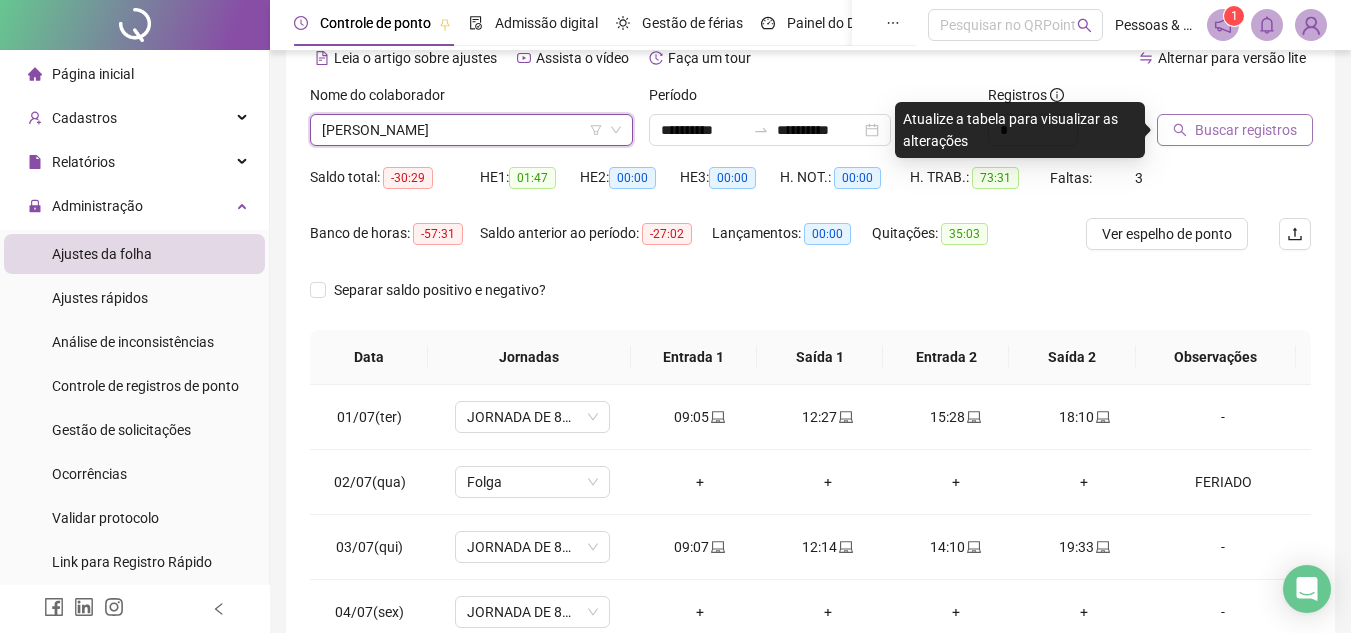 click on "[PERSON_NAME]" at bounding box center [471, 130] 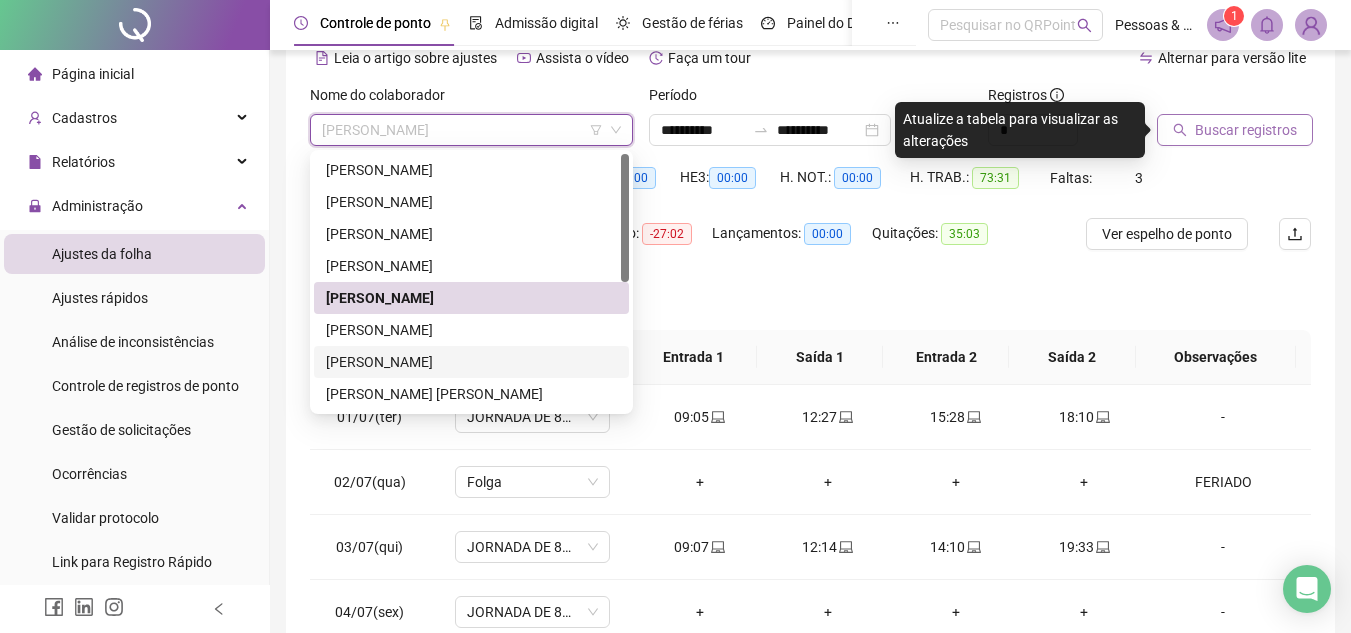 click on "[PERSON_NAME]" at bounding box center (471, 362) 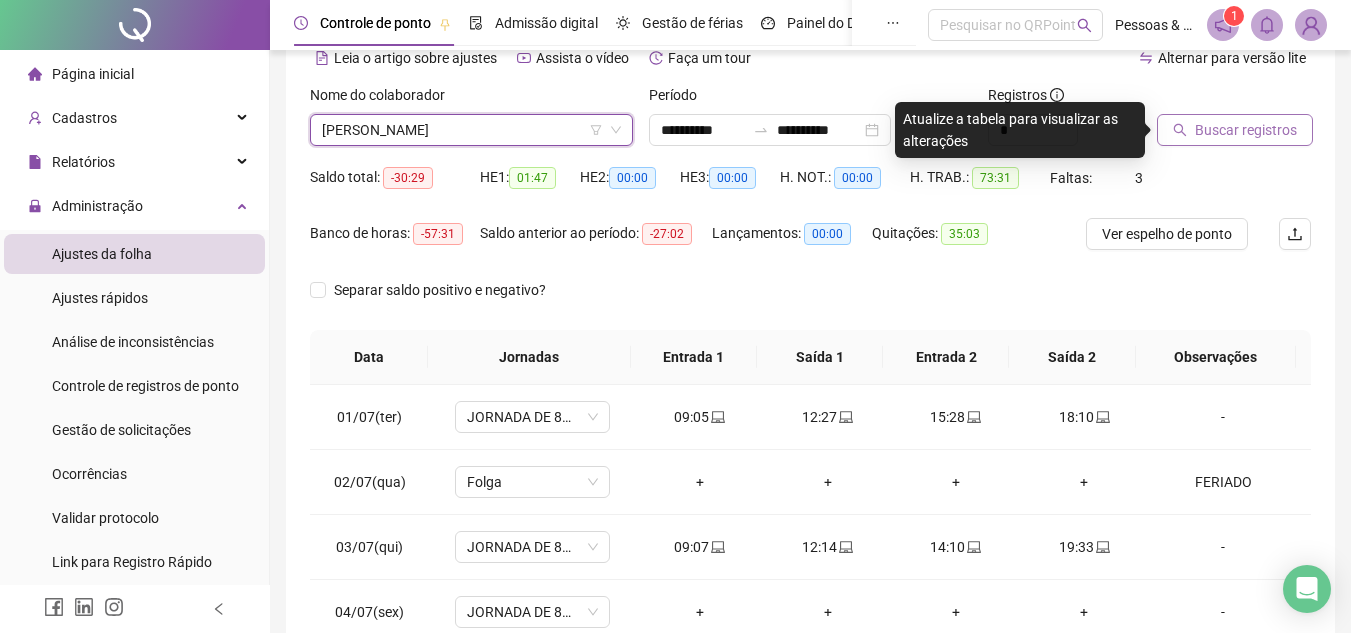 click on "Buscar registros" at bounding box center (1235, 130) 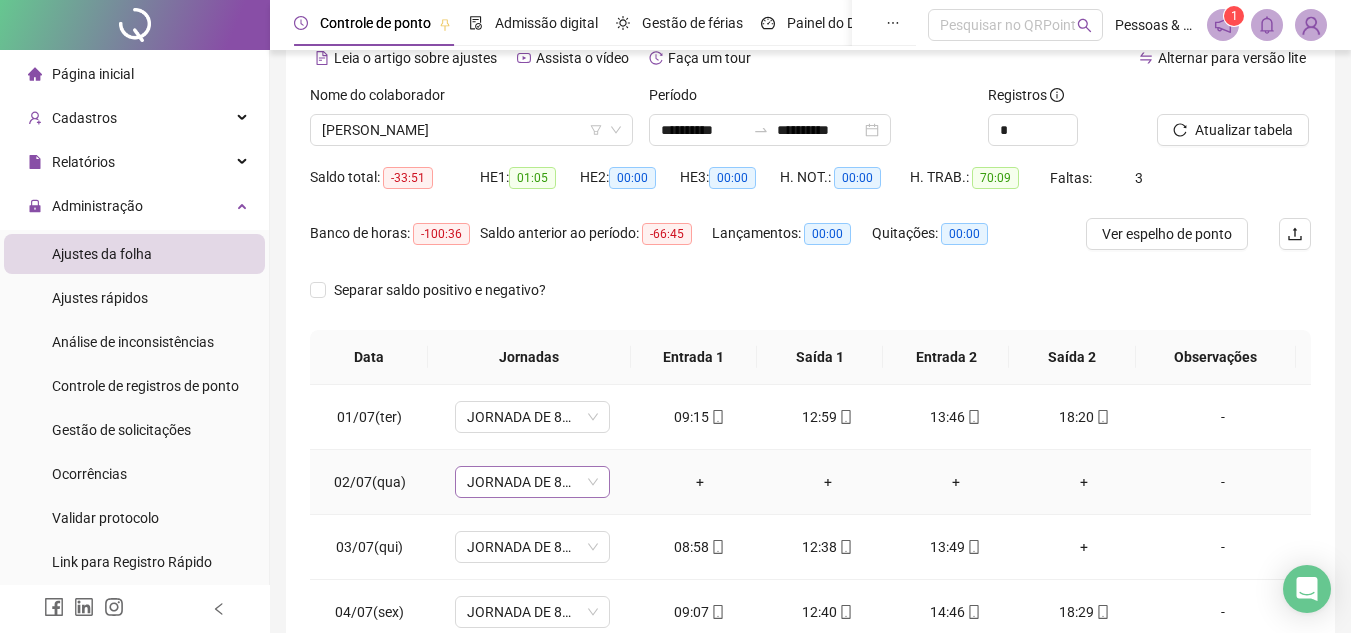 click on "JORNADA DE 8HRS" at bounding box center [532, 482] 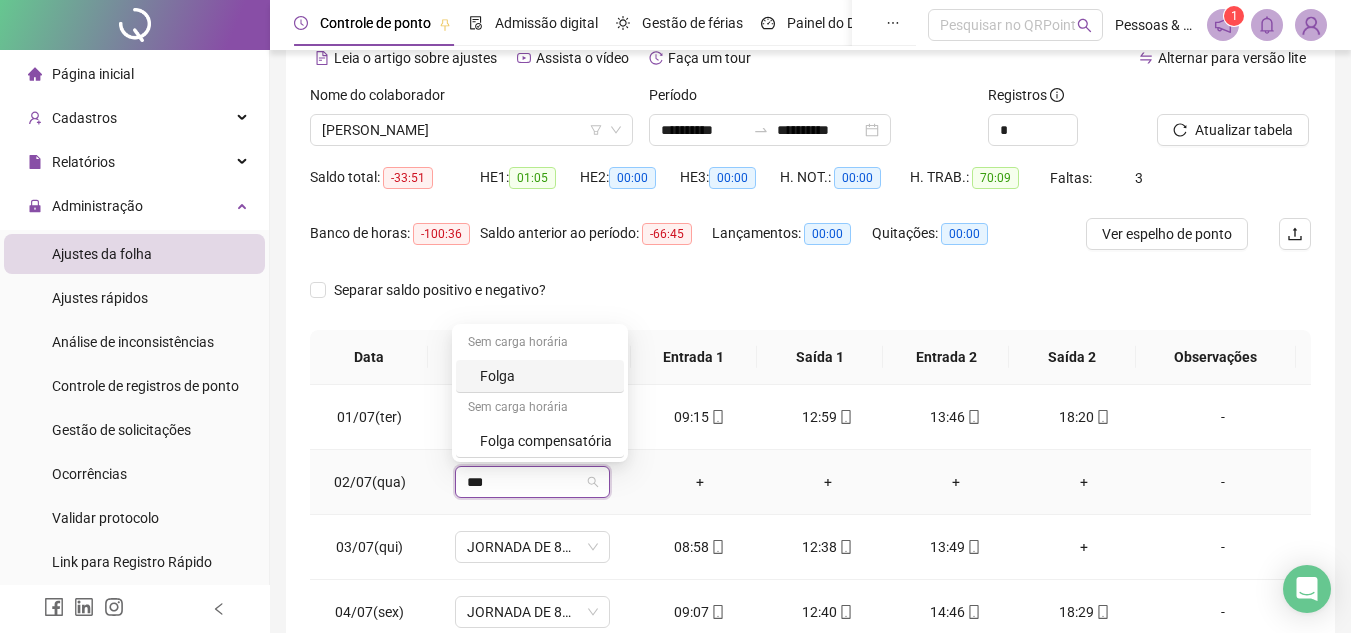 type on "****" 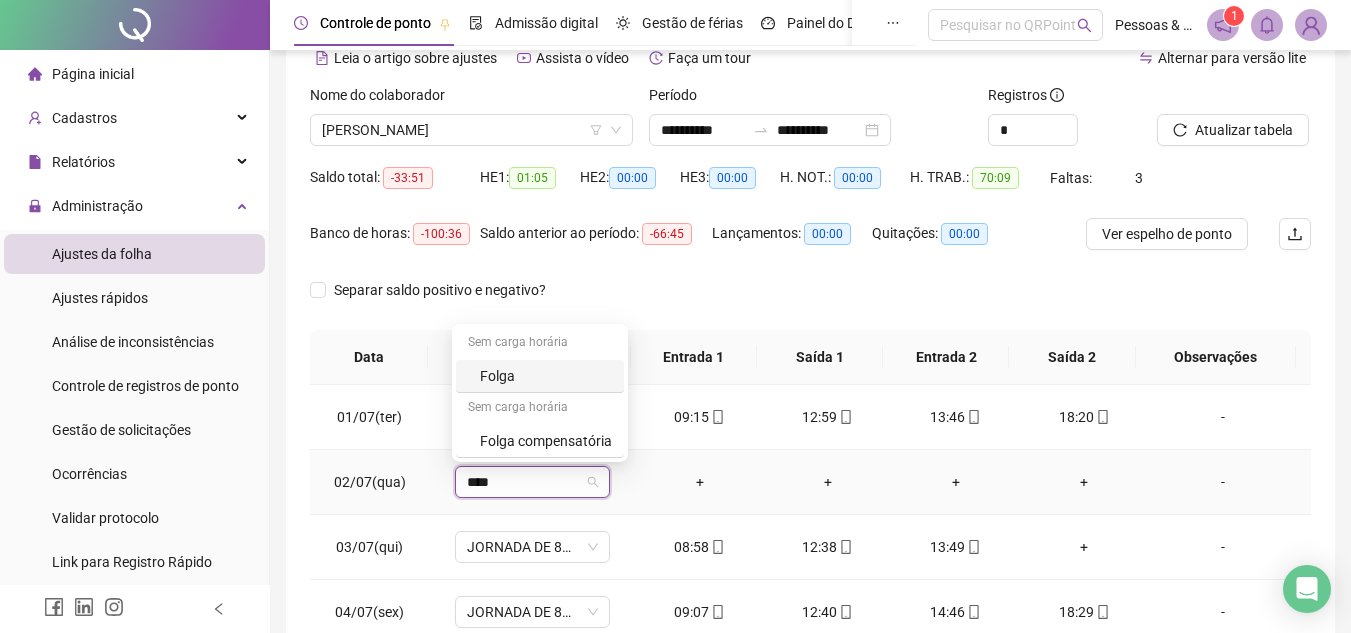 click on "Folga" at bounding box center [546, 376] 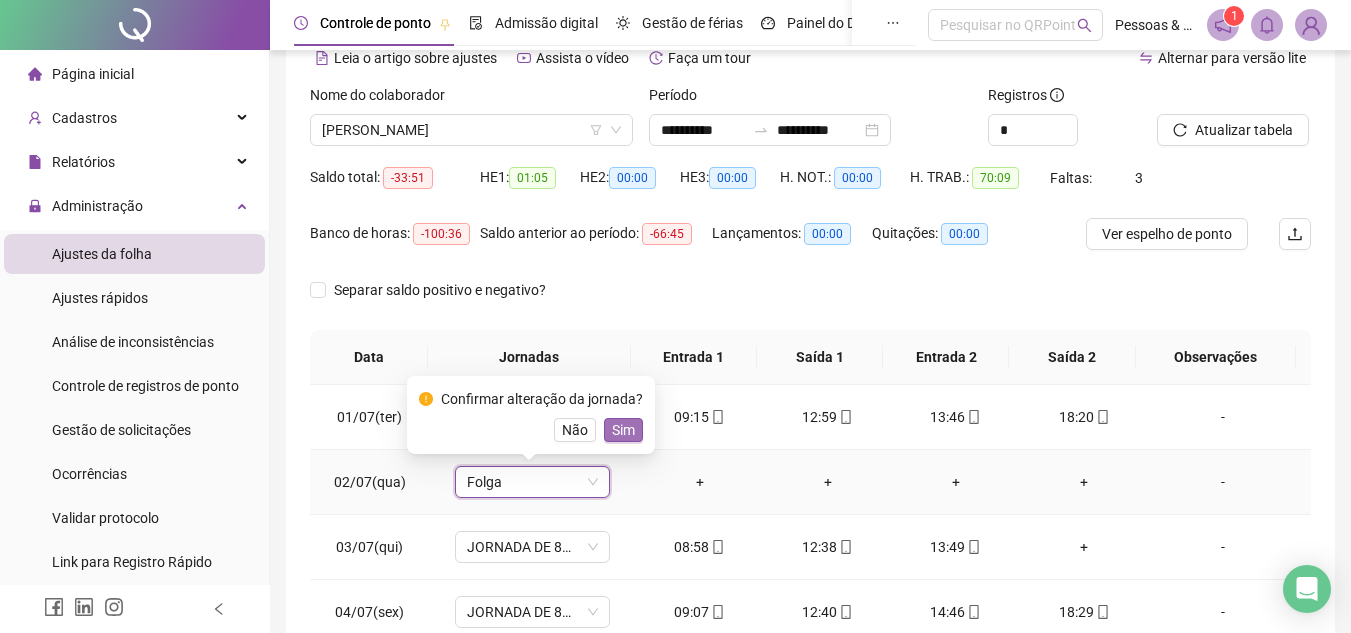 click on "Sim" at bounding box center [623, 430] 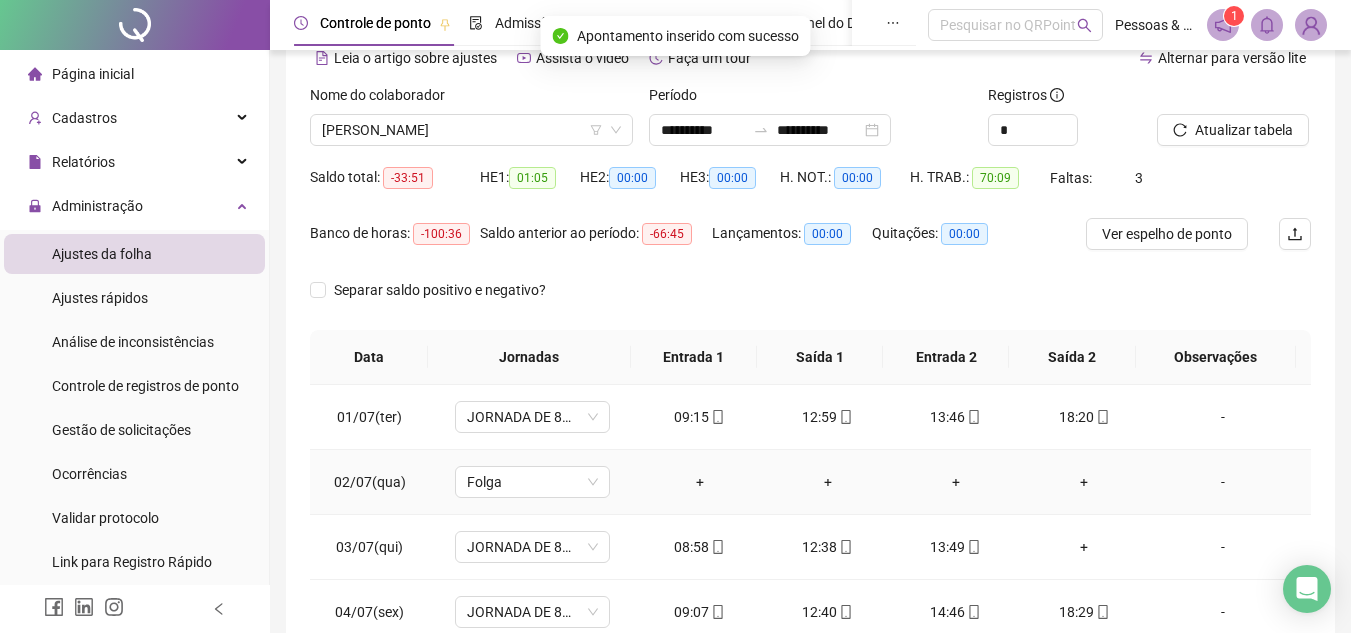 click on "-" at bounding box center (1223, 482) 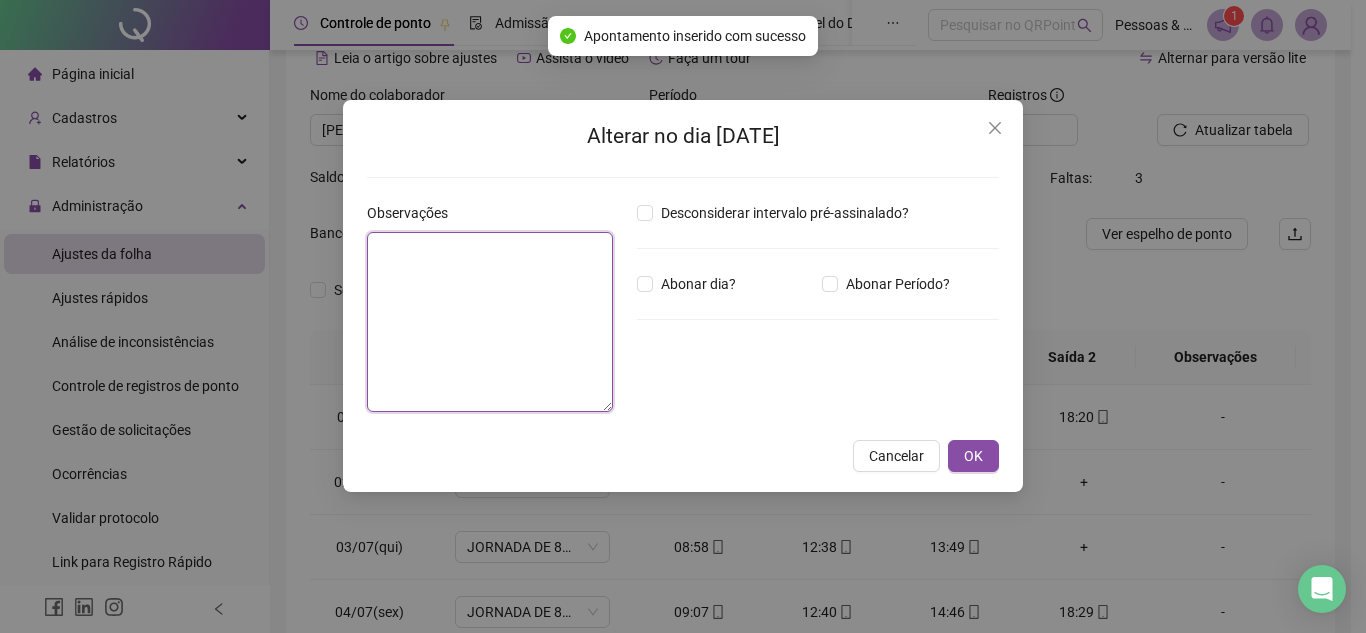 click at bounding box center (490, 322) 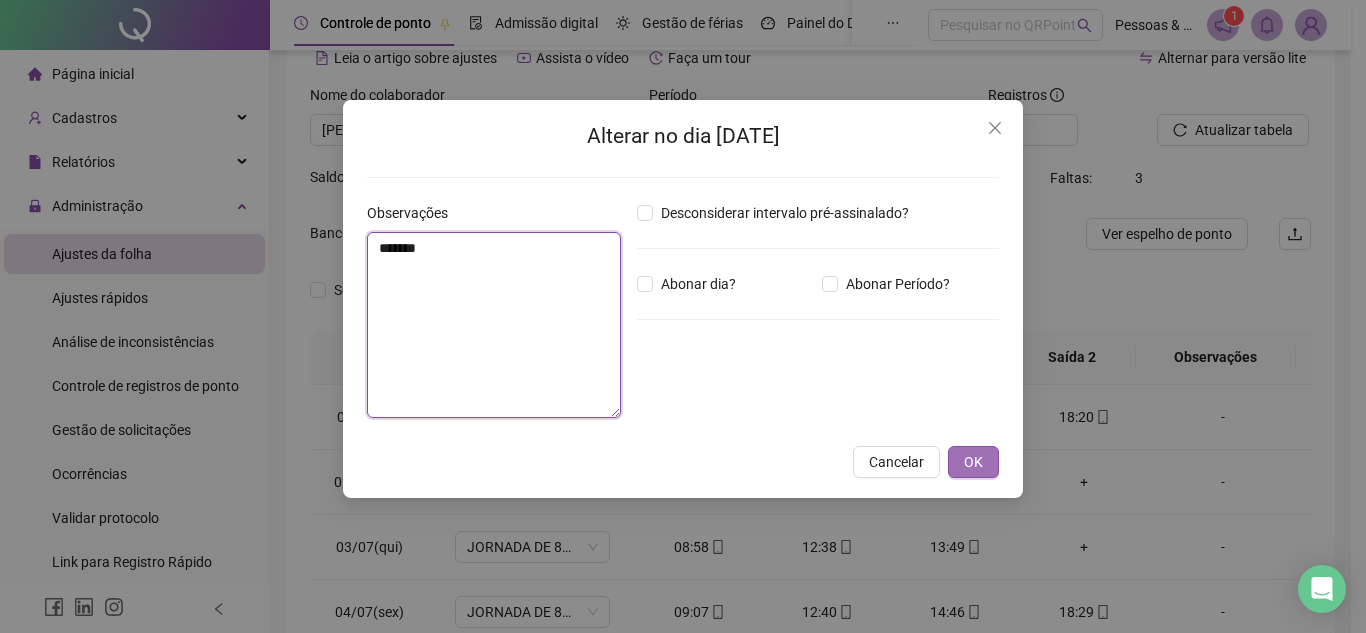 type on "*******" 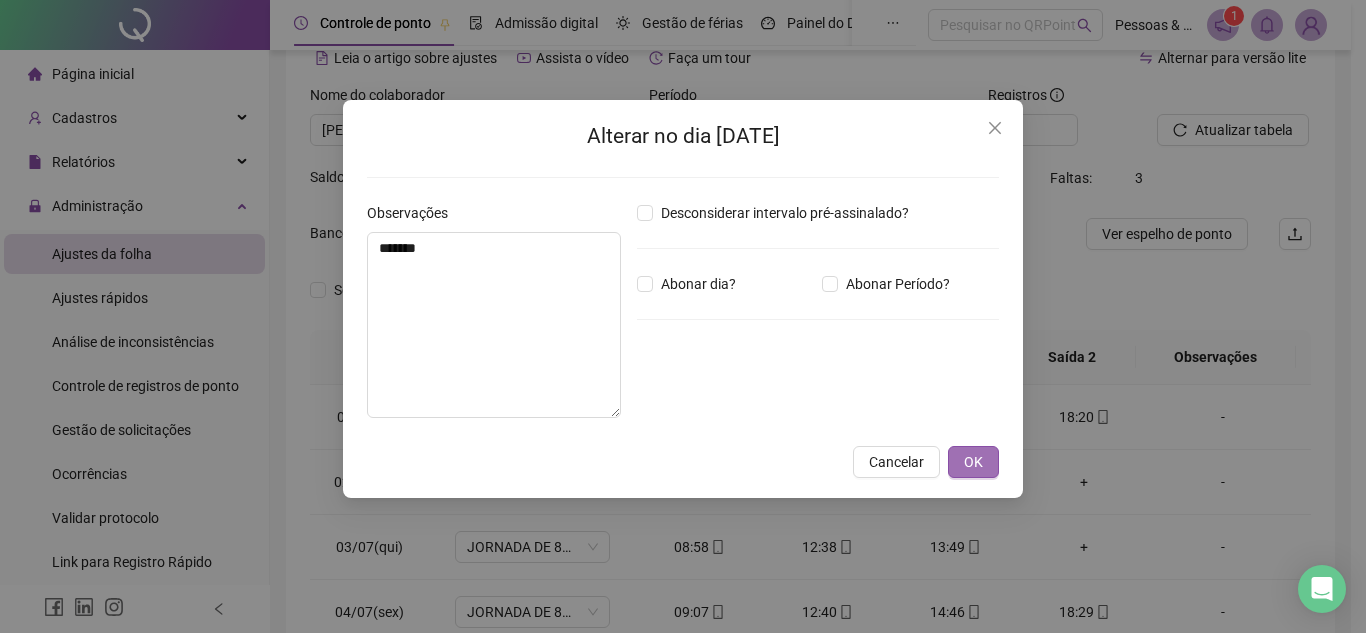 click on "OK" at bounding box center [973, 462] 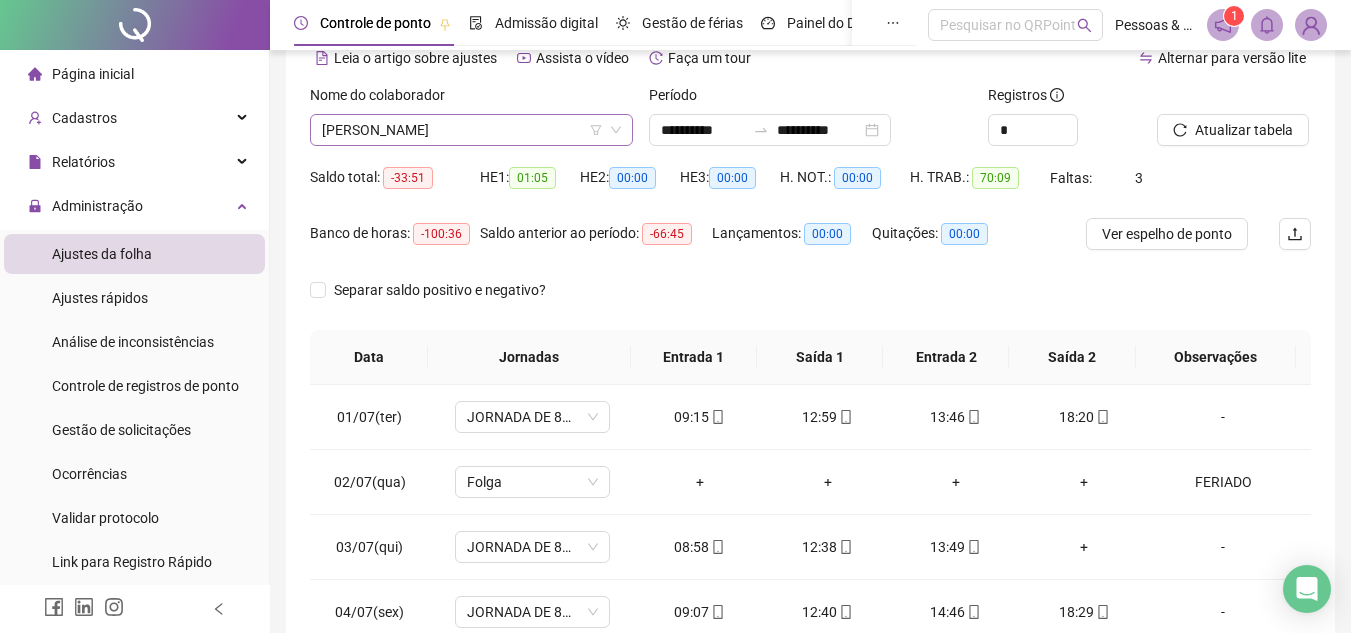 click on "[PERSON_NAME]" at bounding box center [471, 130] 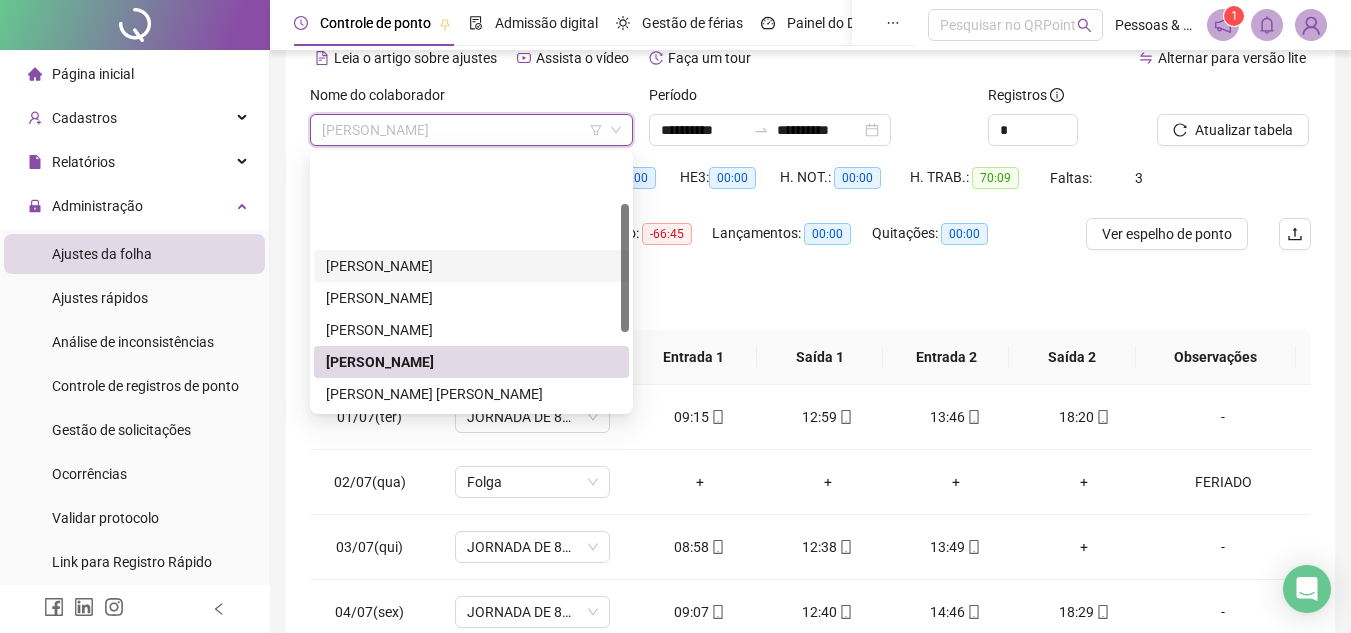 scroll, scrollTop: 100, scrollLeft: 0, axis: vertical 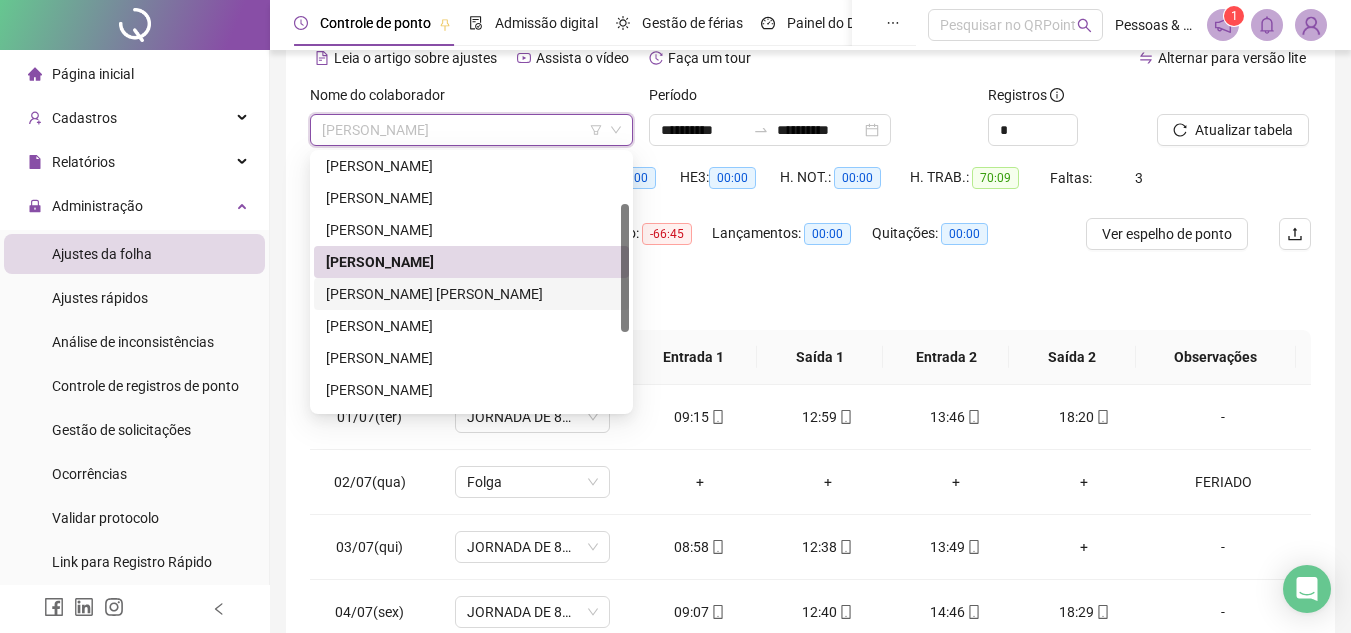 click on "[PERSON_NAME] [PERSON_NAME]" at bounding box center (471, 294) 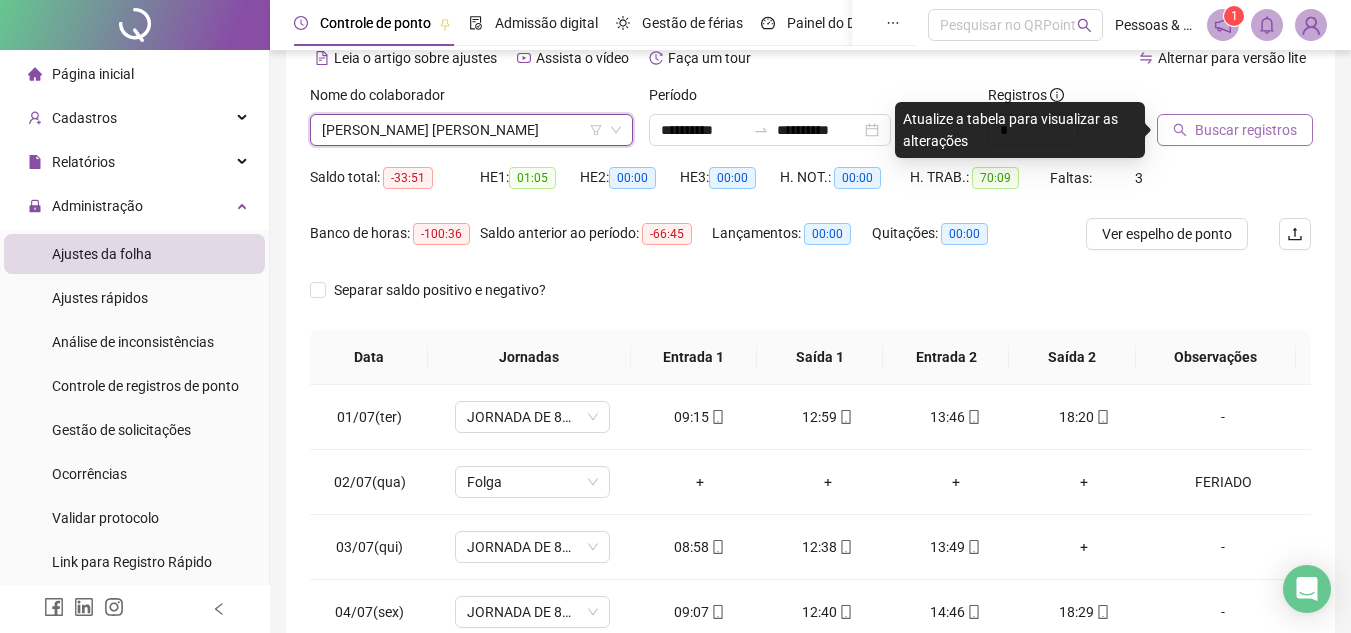 click on "Buscar registros" at bounding box center (1246, 130) 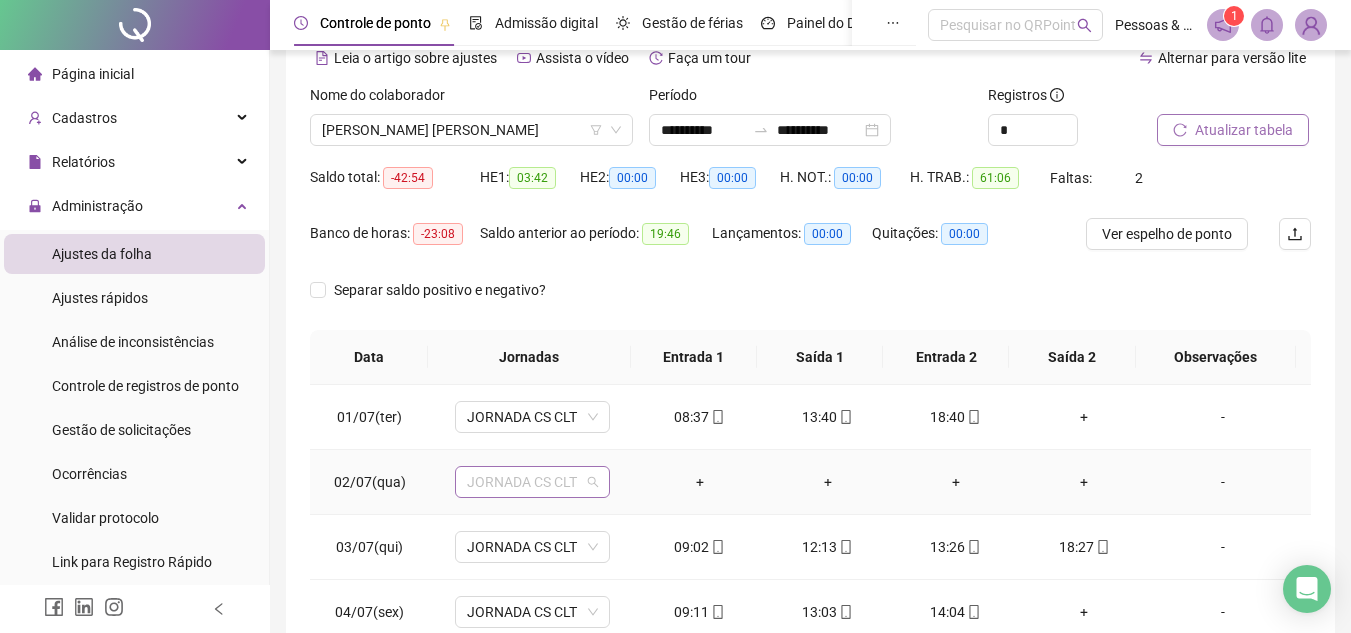 click on "JORNADA CS CLT" at bounding box center (532, 482) 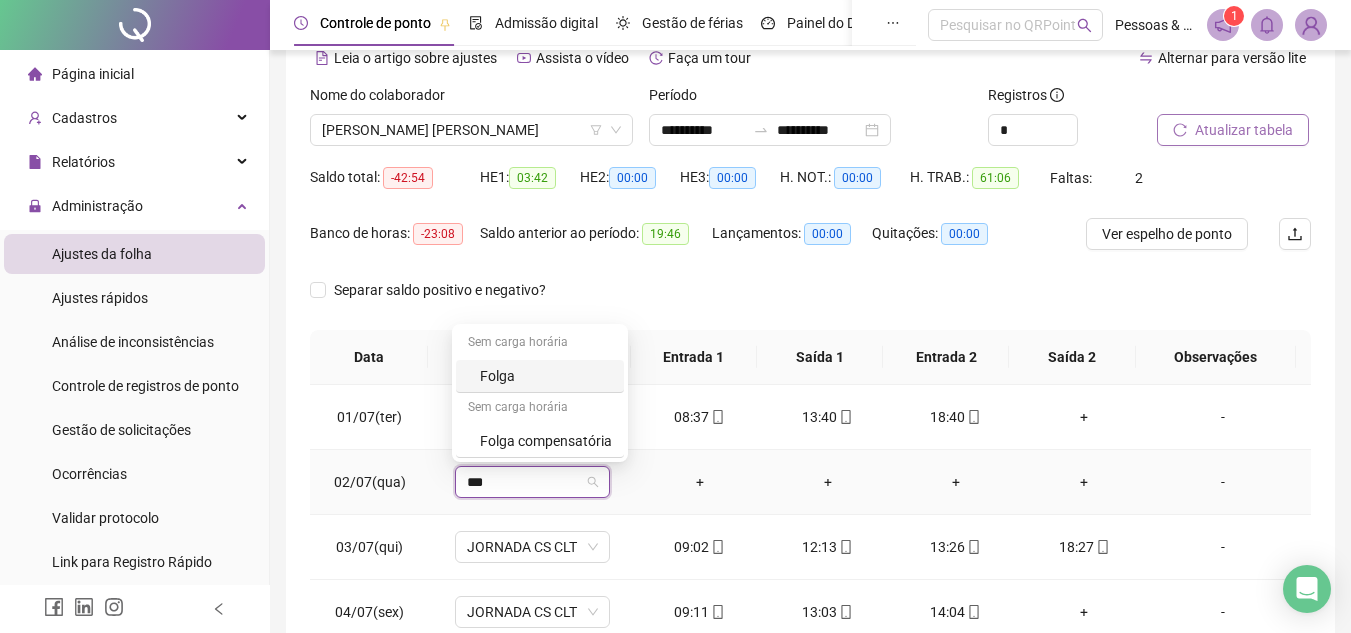 type on "****" 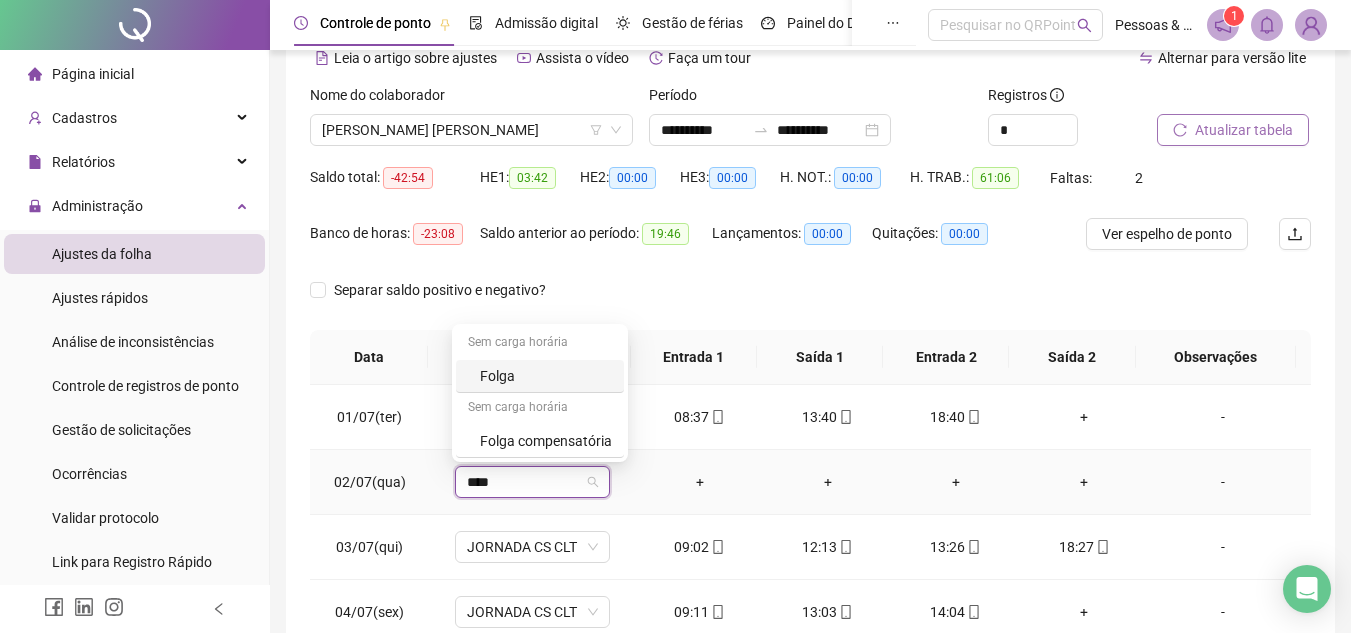 click on "Folga" at bounding box center [546, 376] 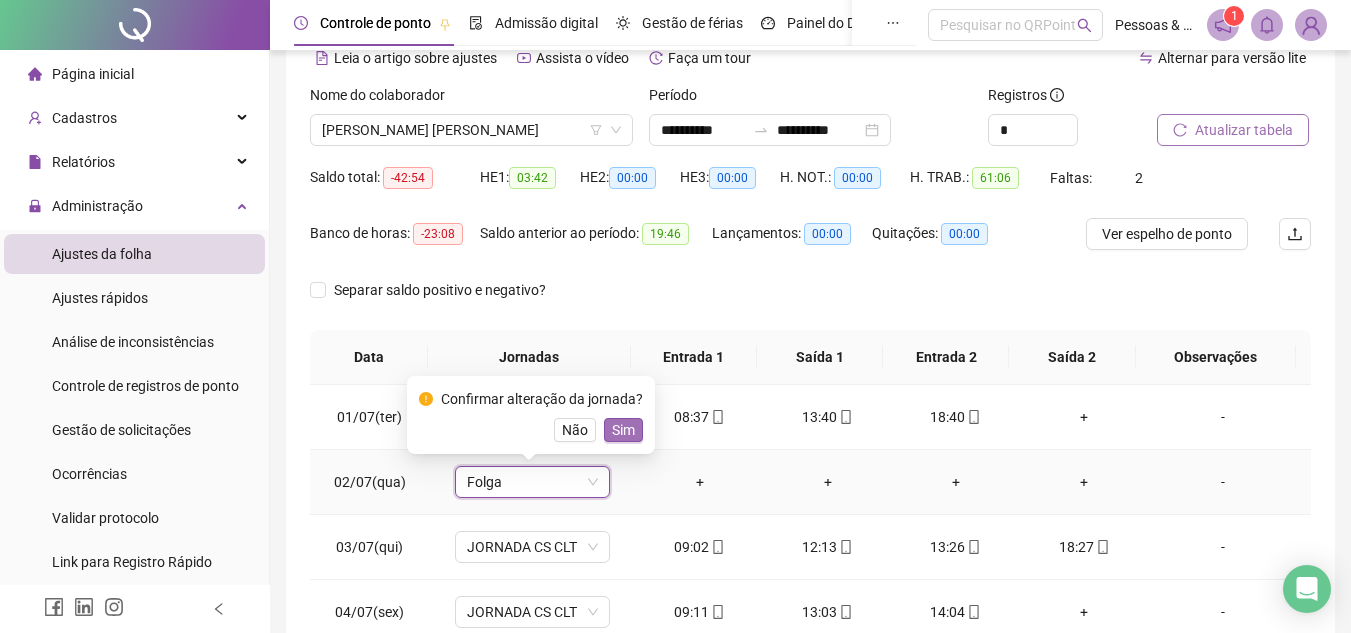 click on "Sim" at bounding box center (623, 430) 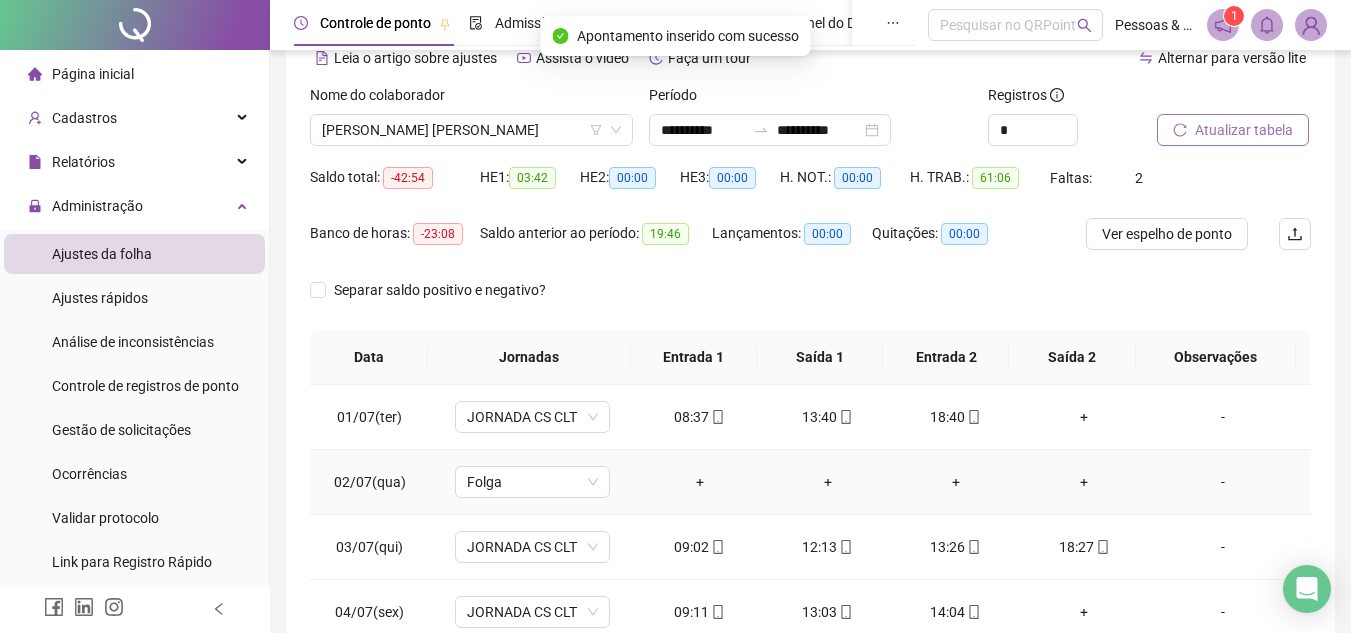 click on "-" at bounding box center (1223, 482) 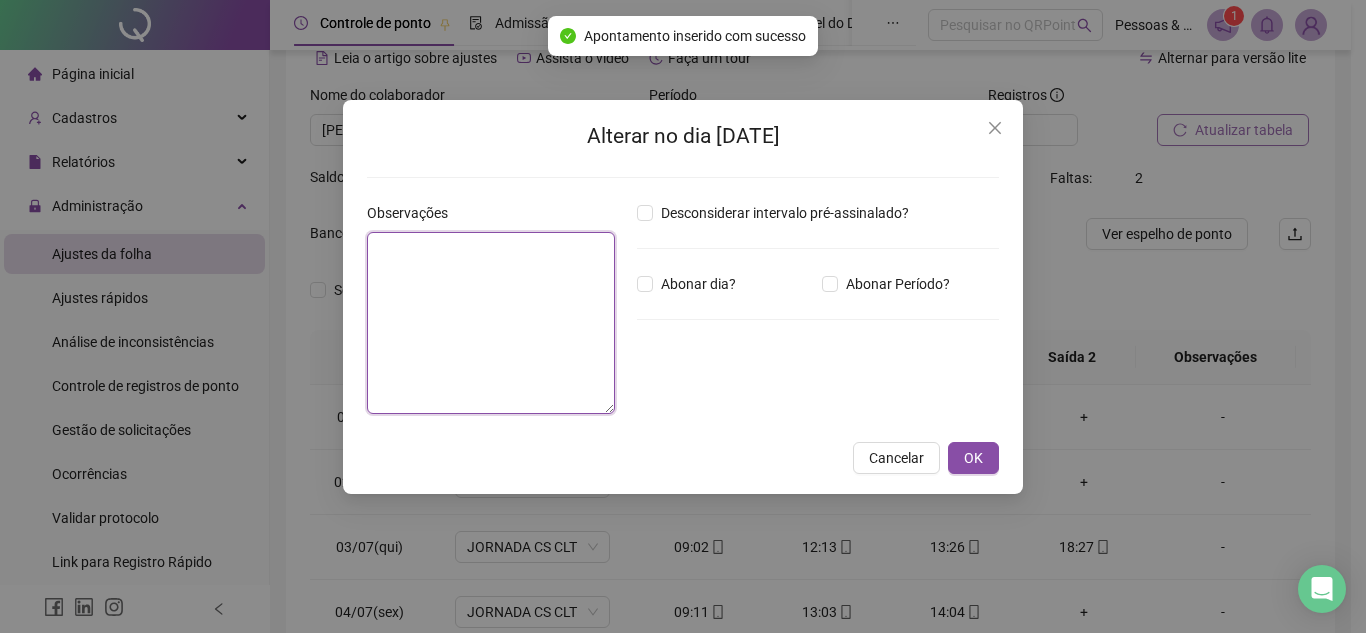 click at bounding box center [491, 323] 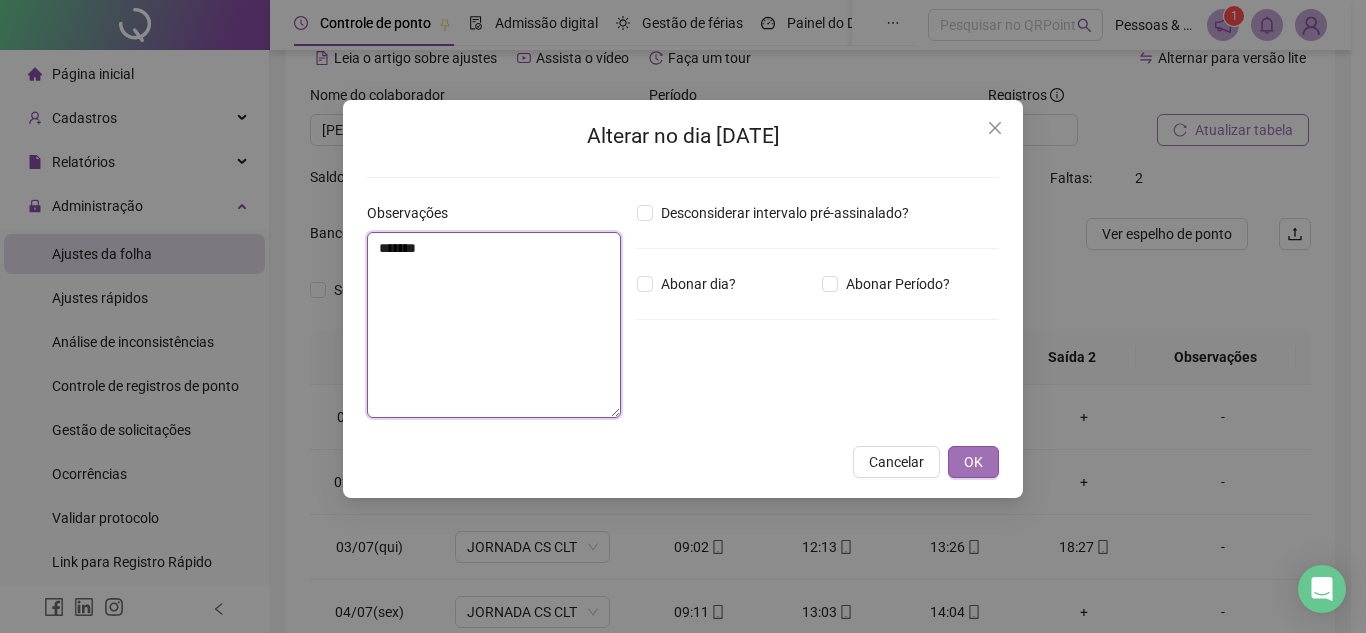 type on "*******" 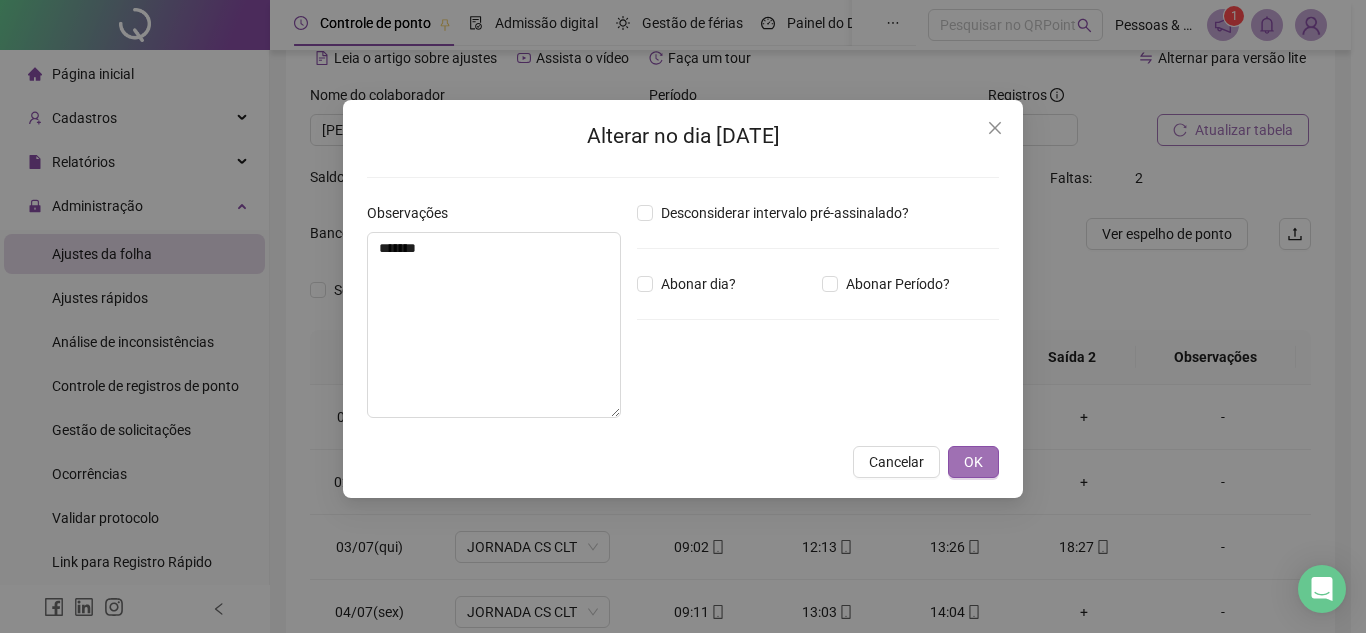 click on "OK" at bounding box center [973, 462] 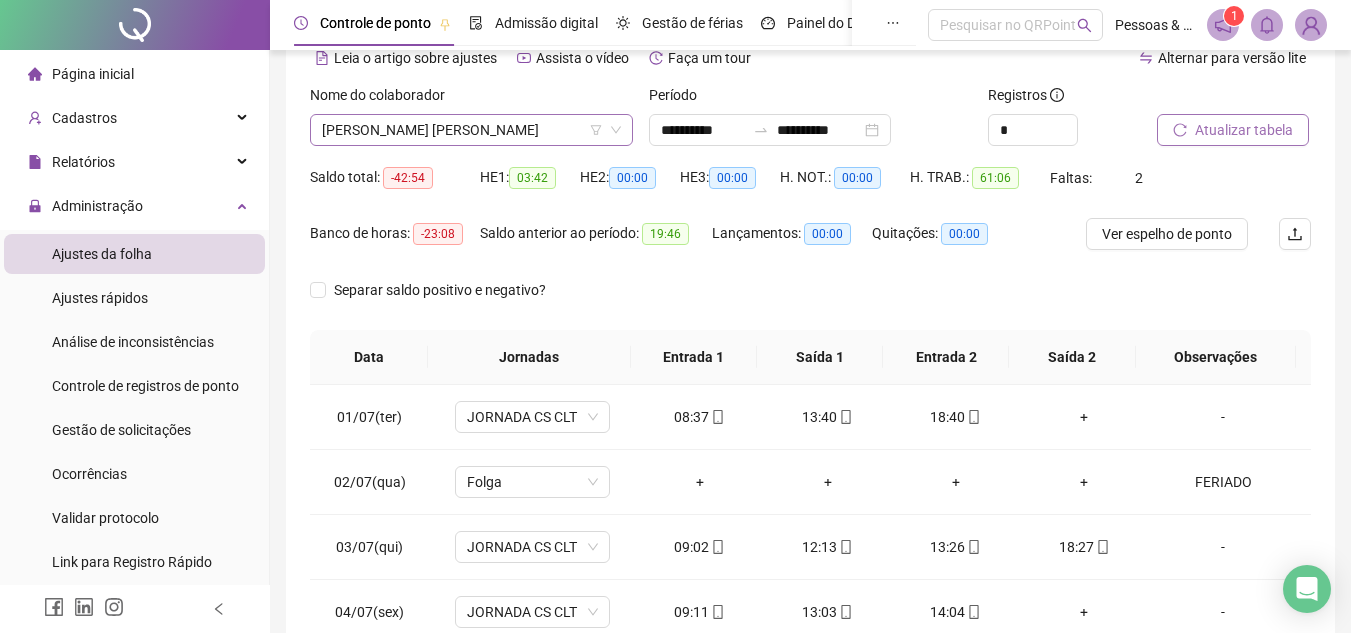 click on "[PERSON_NAME] [PERSON_NAME]" at bounding box center [471, 130] 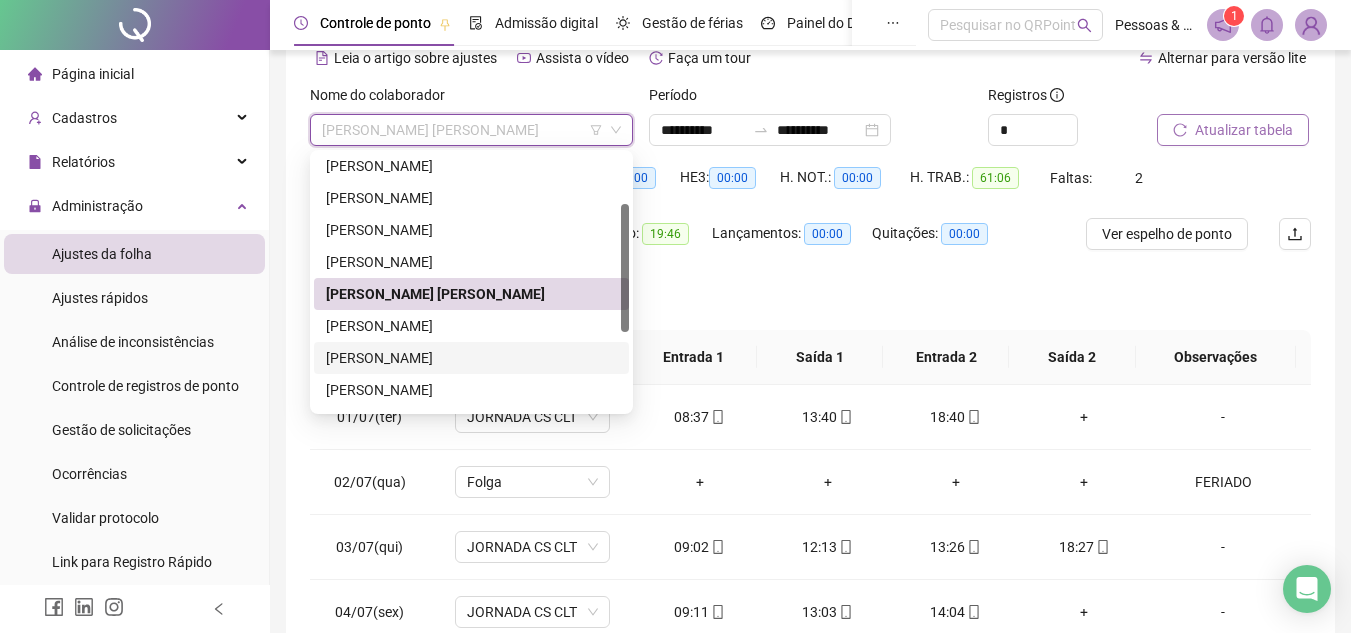 click on "[PERSON_NAME]" at bounding box center (471, 358) 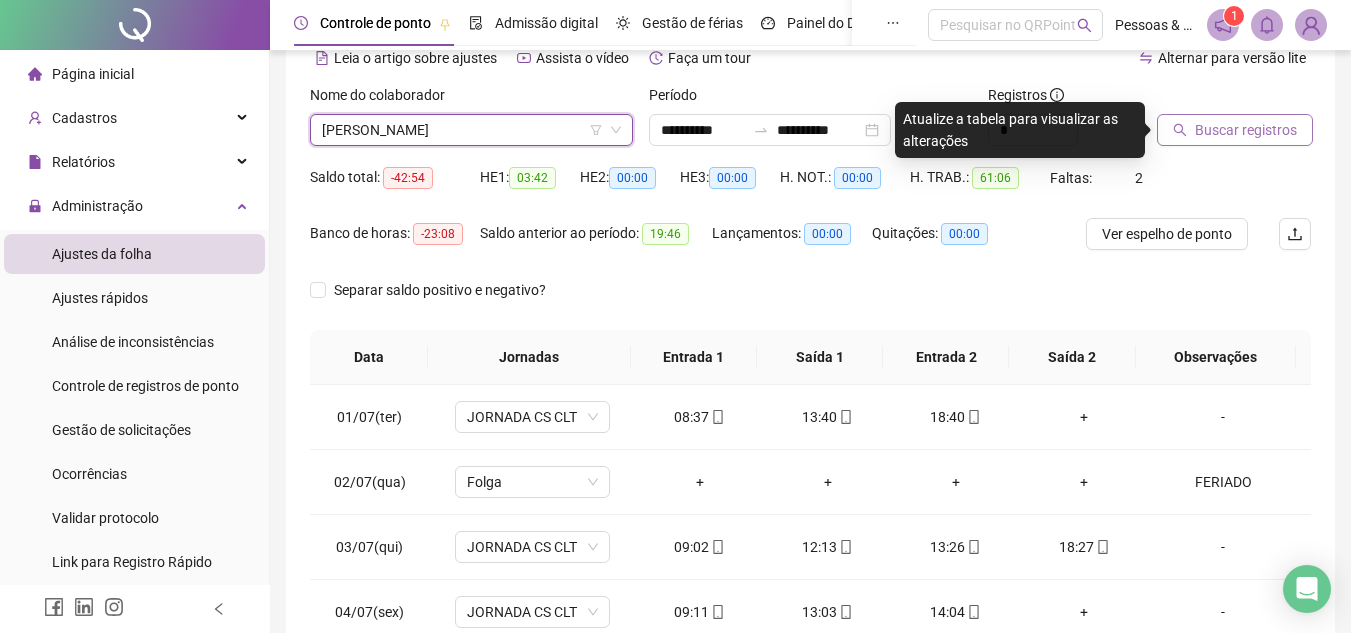 click on "Buscar registros" at bounding box center [1246, 130] 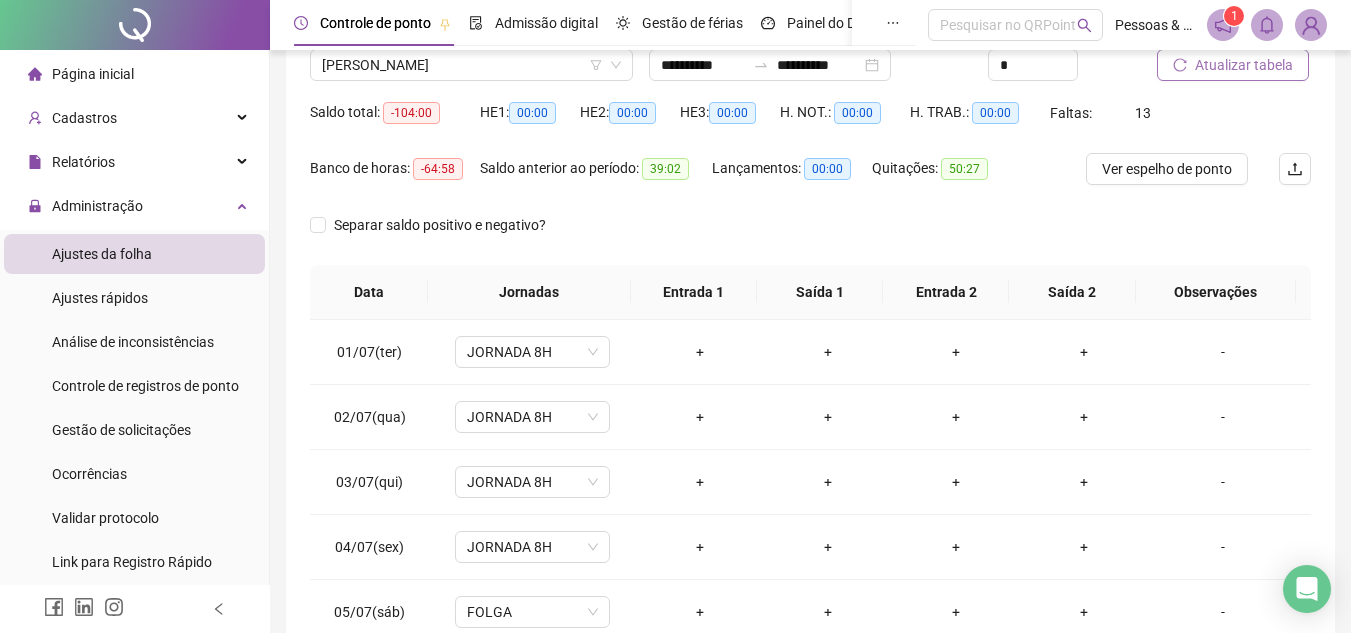 scroll, scrollTop: 200, scrollLeft: 0, axis: vertical 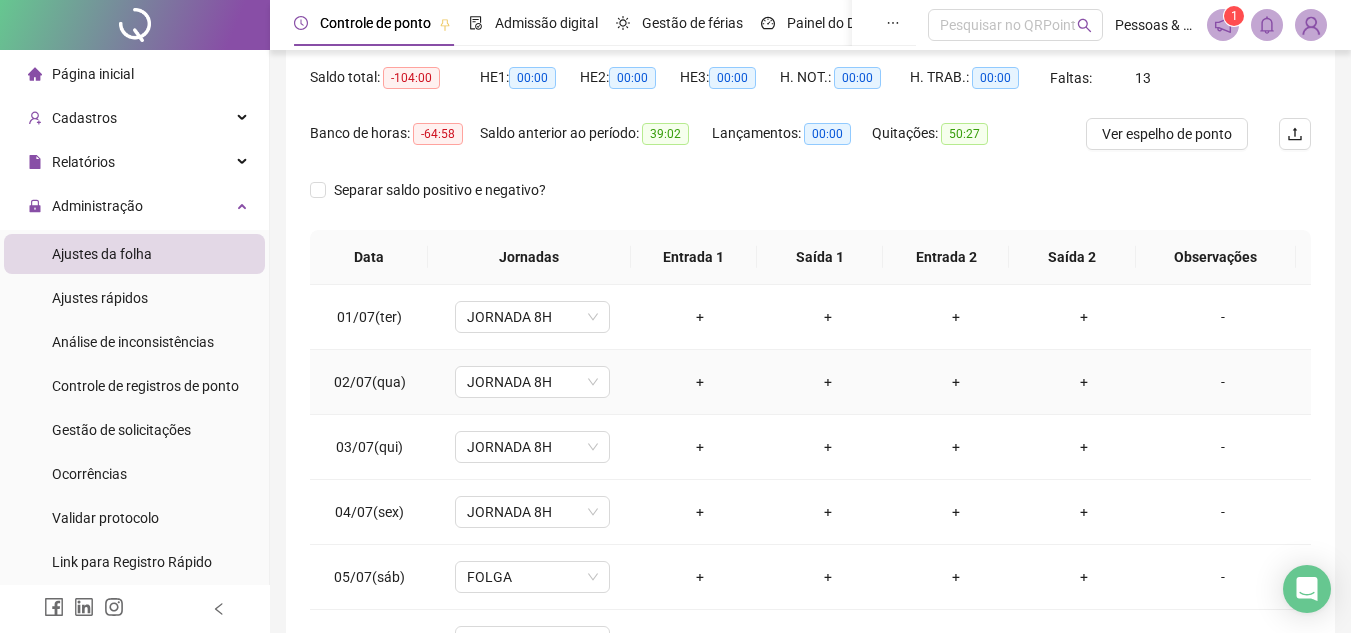 click on "-" at bounding box center [1223, 382] 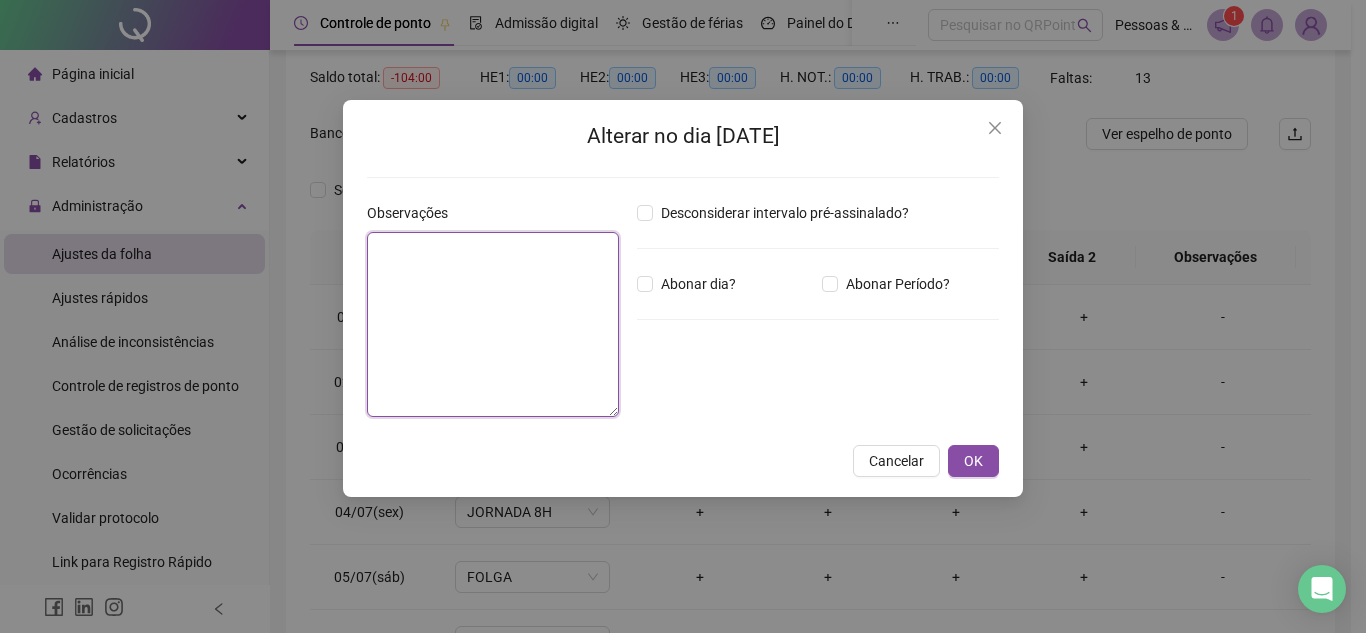 click at bounding box center (493, 324) 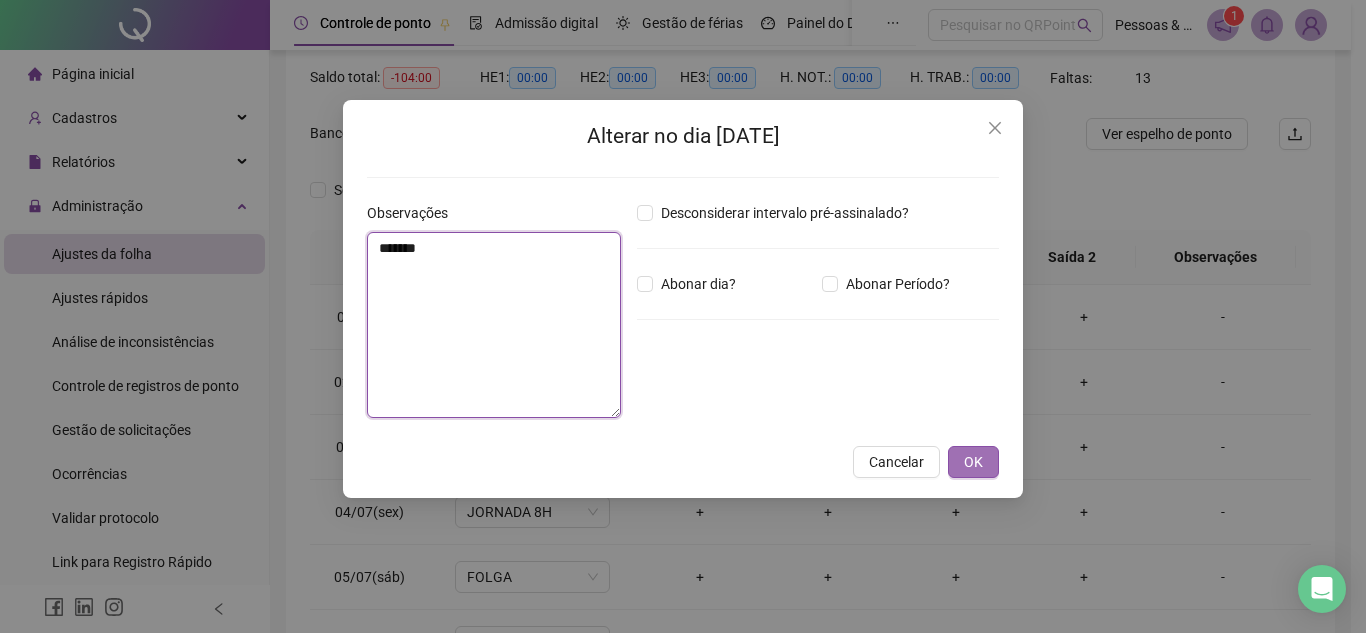 type on "*******" 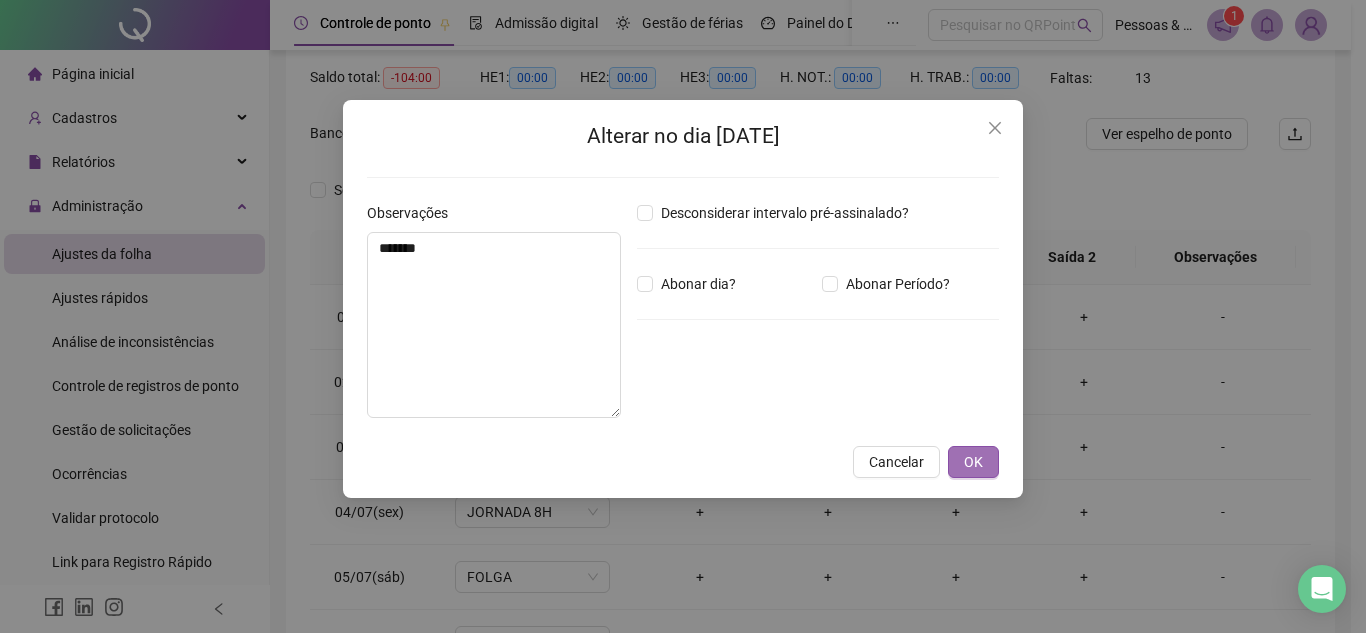 click on "OK" at bounding box center [973, 462] 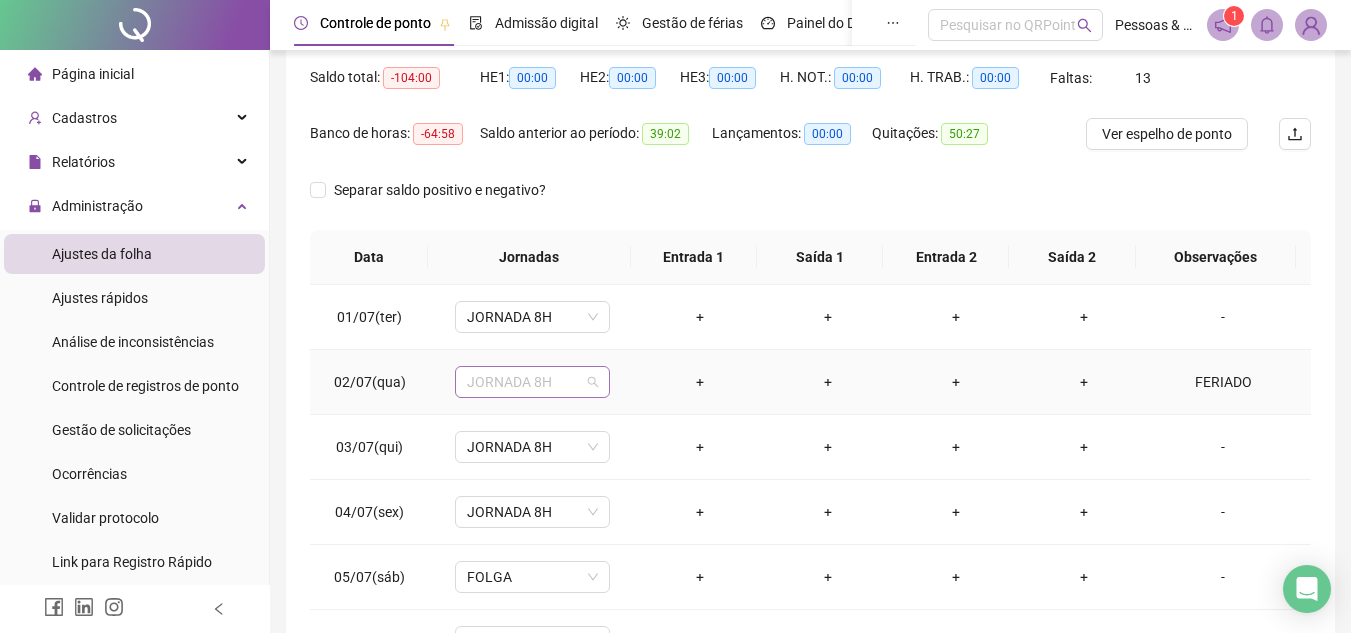 click on "JORNADA 8H" at bounding box center [532, 382] 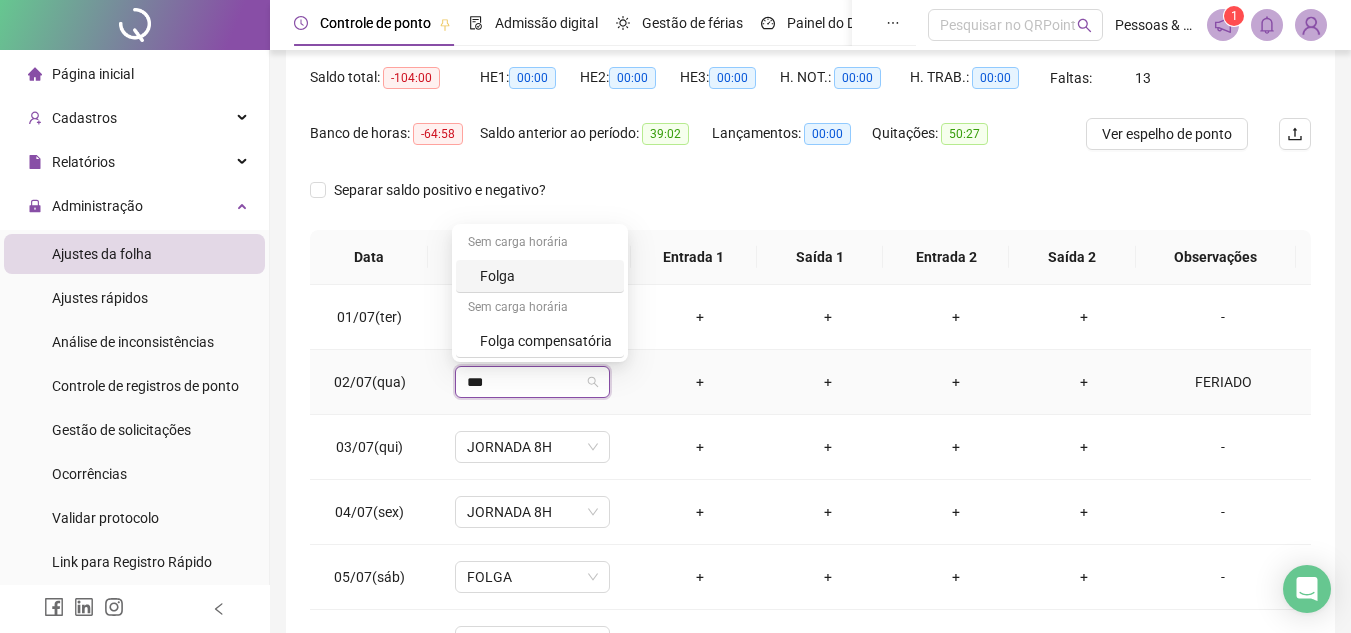 type on "****" 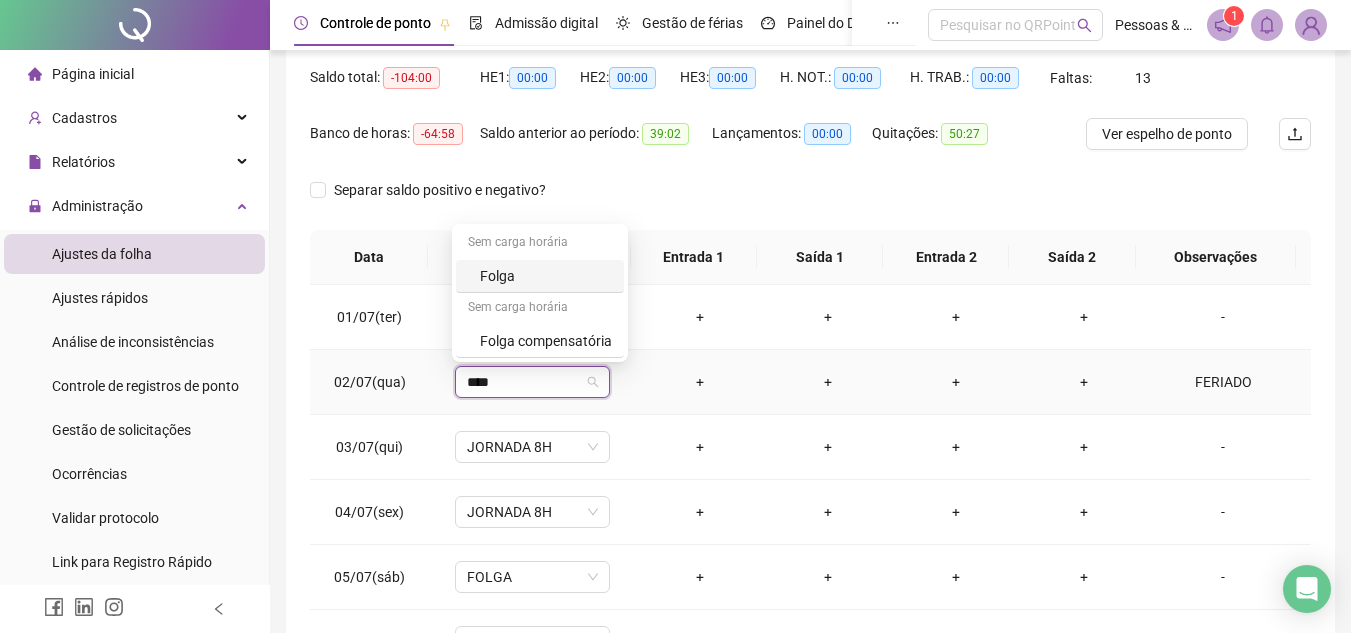 click on "Folga" at bounding box center (546, 276) 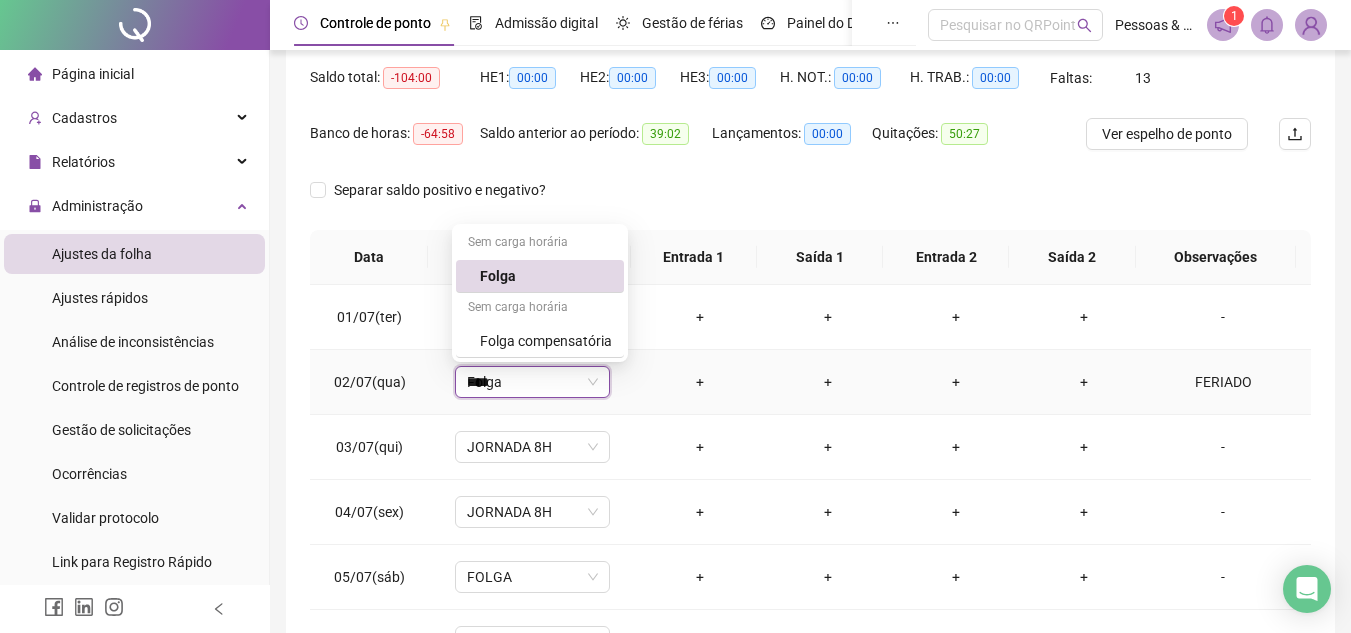 type 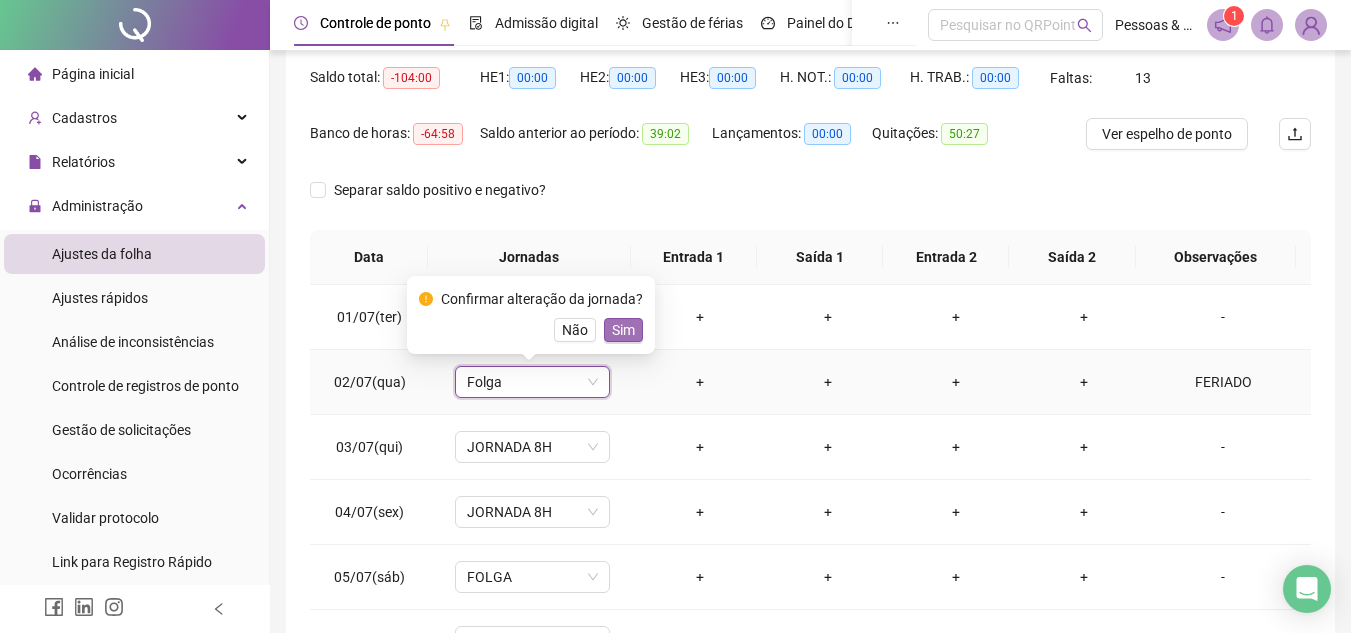 click on "Sim" at bounding box center [623, 330] 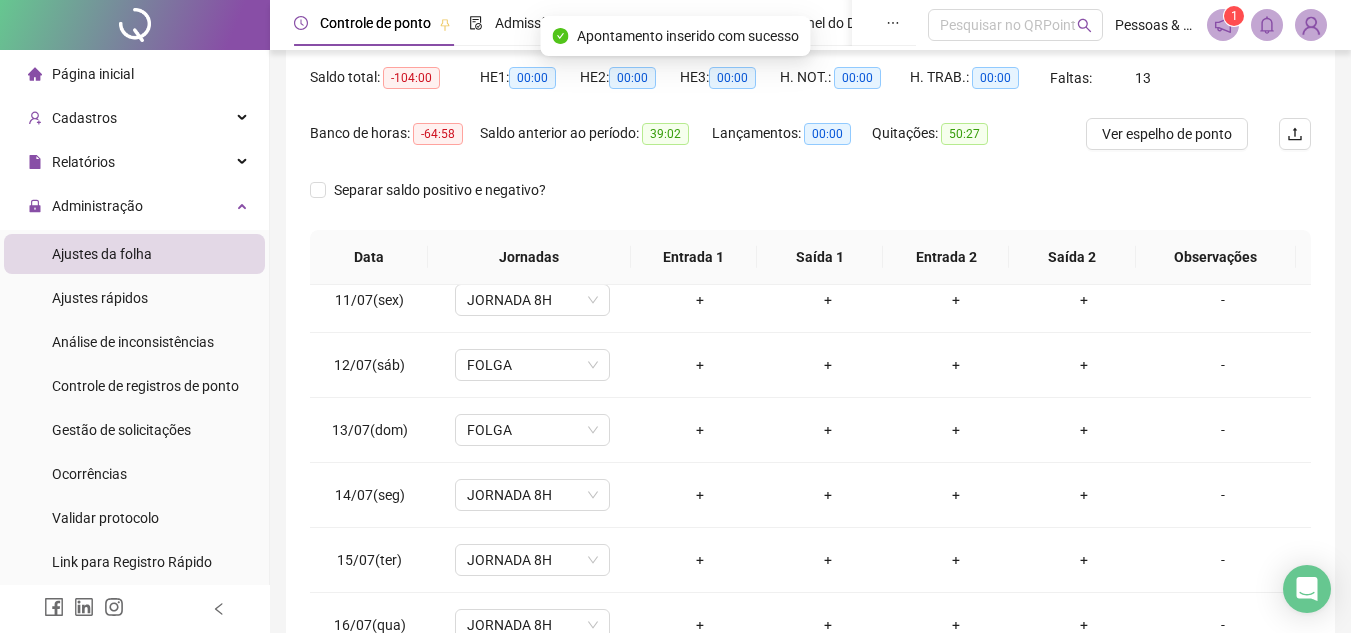 scroll, scrollTop: 678, scrollLeft: 0, axis: vertical 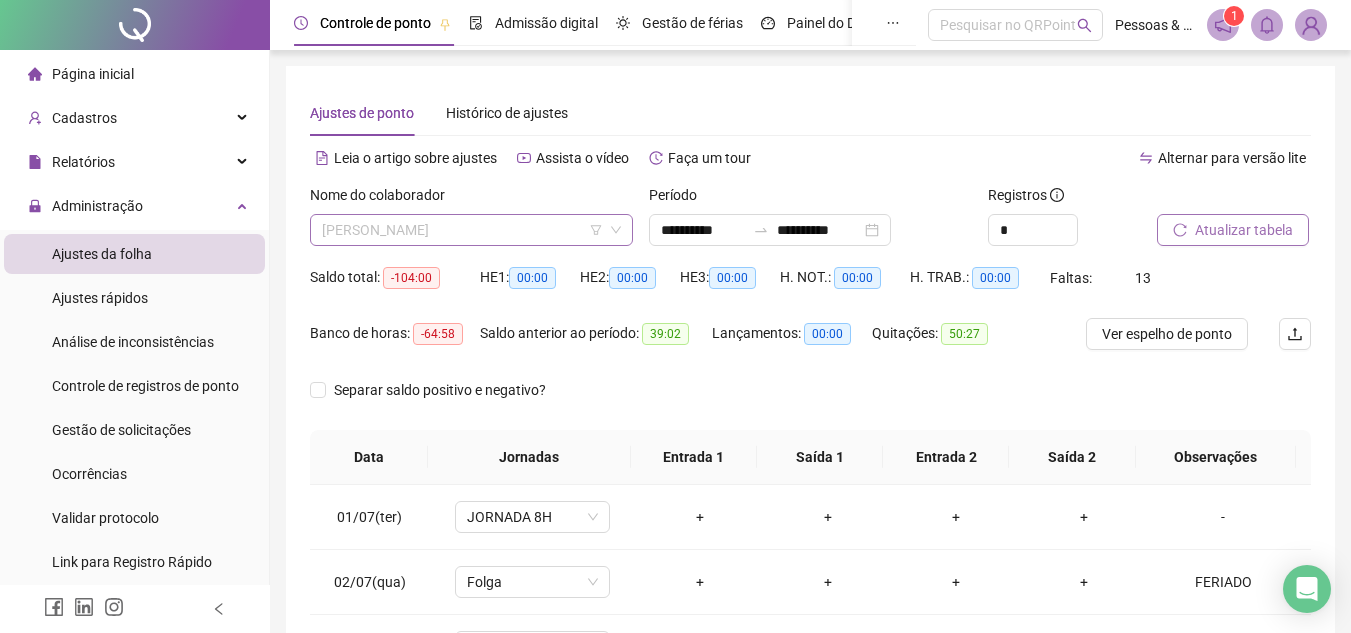 click on "[PERSON_NAME]" at bounding box center [471, 230] 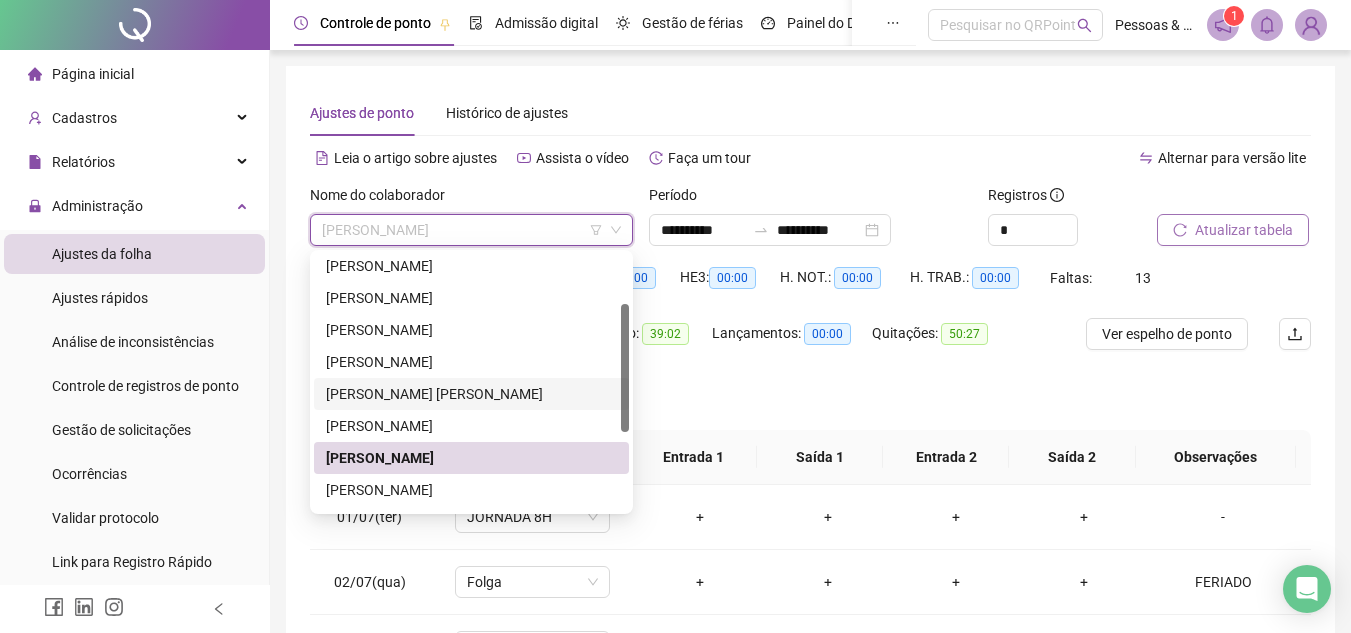 scroll, scrollTop: 200, scrollLeft: 0, axis: vertical 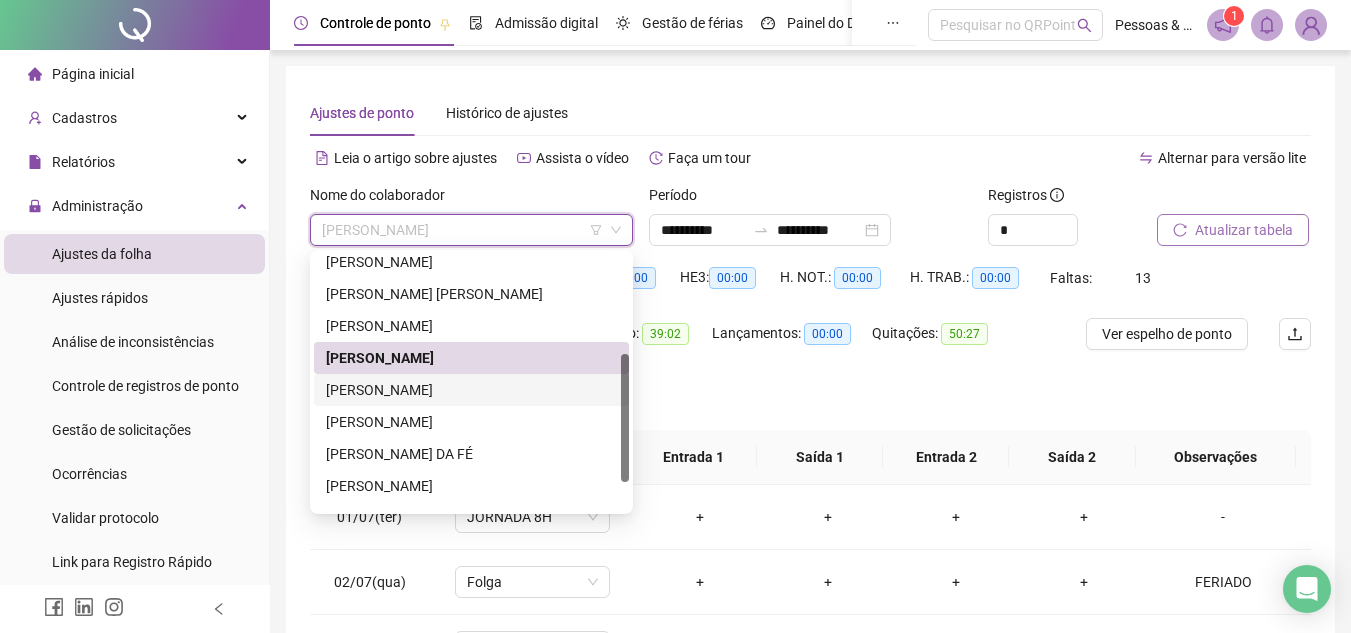 click on "[PERSON_NAME]" at bounding box center (471, 390) 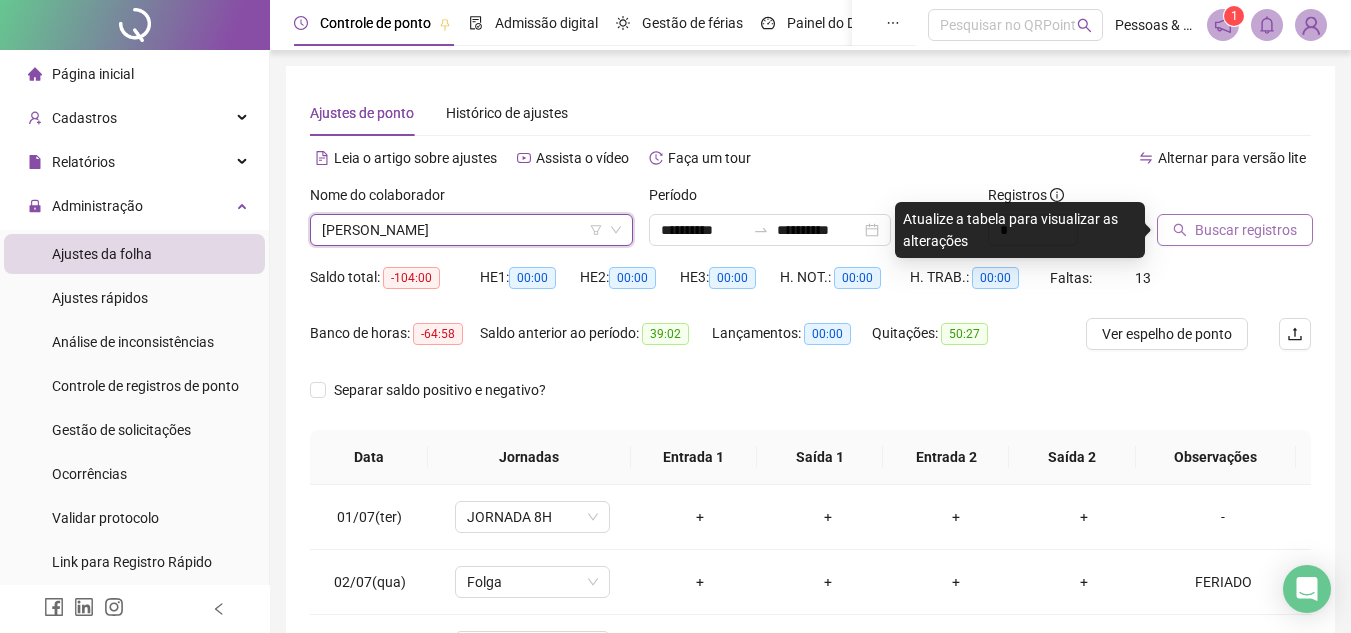 click on "Buscar registros" at bounding box center (1246, 230) 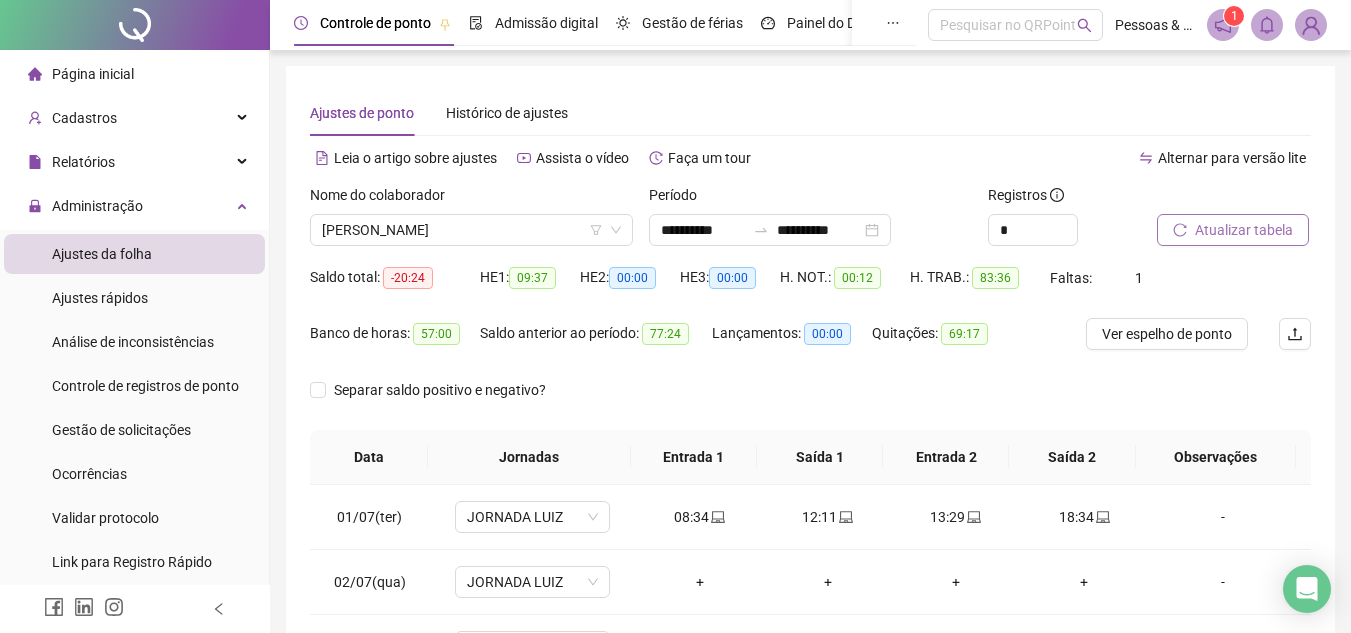 scroll, scrollTop: 200, scrollLeft: 0, axis: vertical 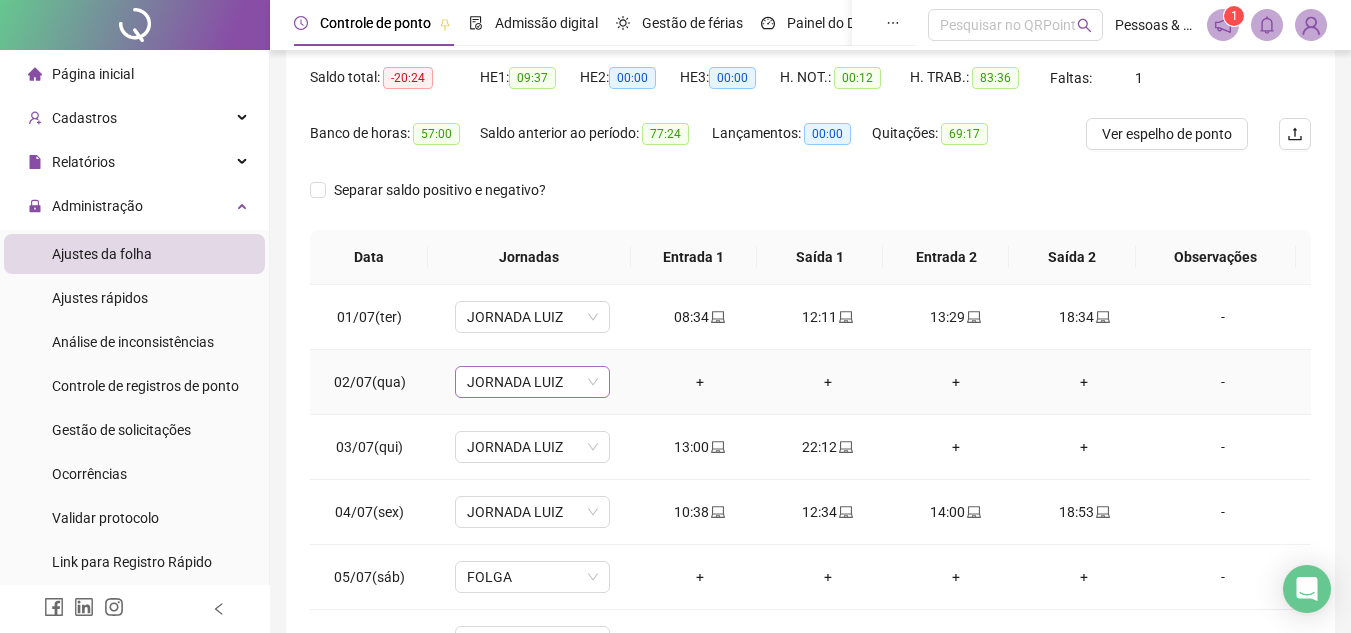 click on "JORNADA LUIZ" at bounding box center [532, 382] 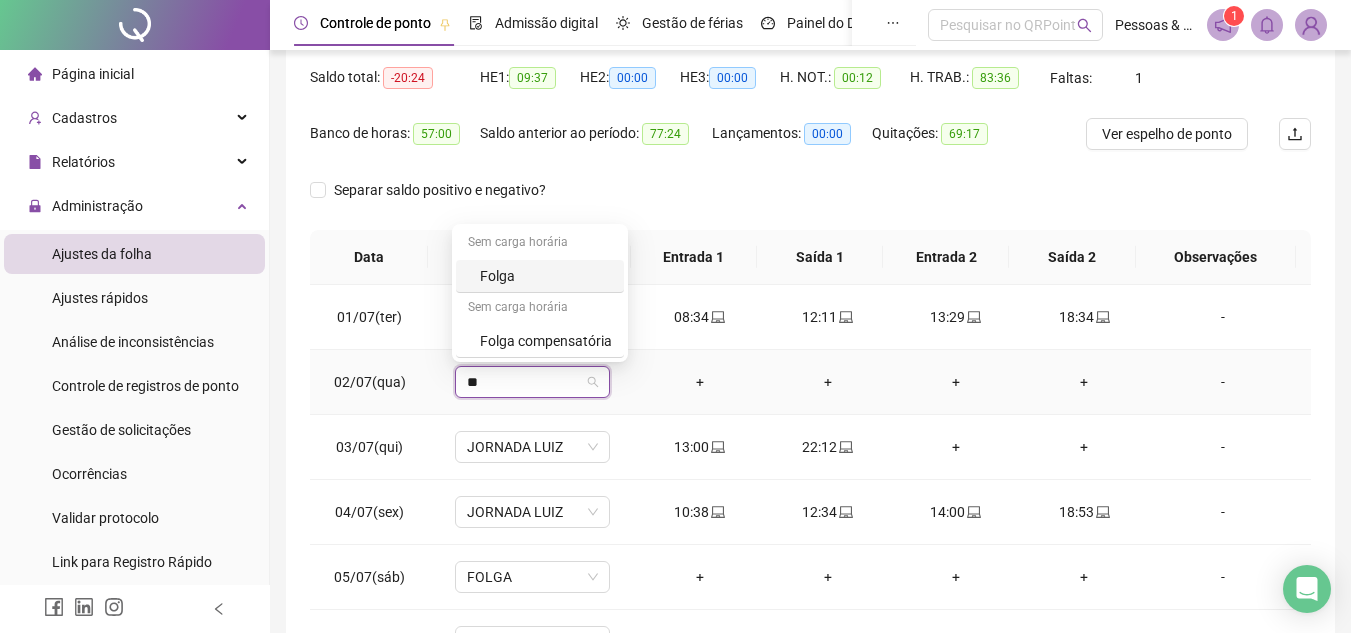 type on "***" 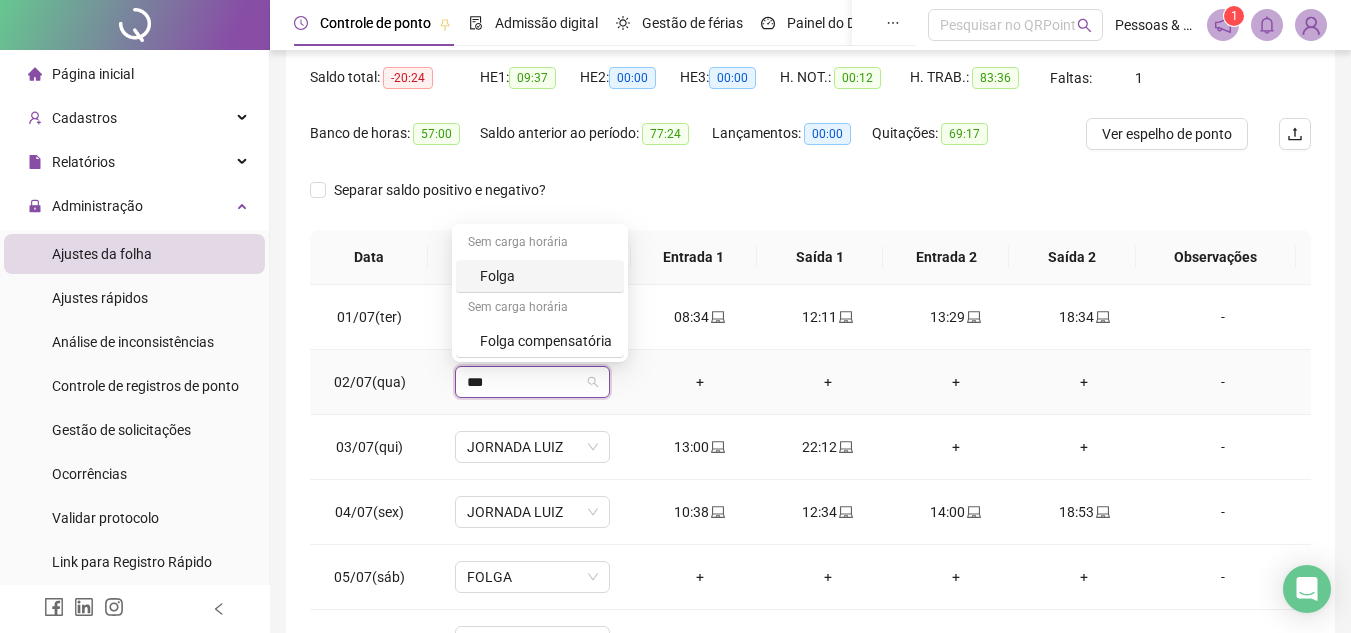 click on "Folga" at bounding box center (540, 276) 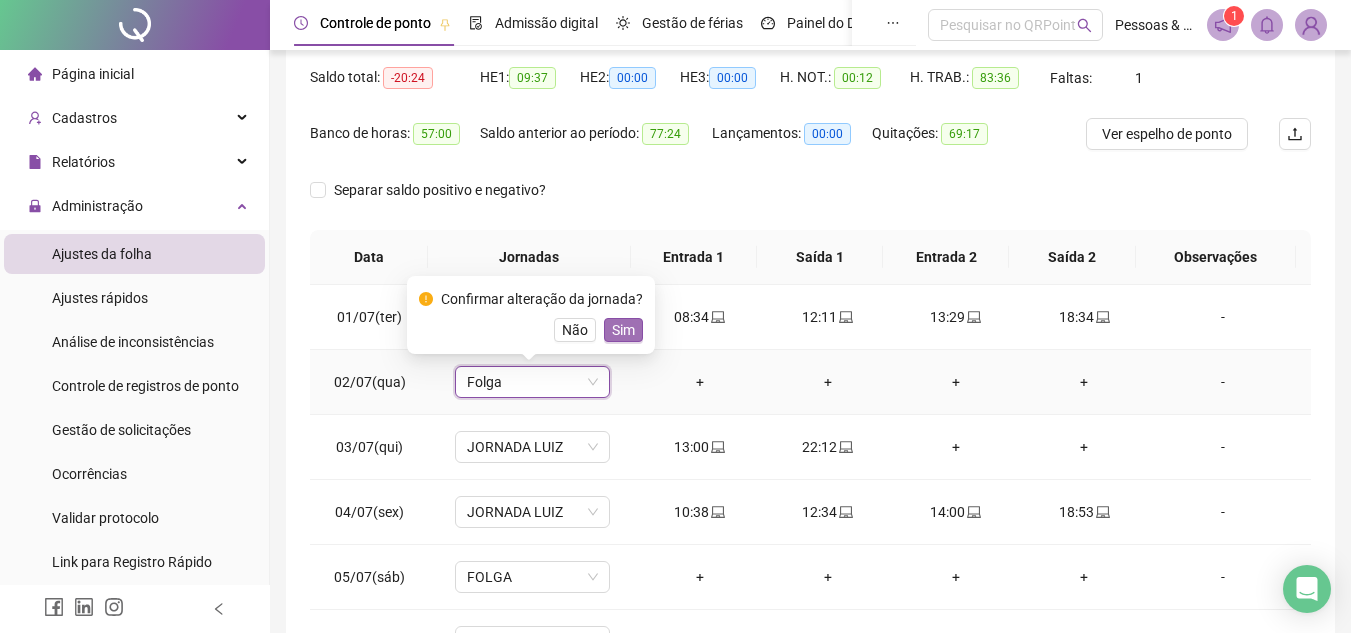 click on "Sim" at bounding box center [623, 330] 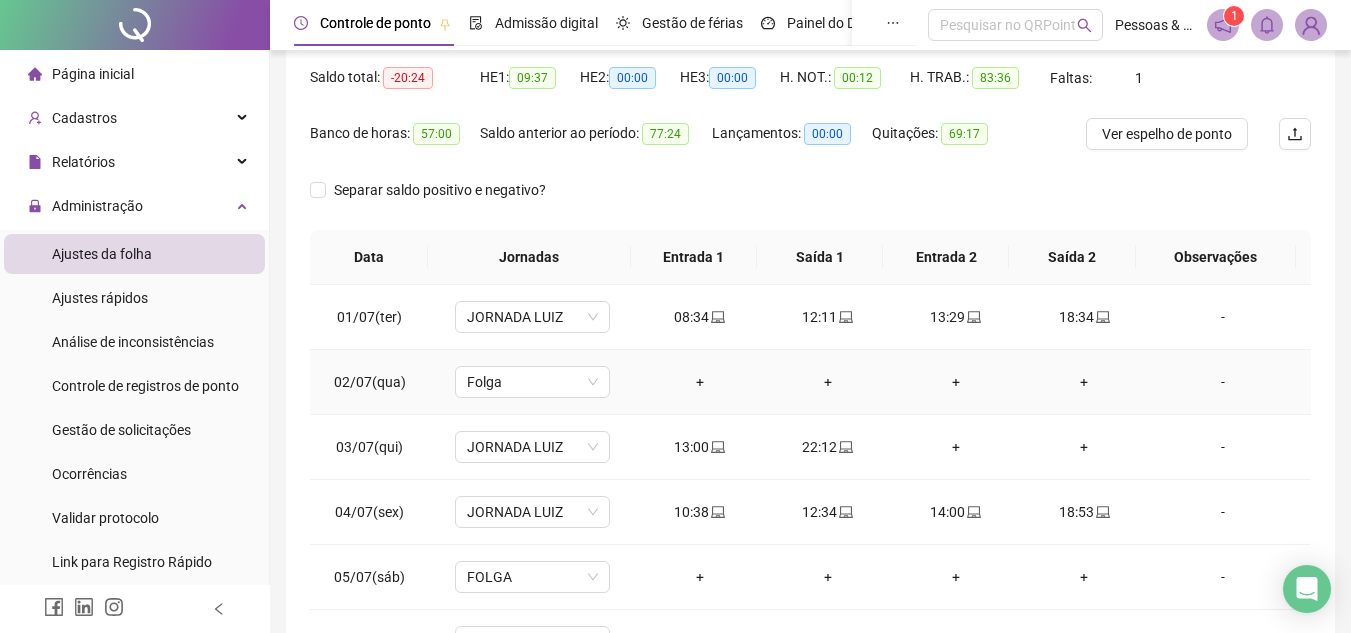 click on "-" at bounding box center (1223, 382) 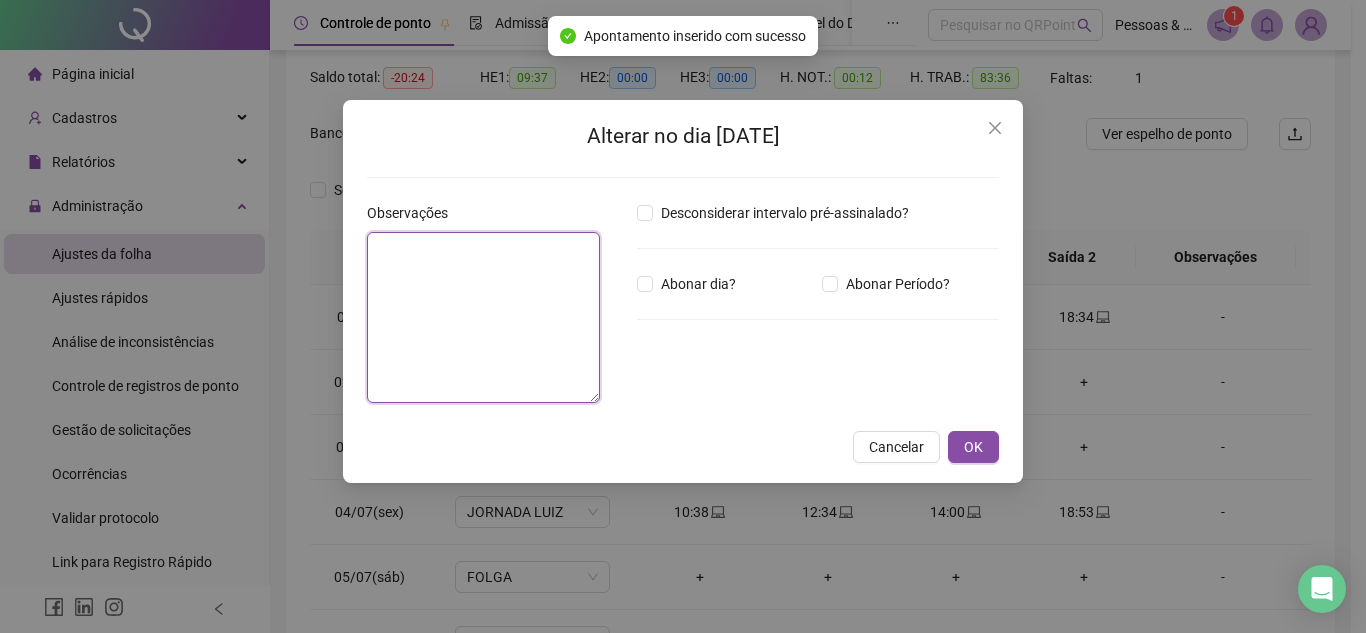 click at bounding box center [483, 317] 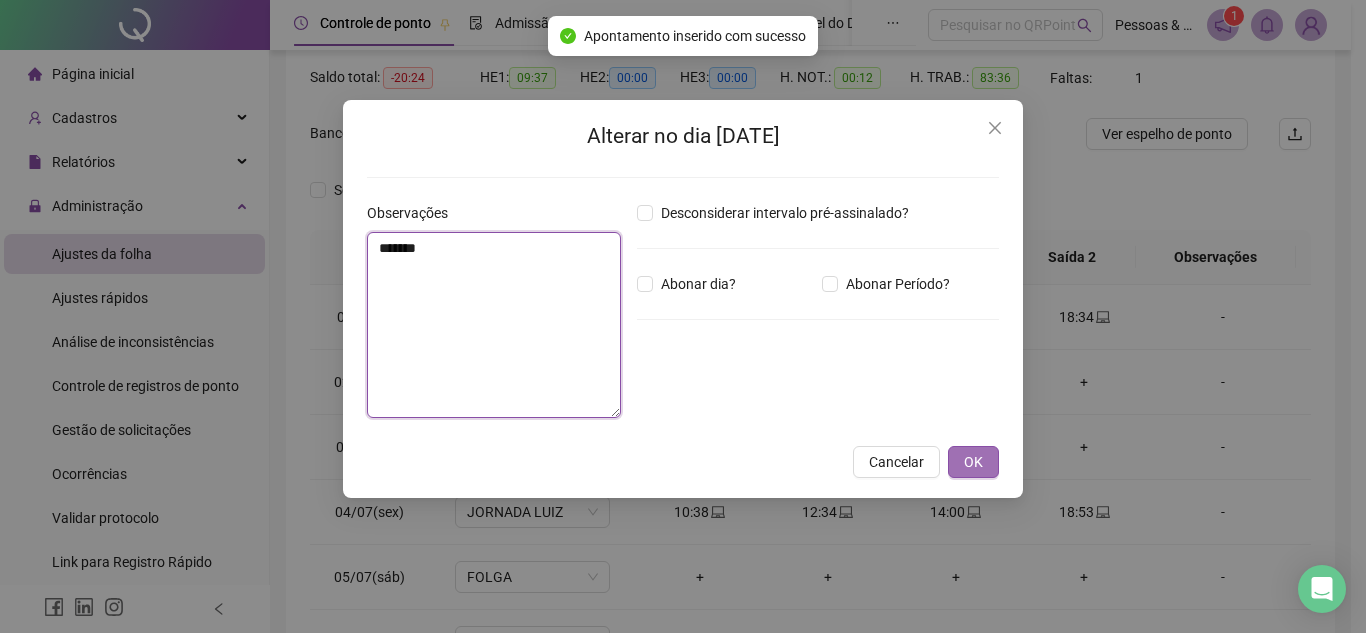 type on "*******" 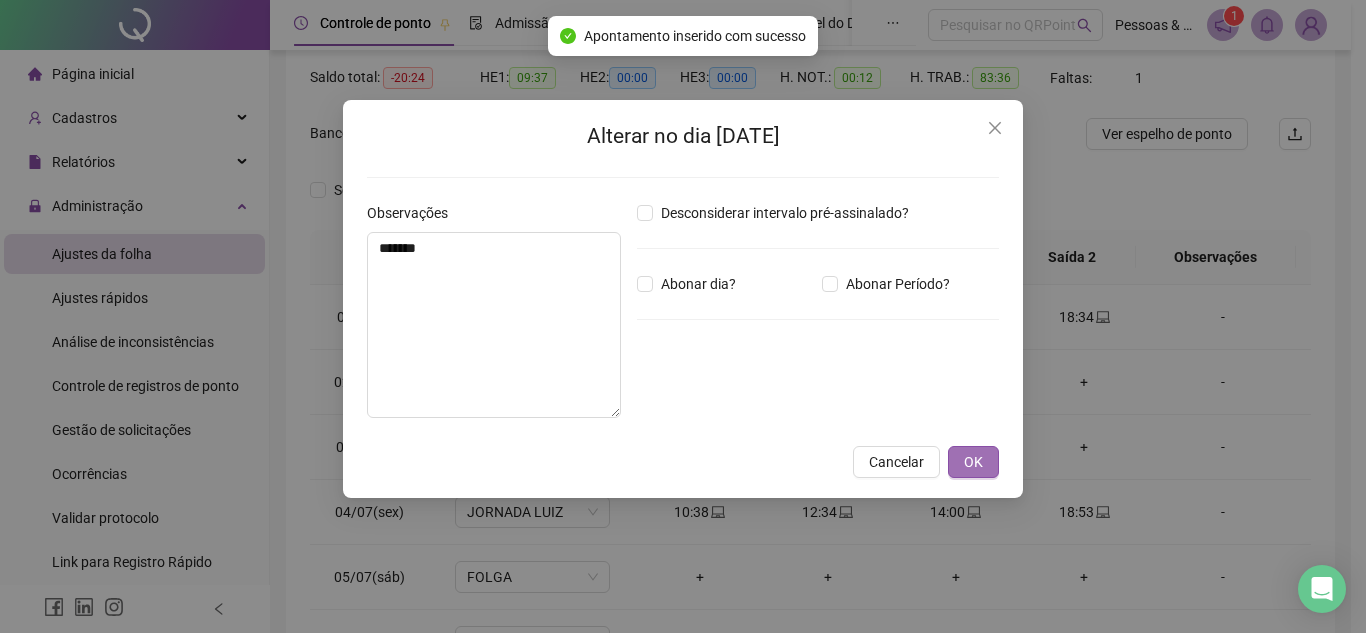 click on "OK" at bounding box center [973, 462] 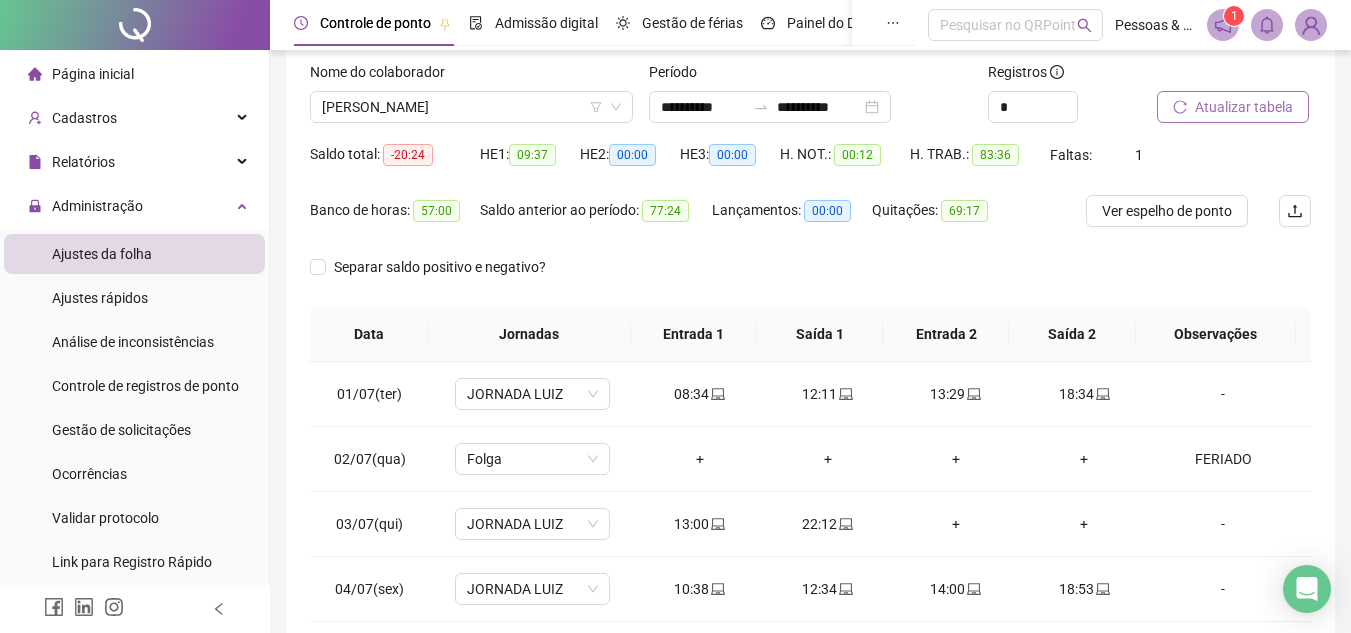 scroll, scrollTop: 100, scrollLeft: 0, axis: vertical 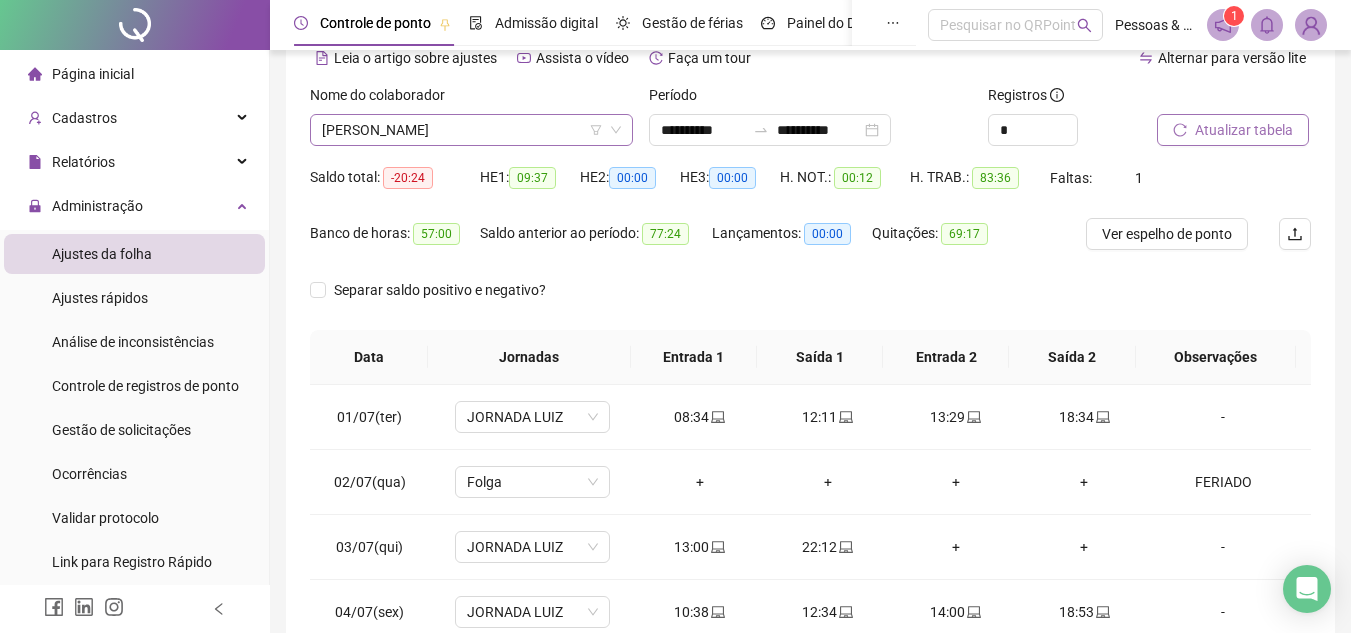 click on "[PERSON_NAME]" at bounding box center [471, 130] 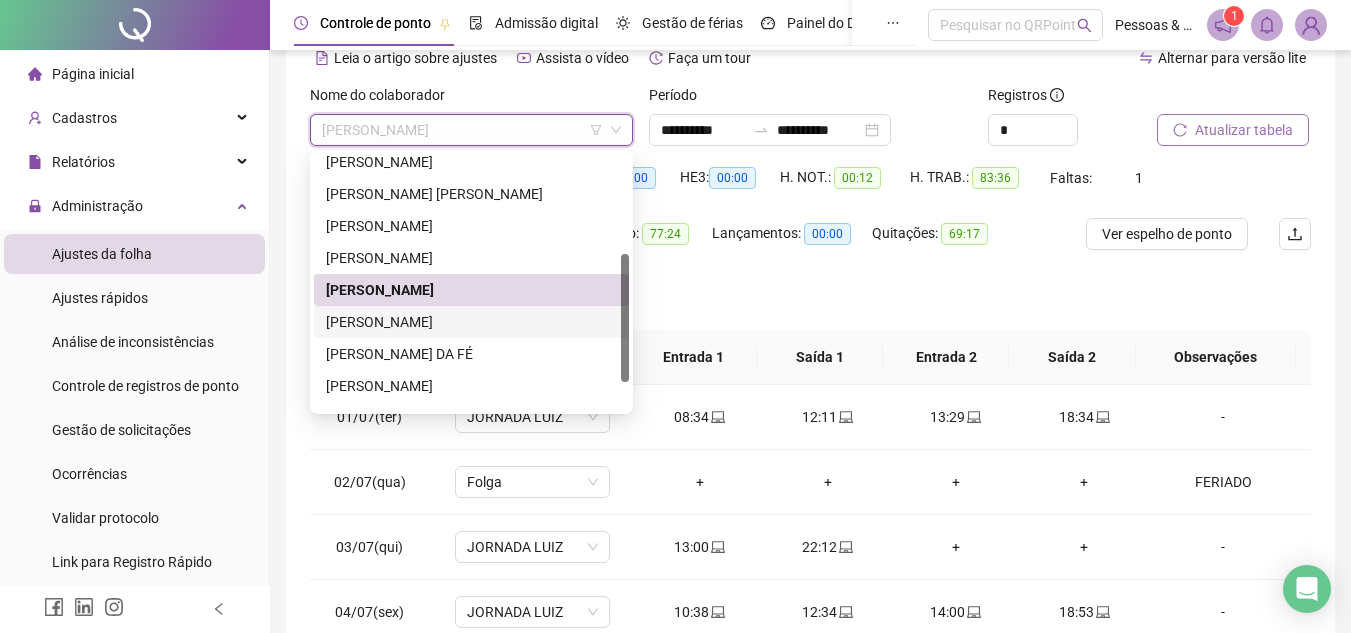 click on "[PERSON_NAME]" at bounding box center [471, 322] 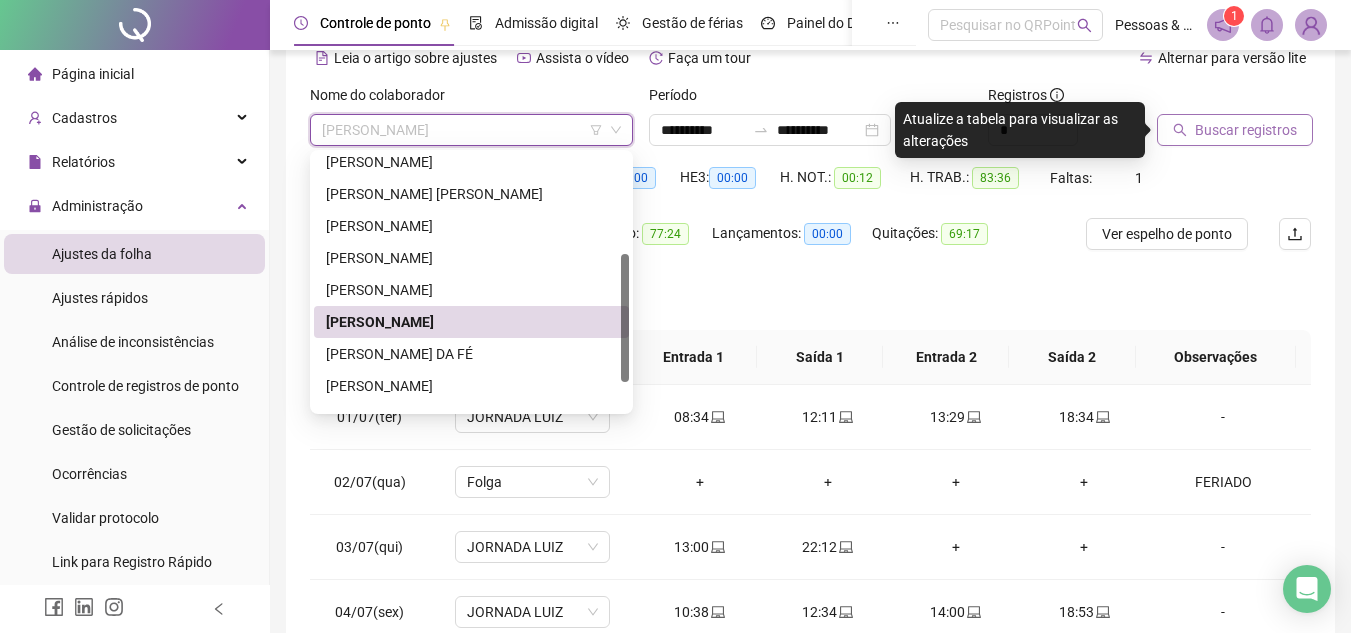 click on "[PERSON_NAME]" at bounding box center [471, 130] 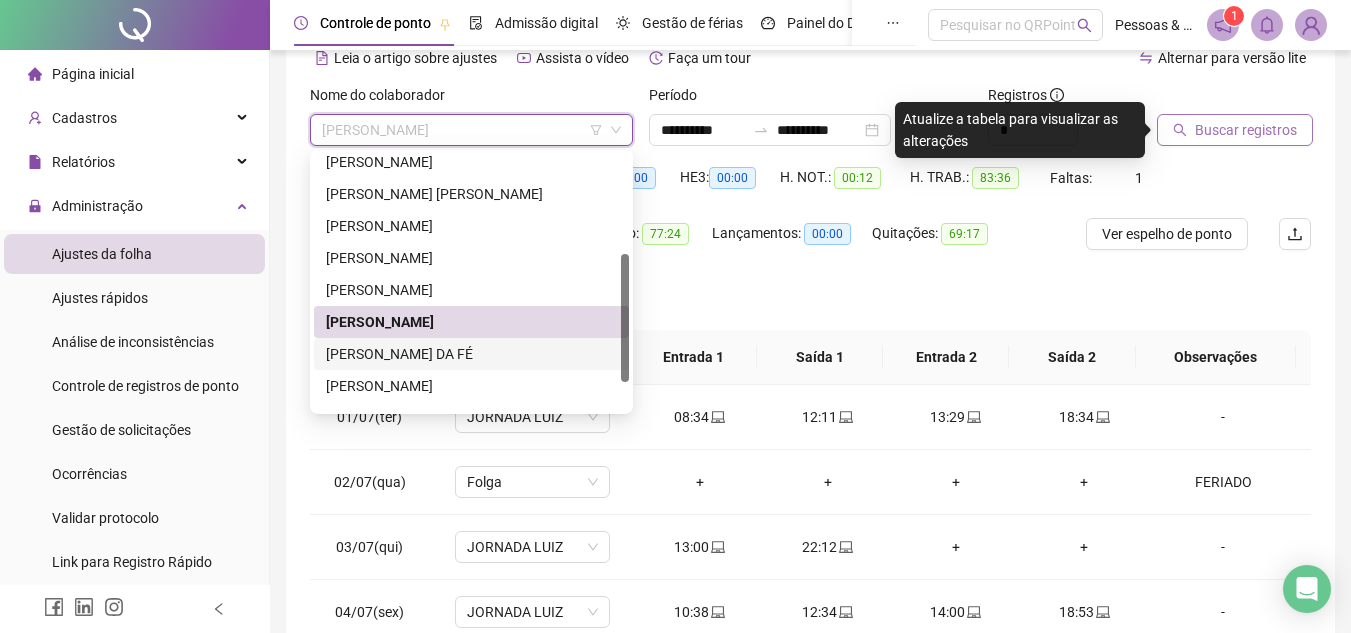 click on "[PERSON_NAME] DA FÉ" at bounding box center [471, 354] 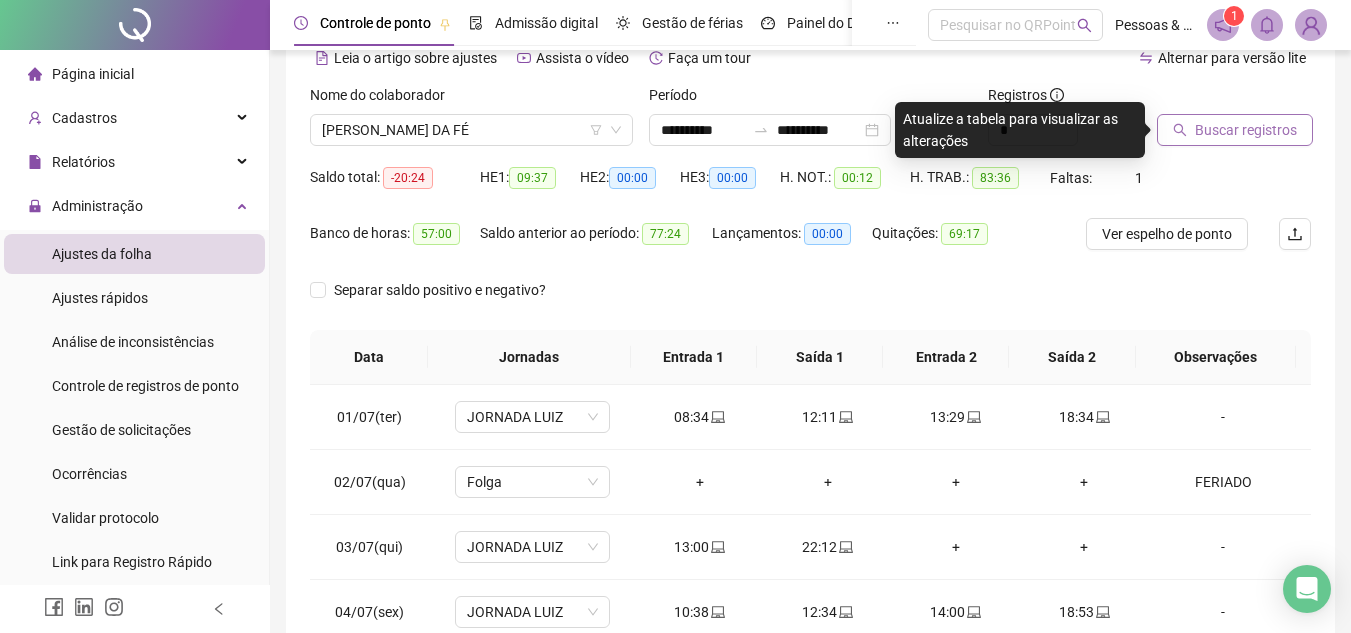 click on "Buscar registros" at bounding box center [1246, 130] 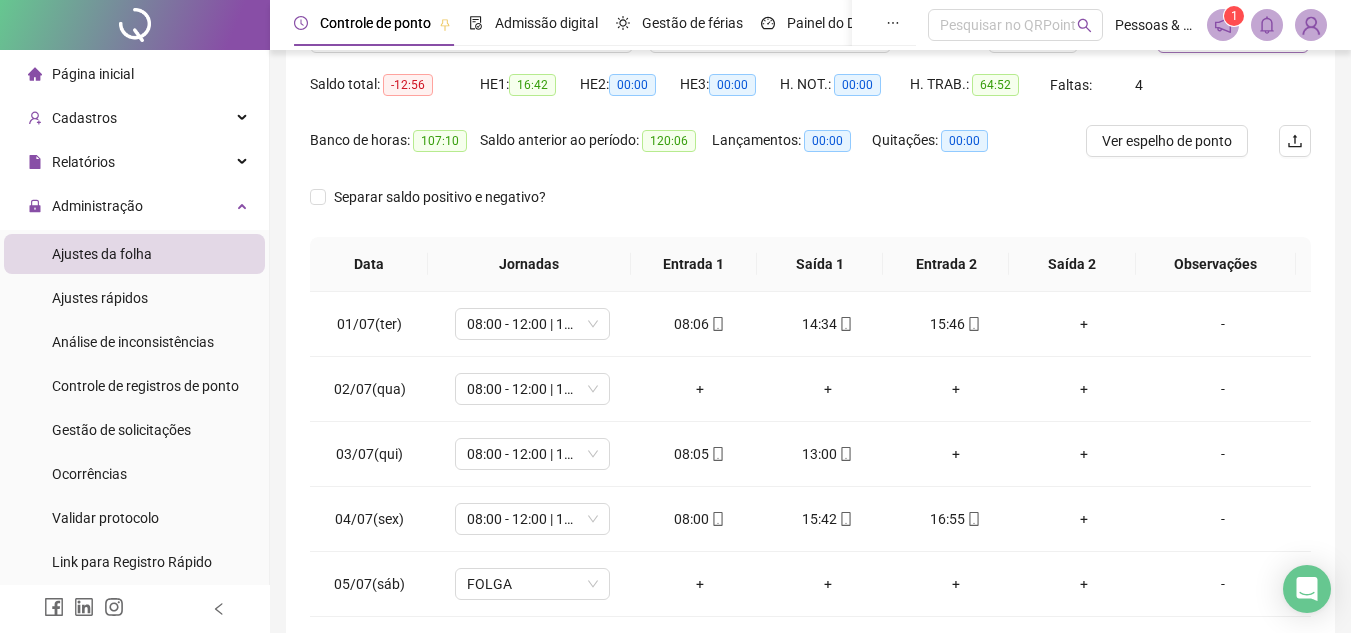 scroll, scrollTop: 200, scrollLeft: 0, axis: vertical 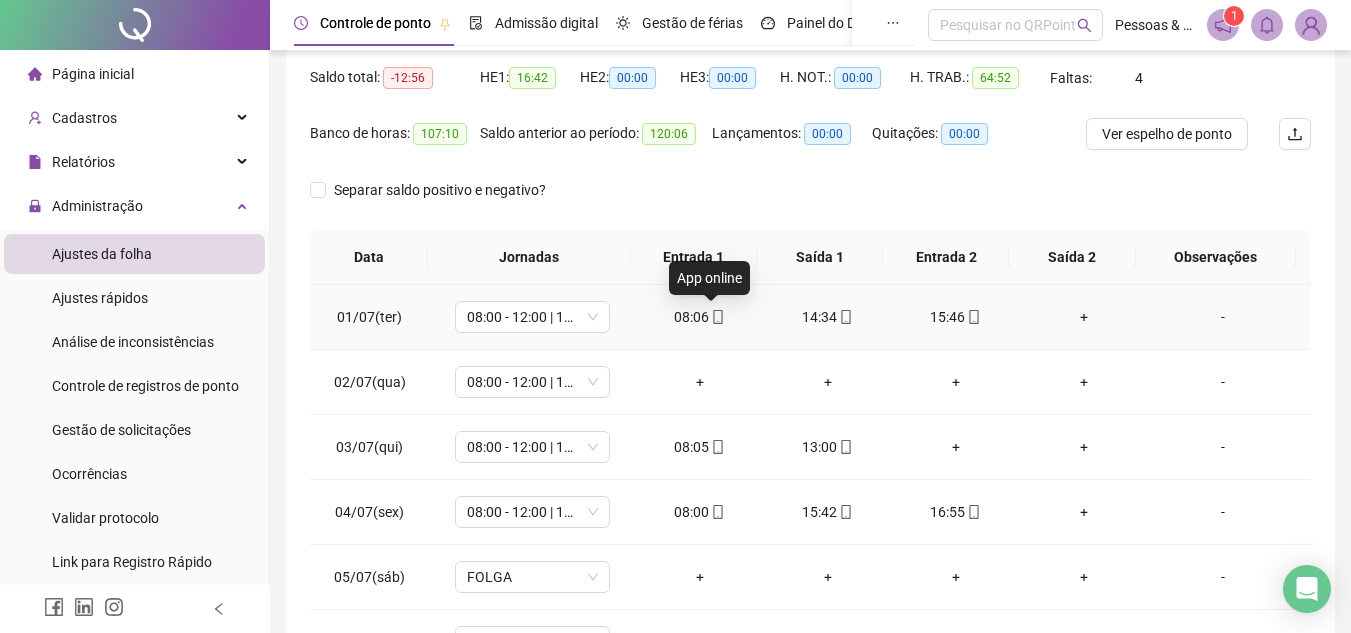 click 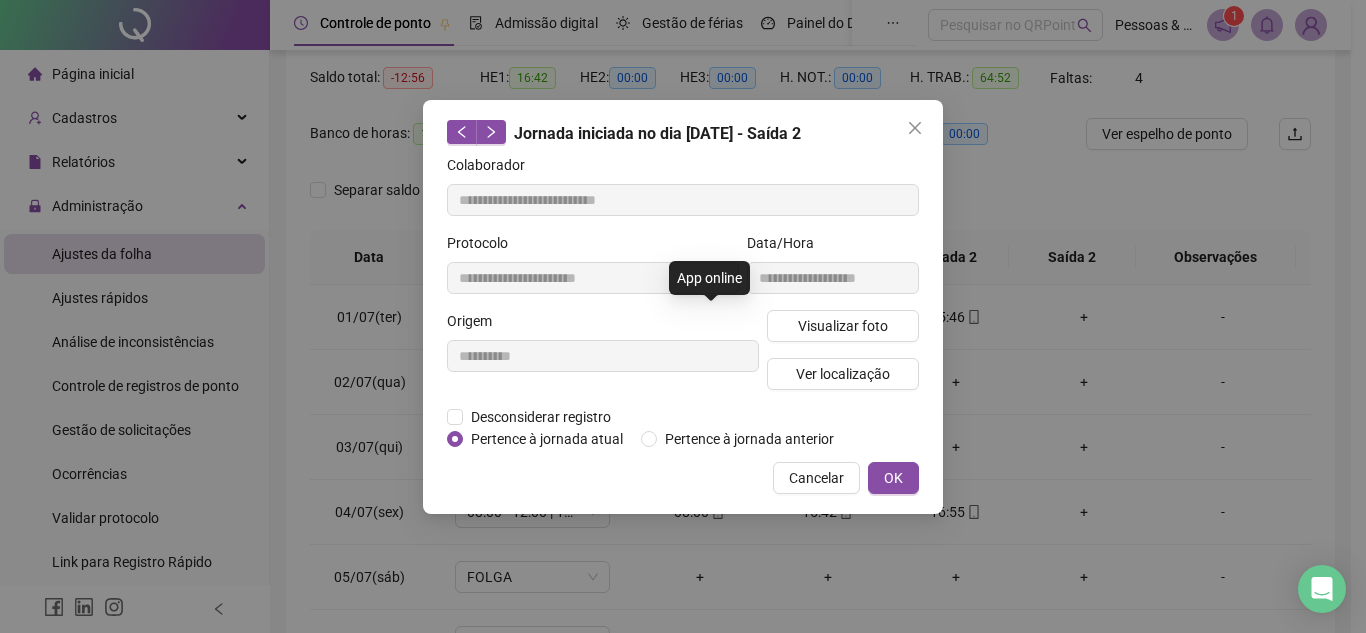 type on "**********" 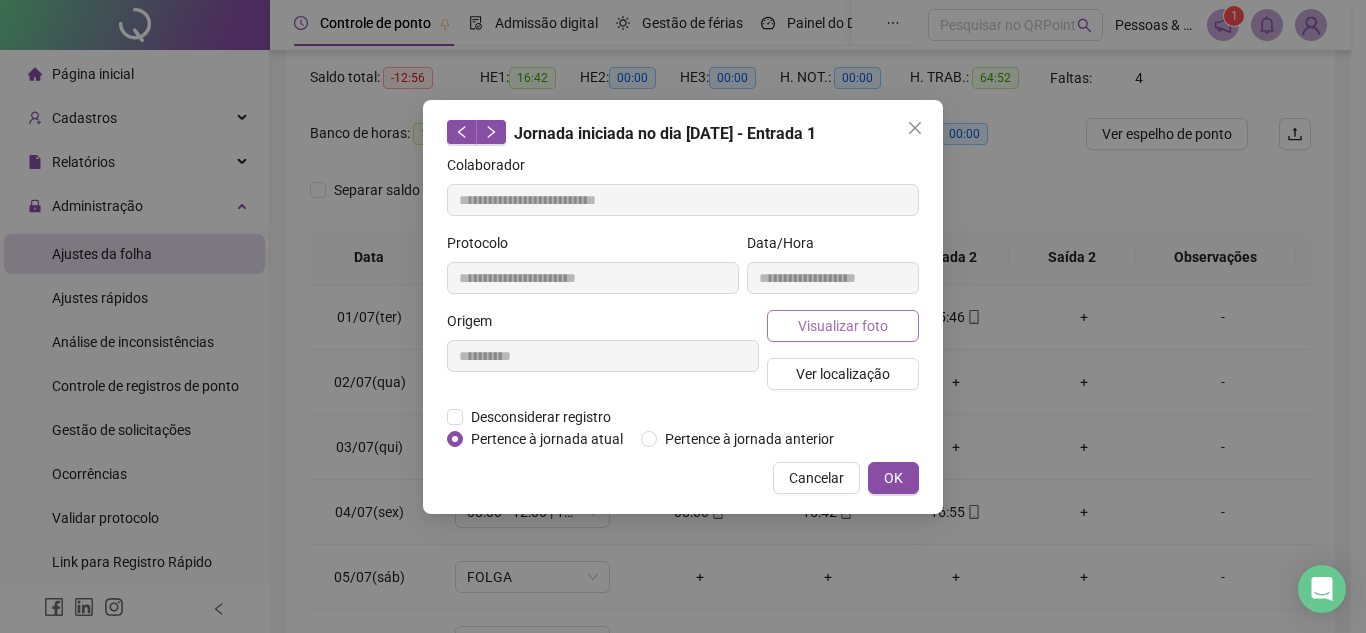 click on "Visualizar foto" at bounding box center (843, 326) 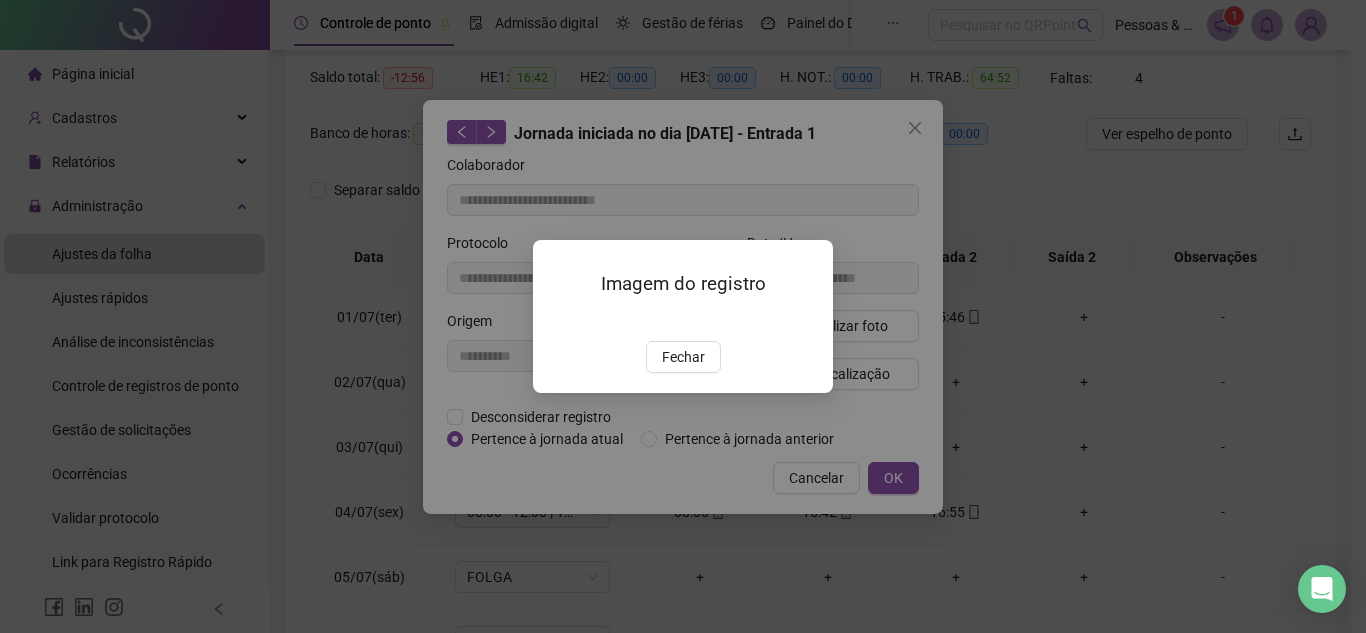 click at bounding box center (557, 320) 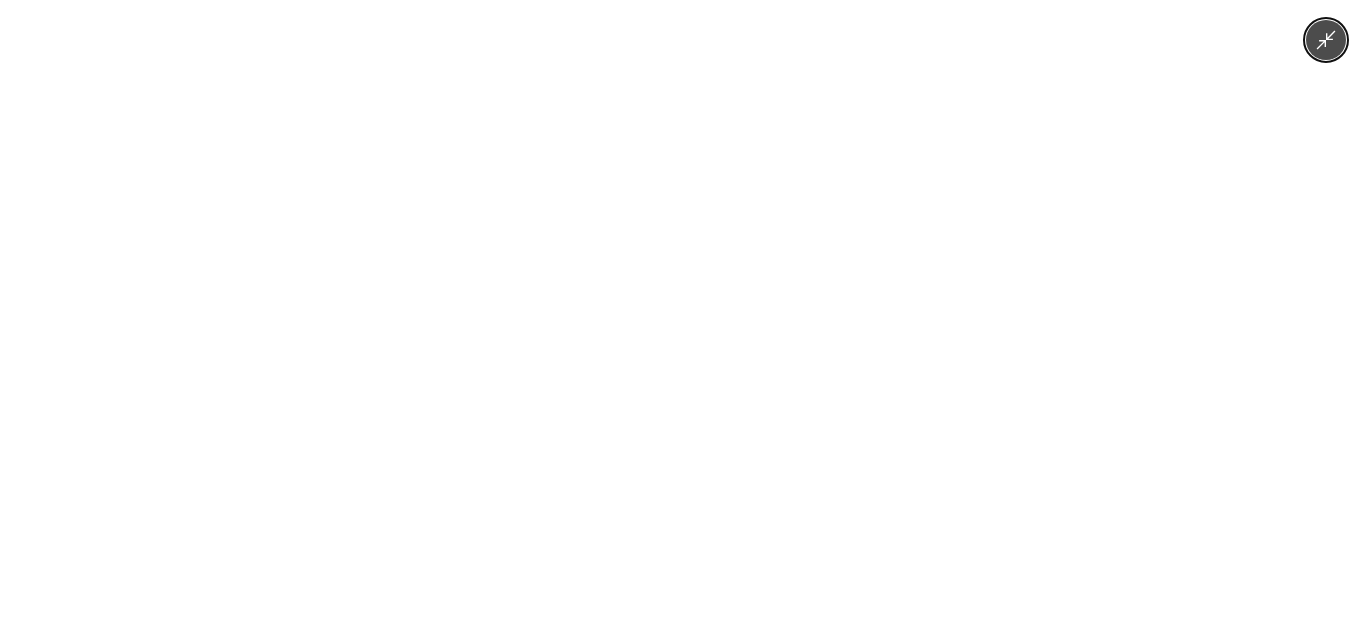 click at bounding box center [683, 316] 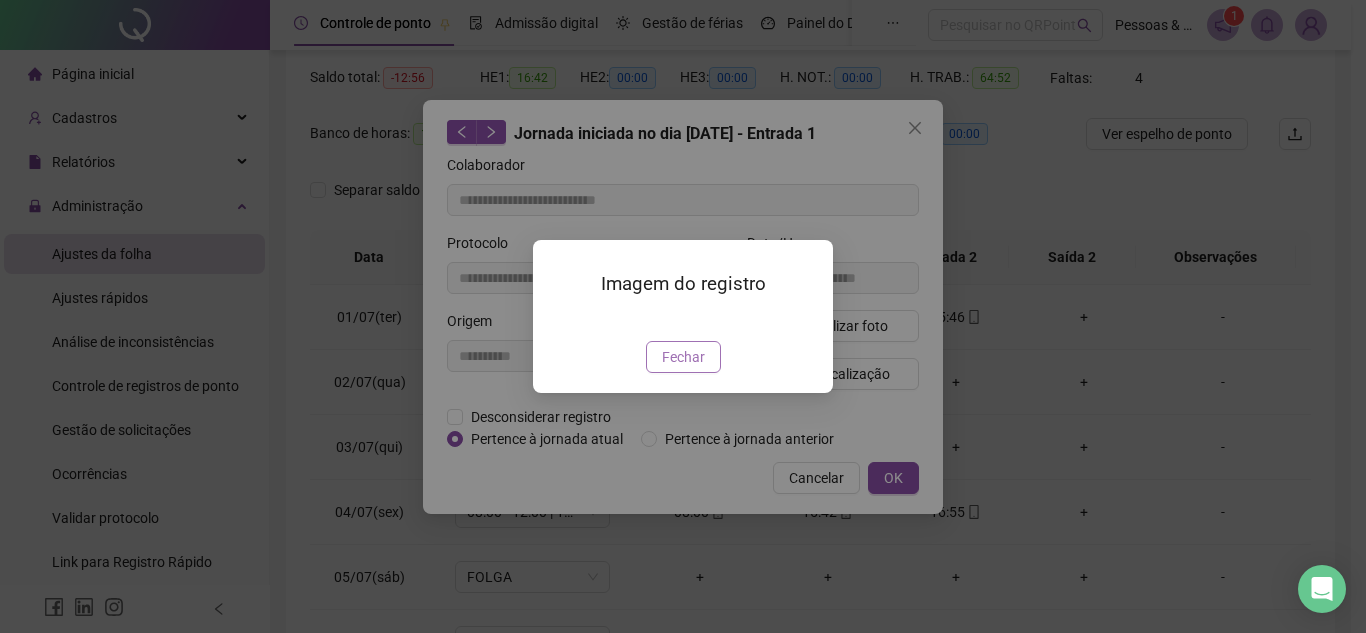 click on "Fechar" at bounding box center [683, 357] 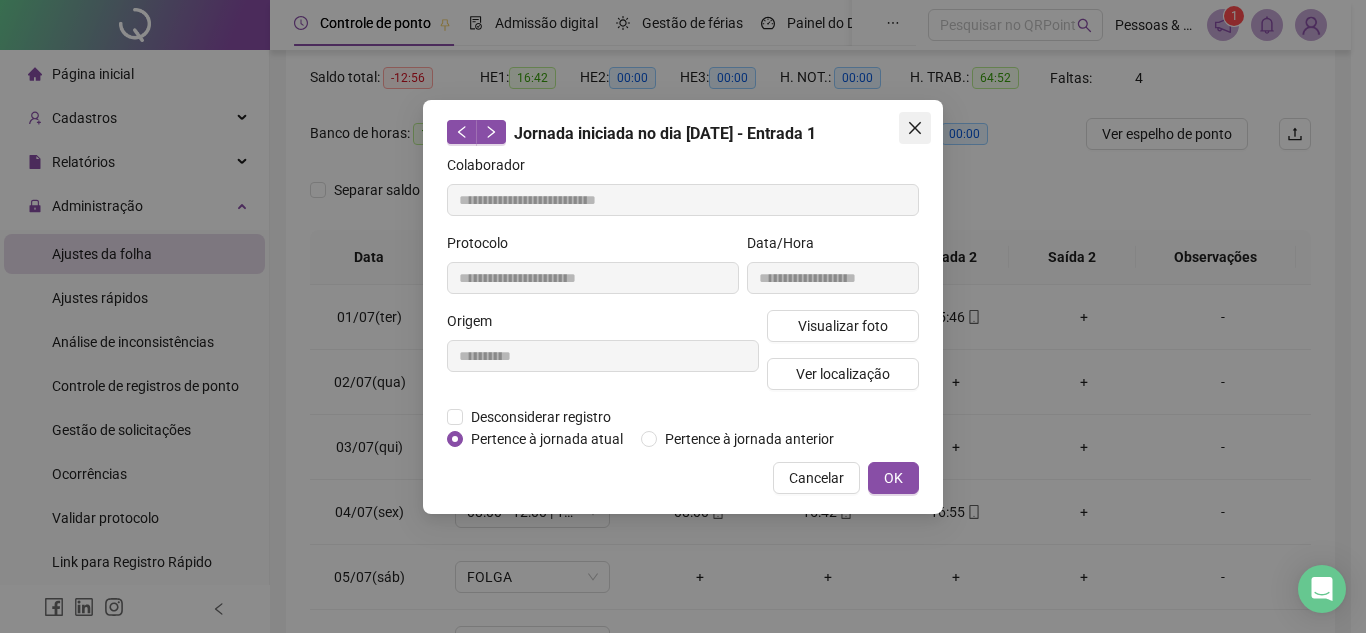 click 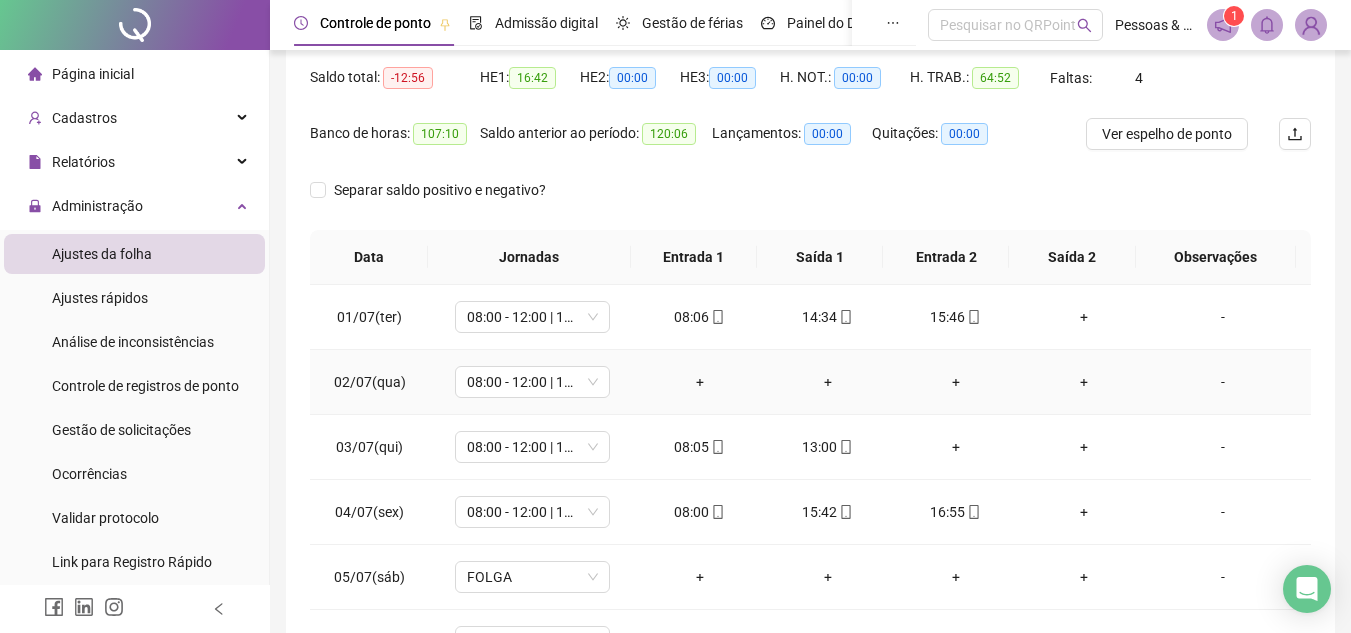 click on "-" at bounding box center (1223, 382) 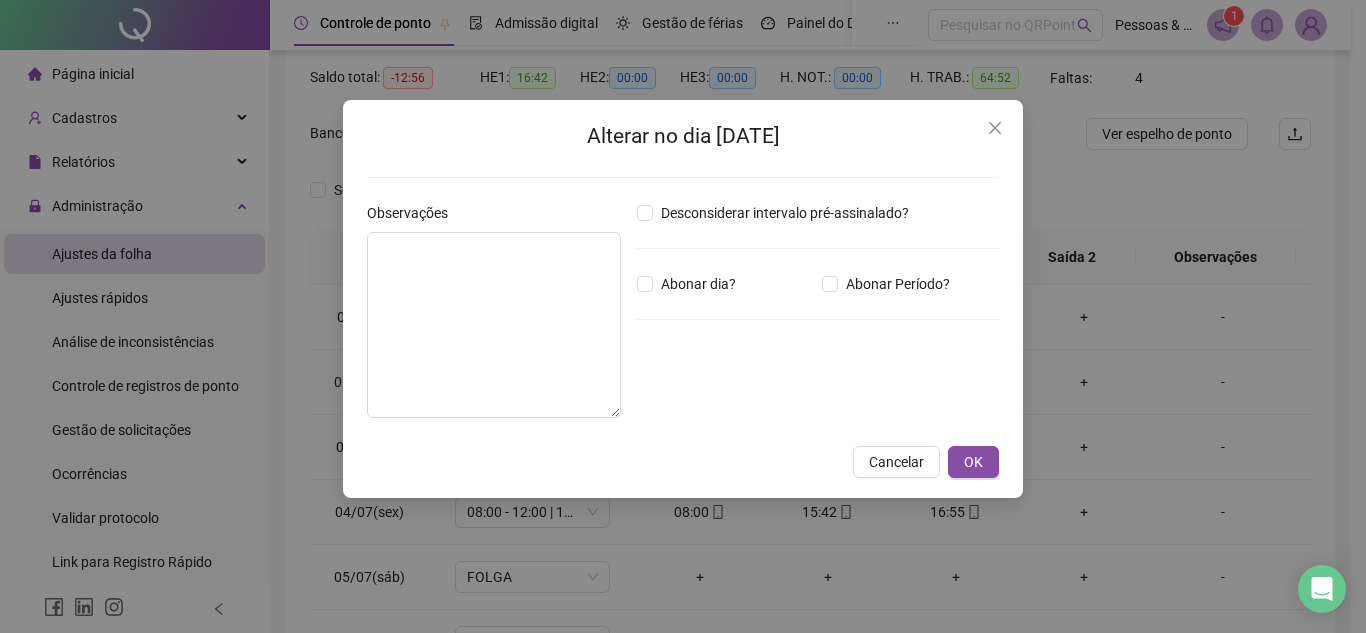 click on "Alterar no dia   [DATE] Observações Desconsiderar intervalo pré-assinalado? Abonar dia? Abonar Período? Horas a abonar ***** Aplicar regime de compensação Cancelar OK" at bounding box center (683, 316) 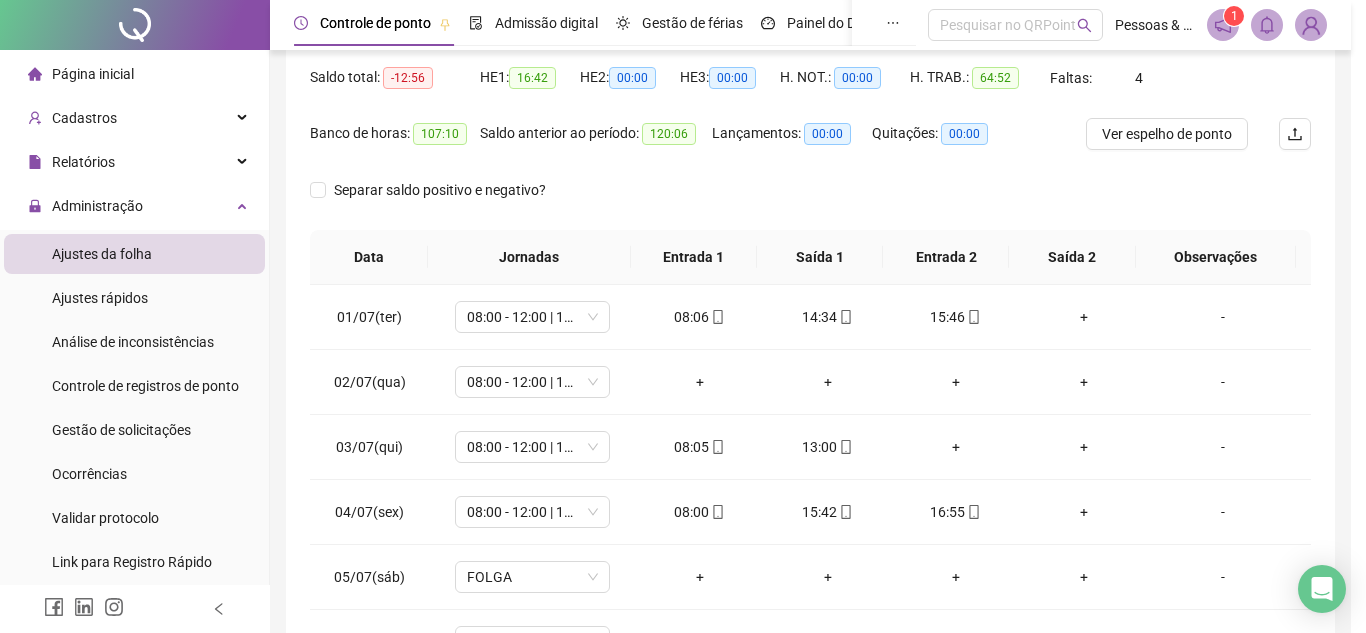 click on "**********" at bounding box center [675, 116] 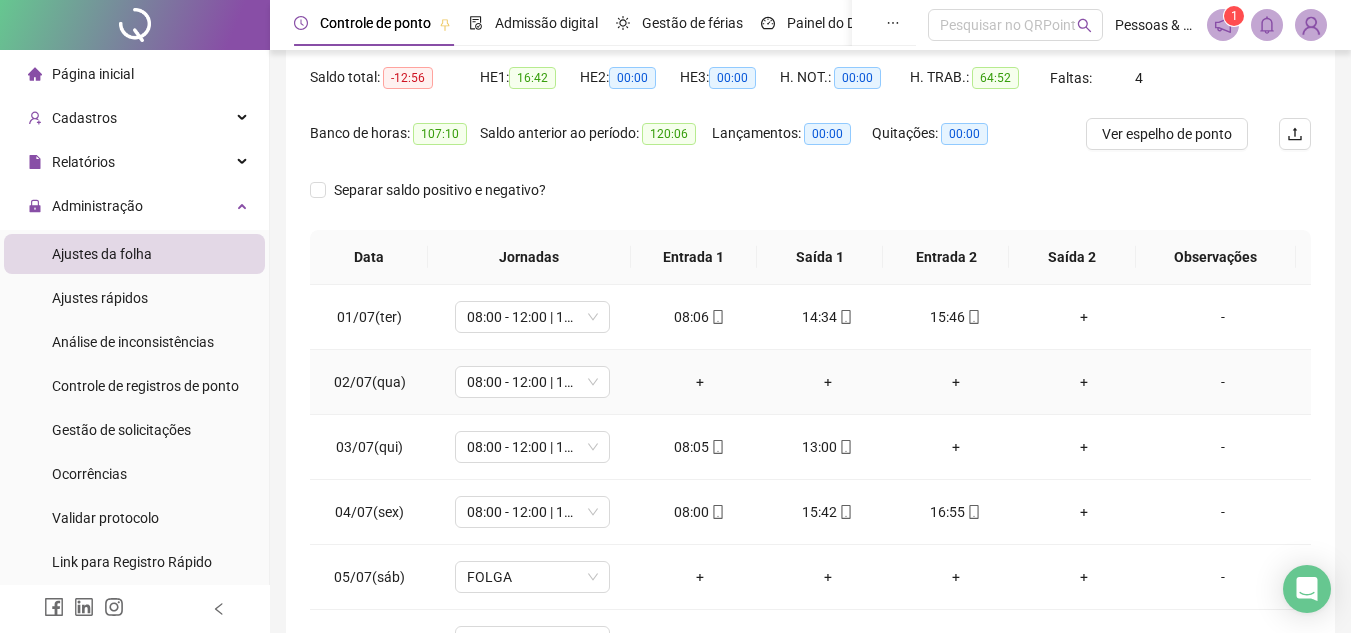 click on "-" at bounding box center [1223, 382] 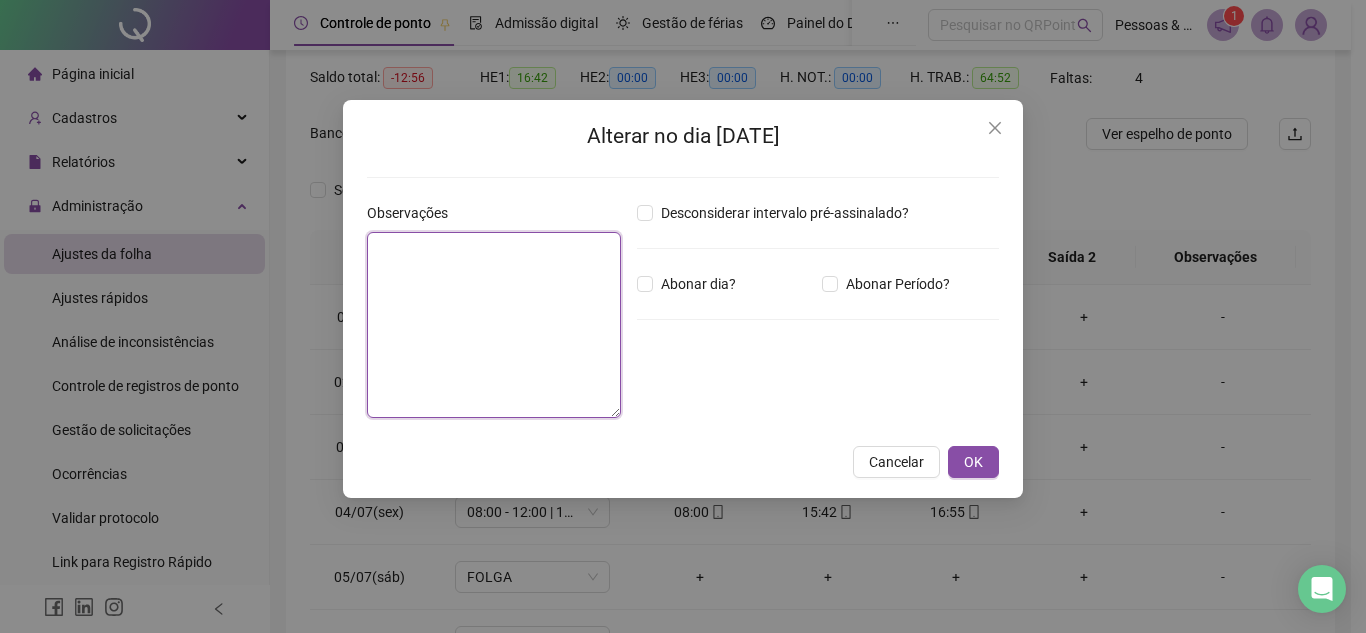 click at bounding box center [494, 325] 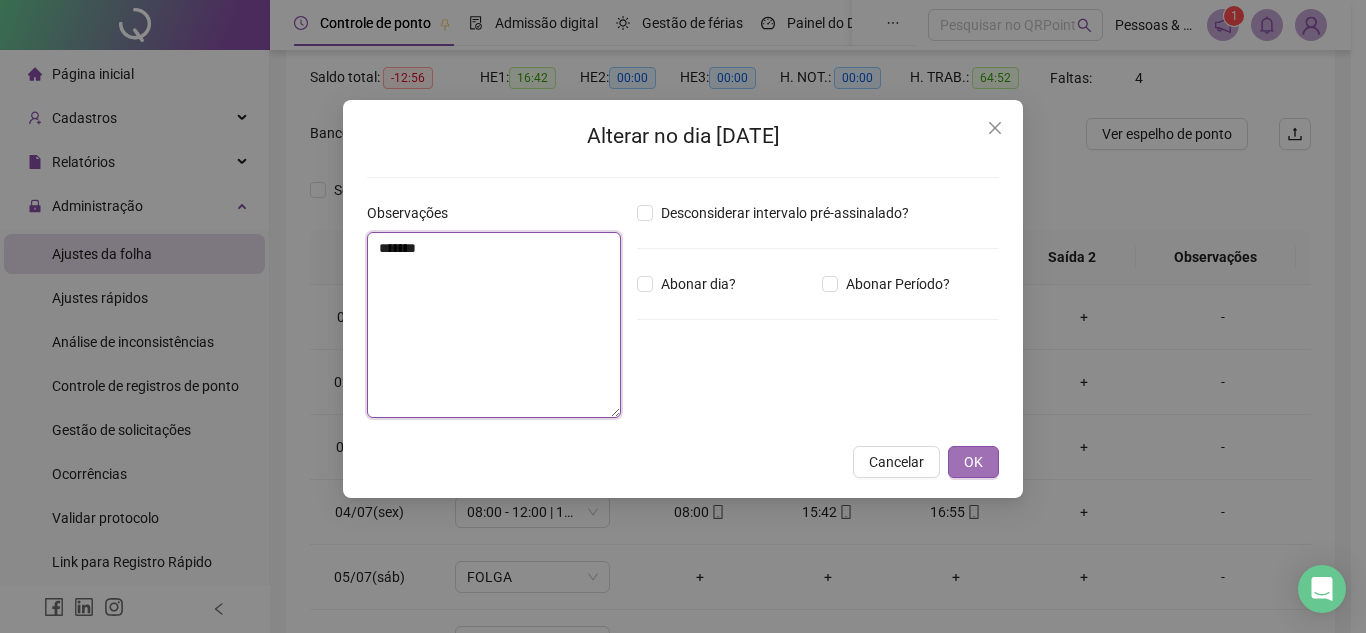 type on "*******" 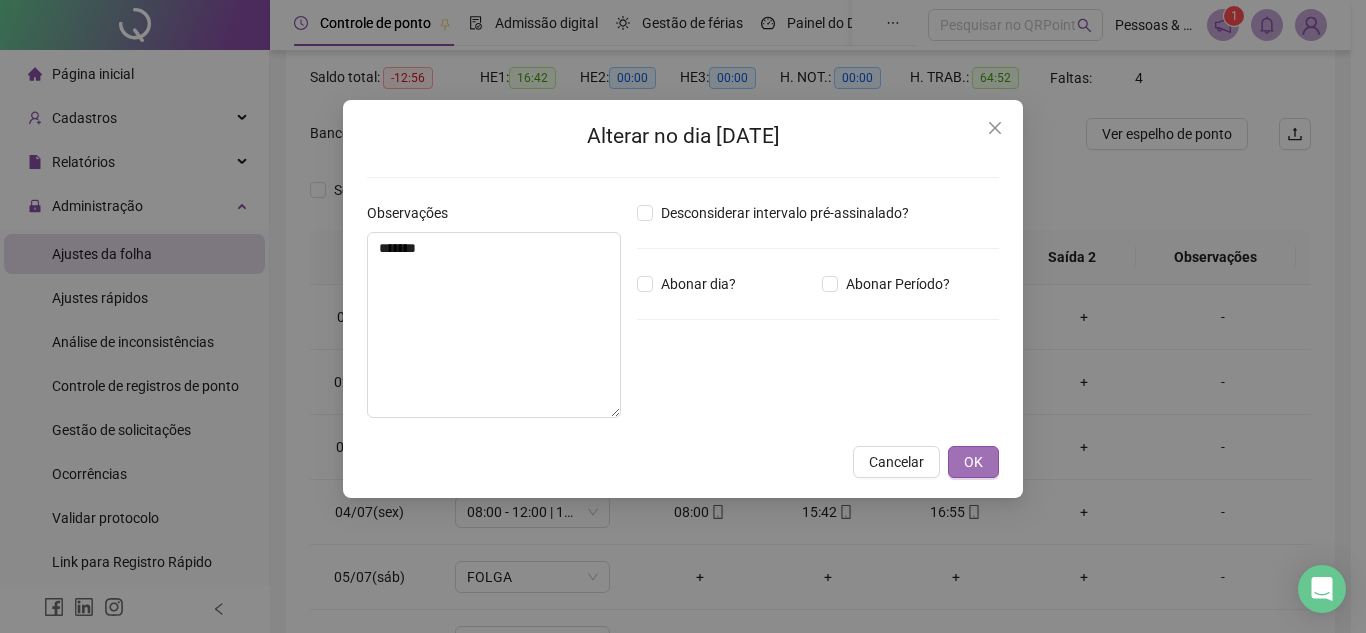 click on "OK" at bounding box center [973, 462] 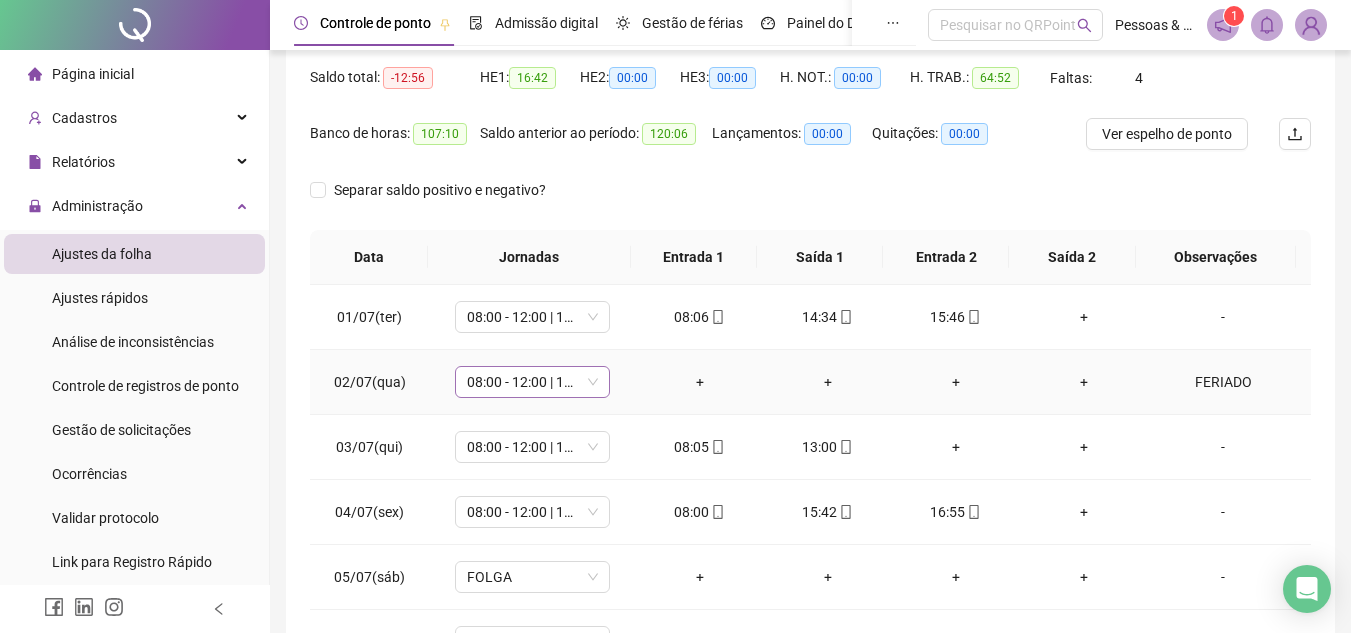 click on "08:00 - 12:00 | 13:00 - 15:00" at bounding box center (532, 382) 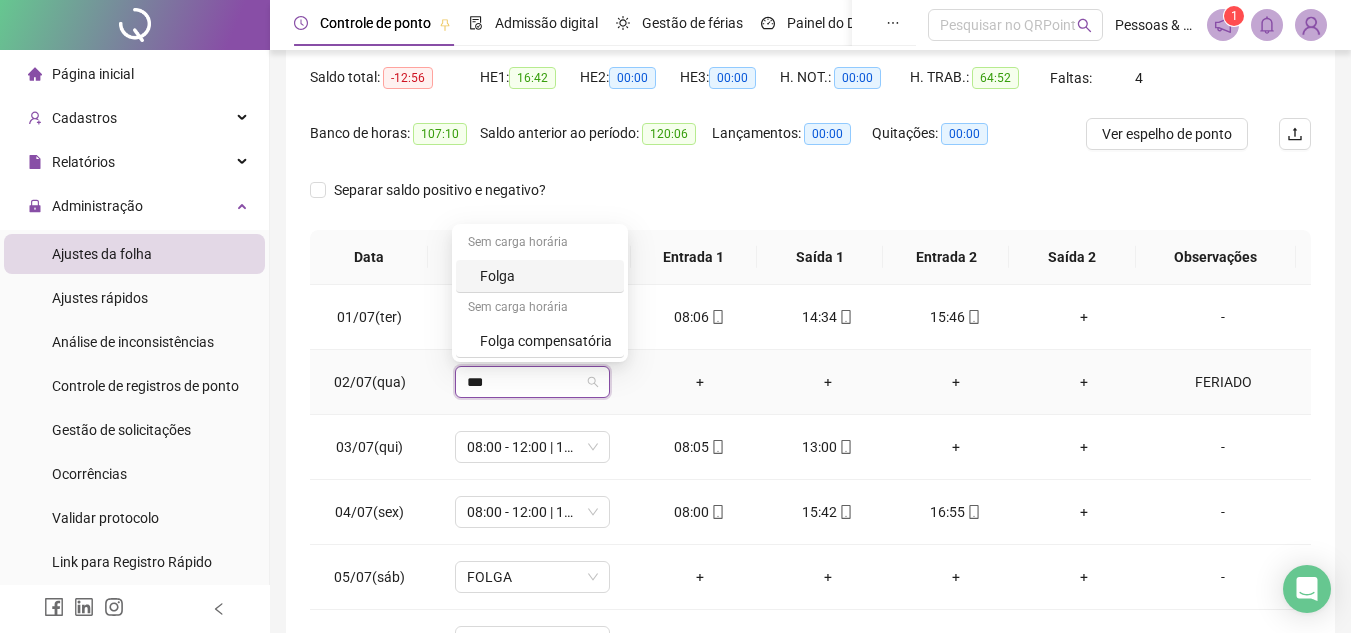 type on "****" 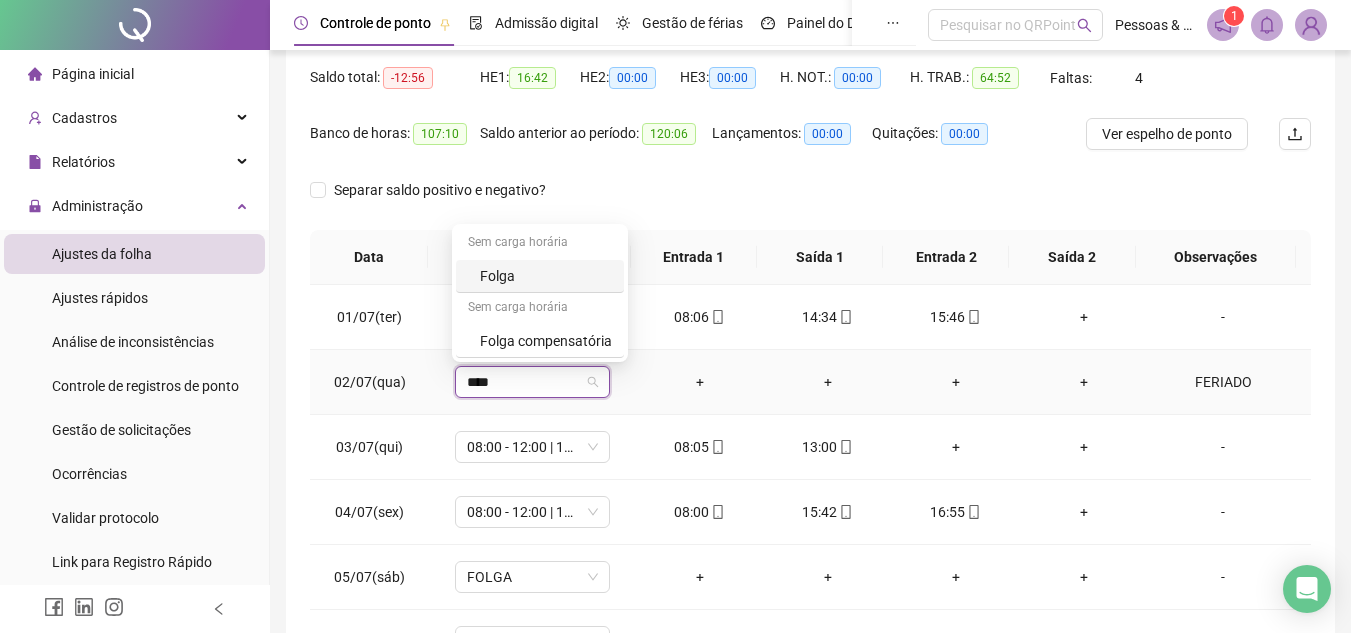 click on "Folga" at bounding box center [546, 276] 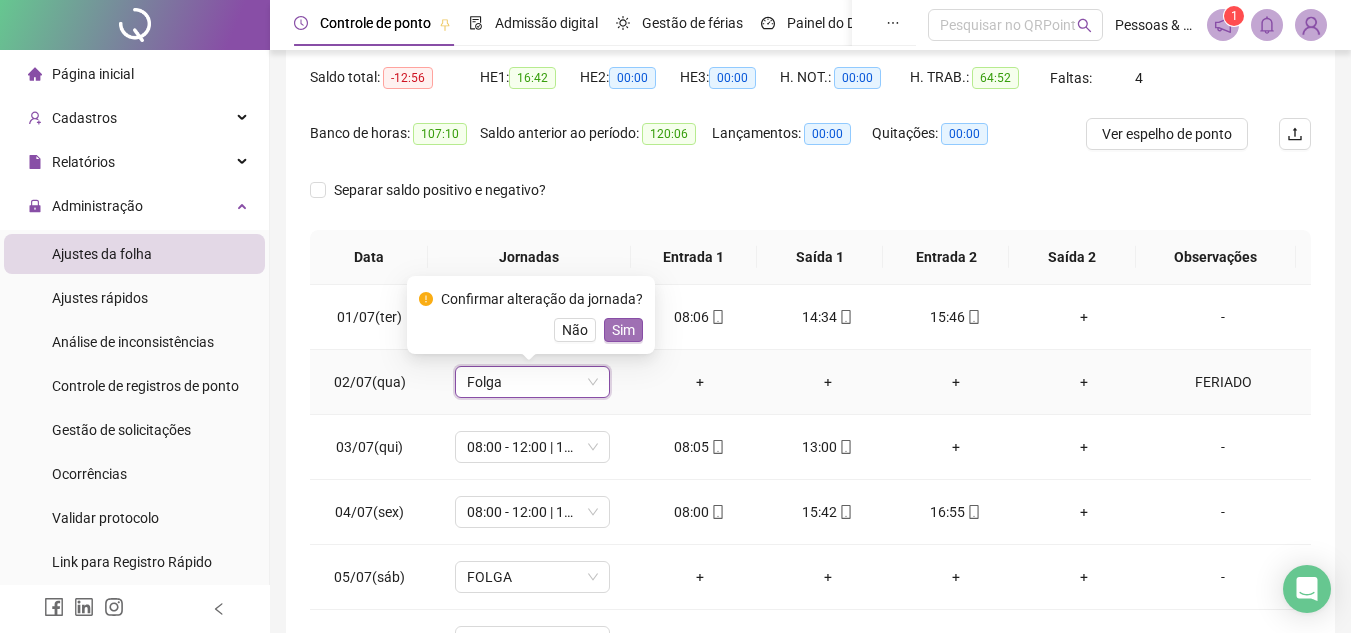 click on "Sim" at bounding box center [623, 330] 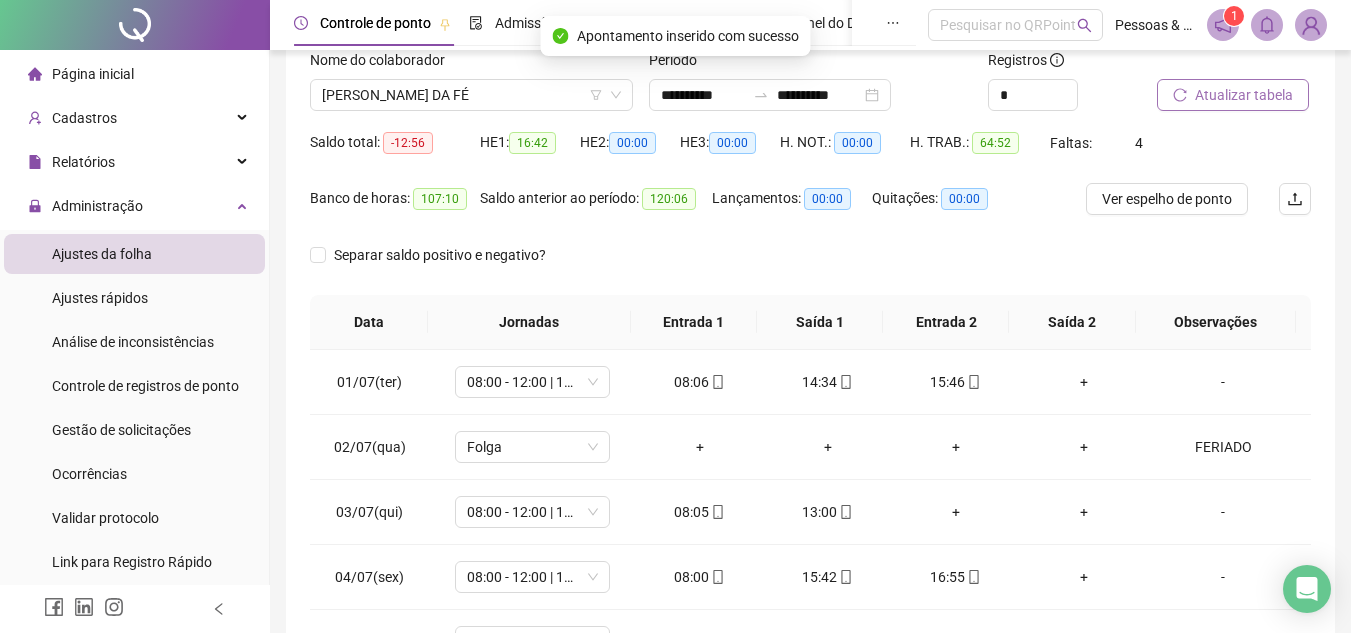 scroll, scrollTop: 100, scrollLeft: 0, axis: vertical 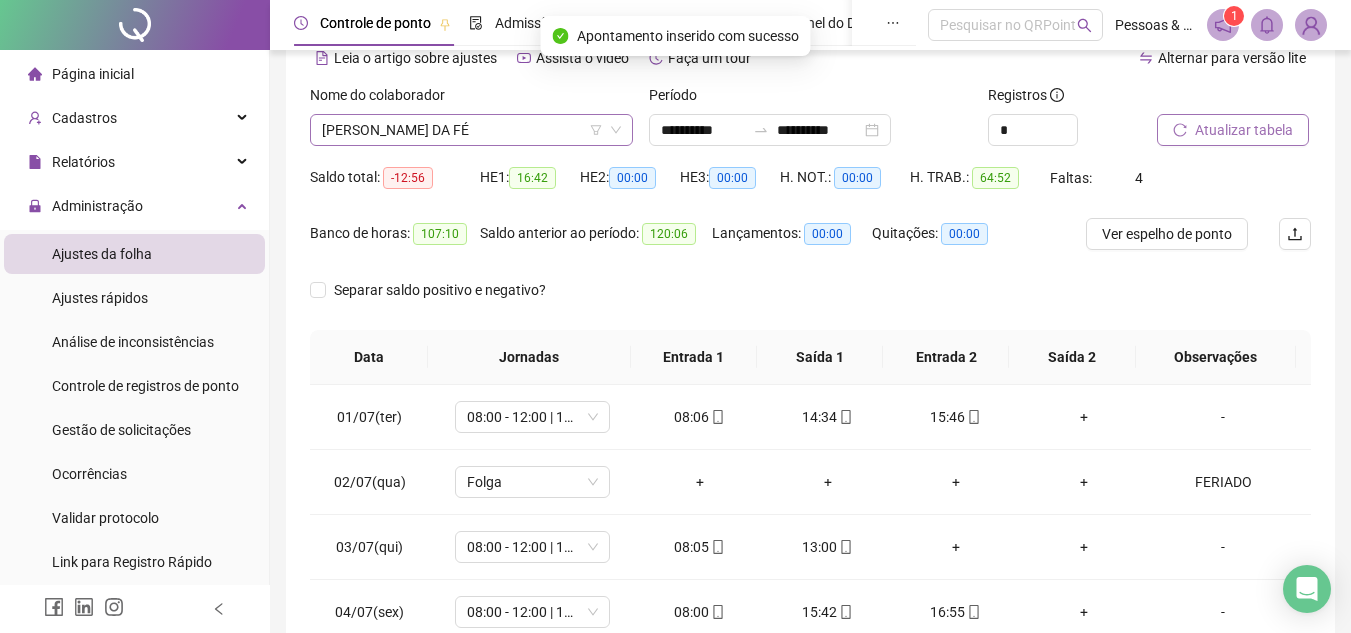 click on "[PERSON_NAME] DA FÉ" at bounding box center (471, 130) 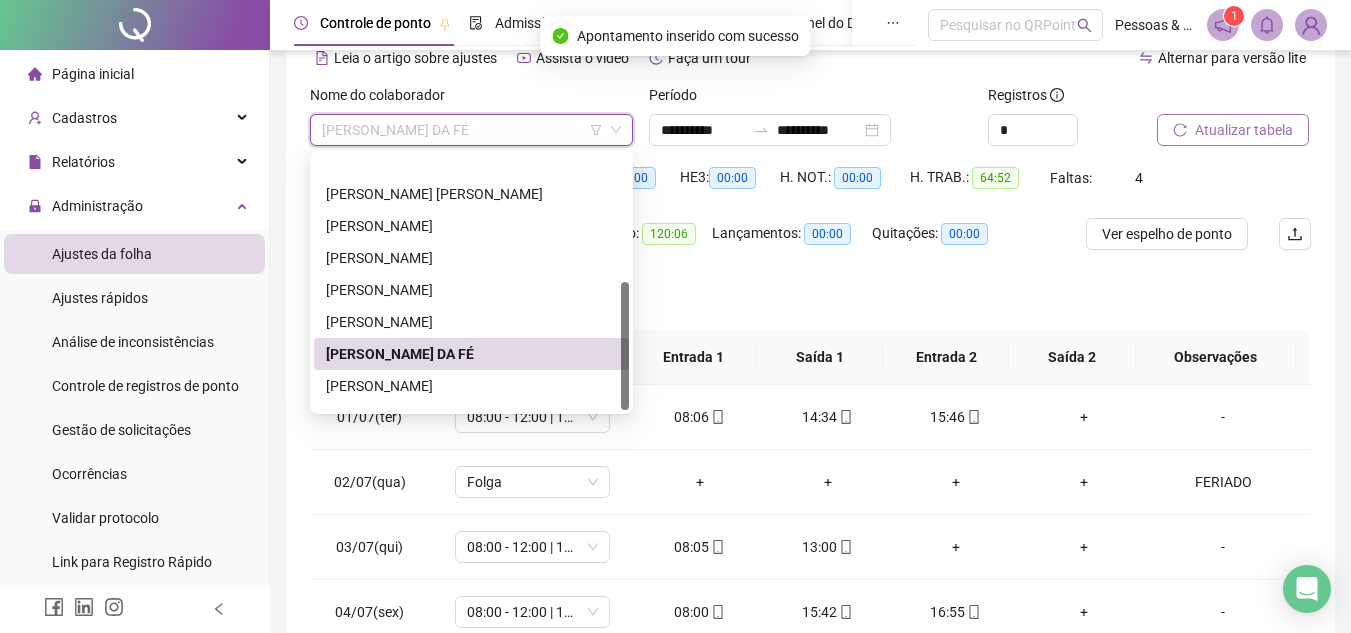 scroll, scrollTop: 256, scrollLeft: 0, axis: vertical 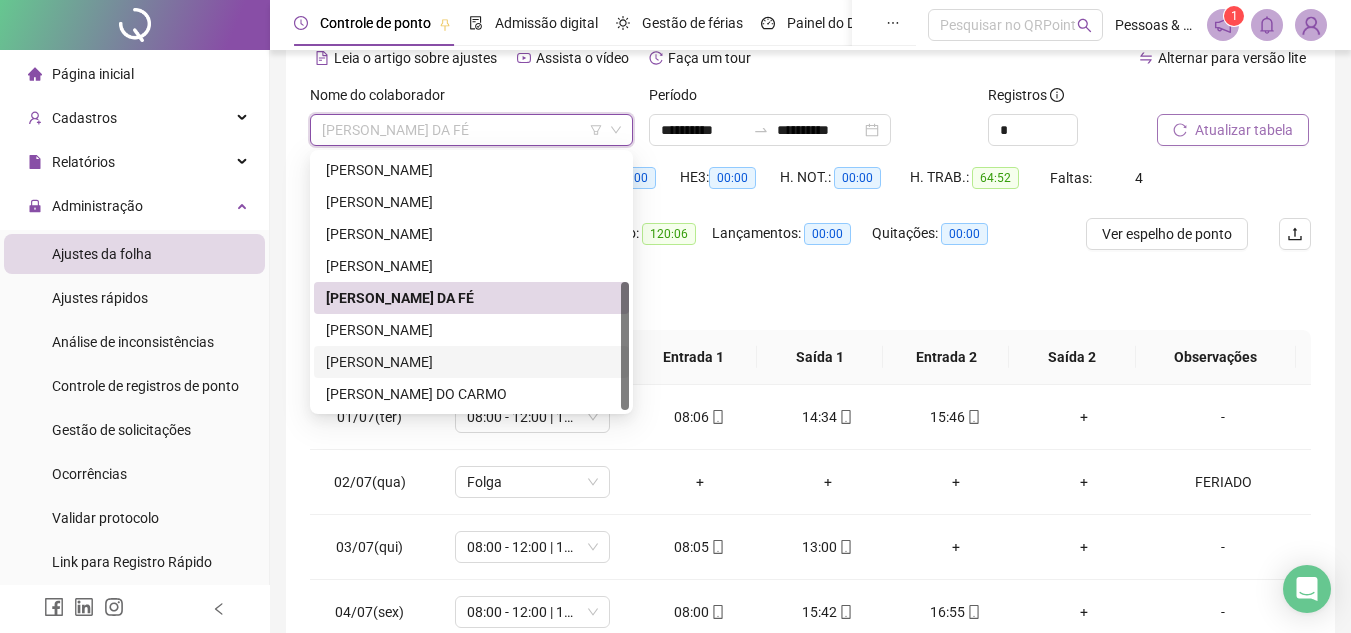 click on "[PERSON_NAME]" at bounding box center (471, 362) 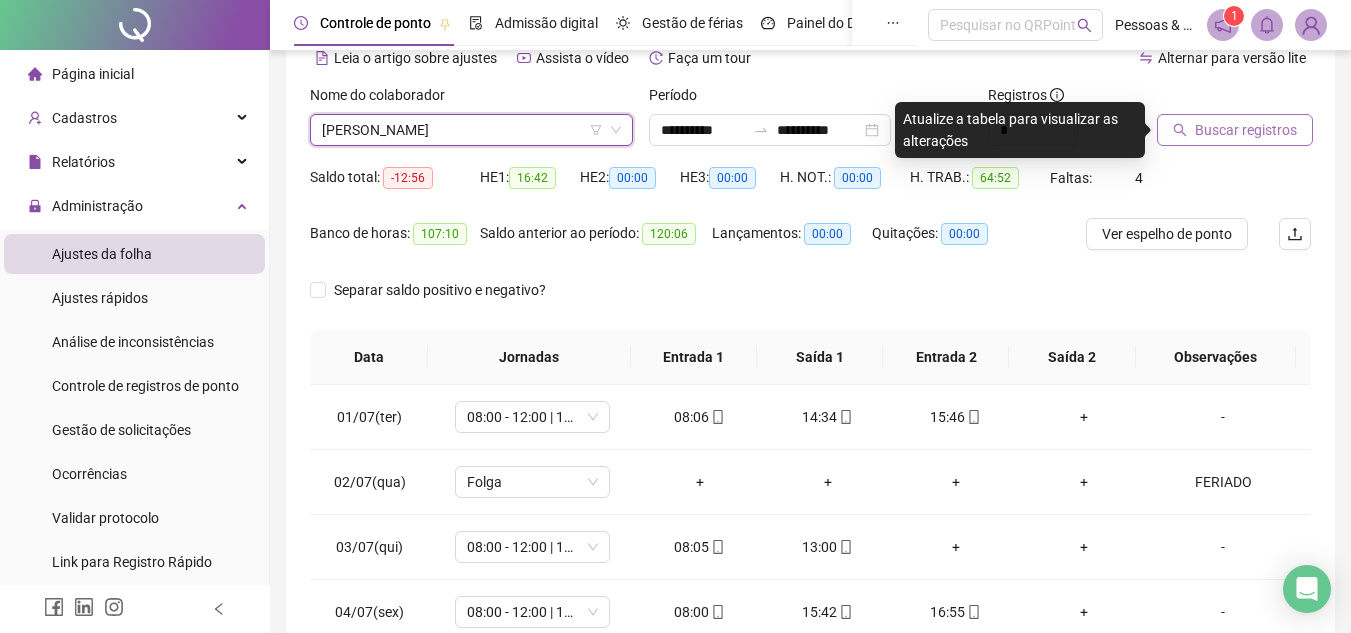 click on "Buscar registros" at bounding box center (1246, 130) 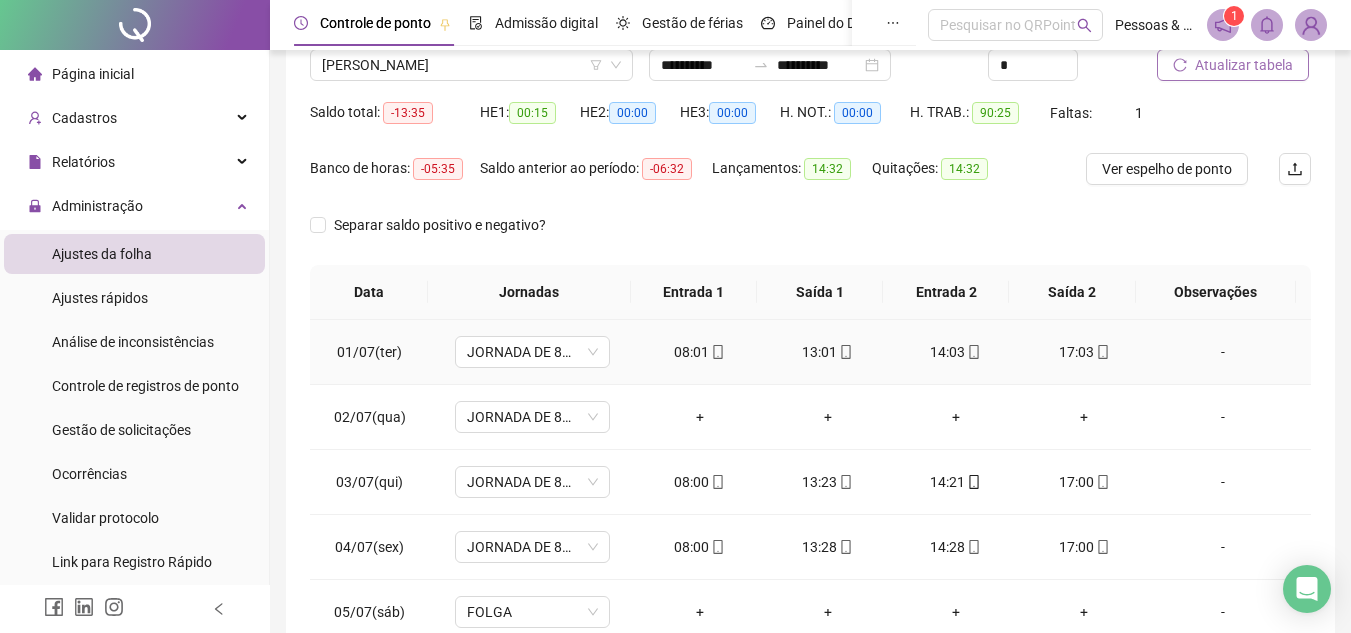 scroll, scrollTop: 200, scrollLeft: 0, axis: vertical 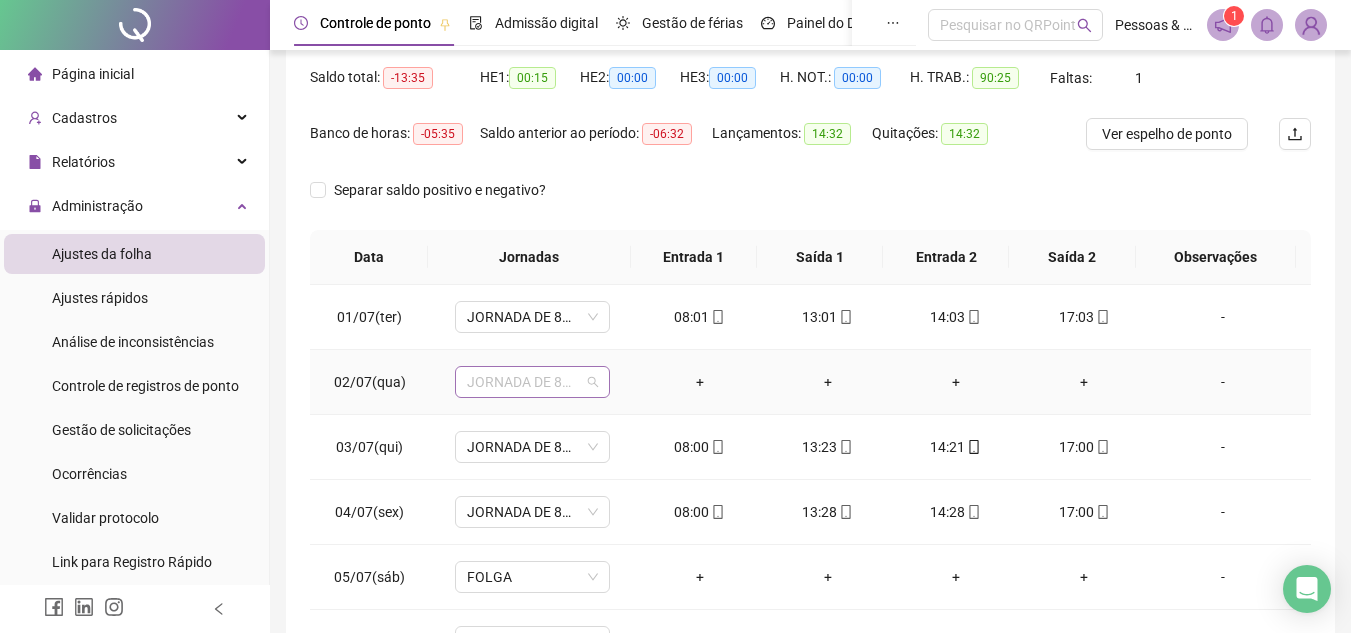 click on "JORNADA DE 8HRS" at bounding box center (532, 382) 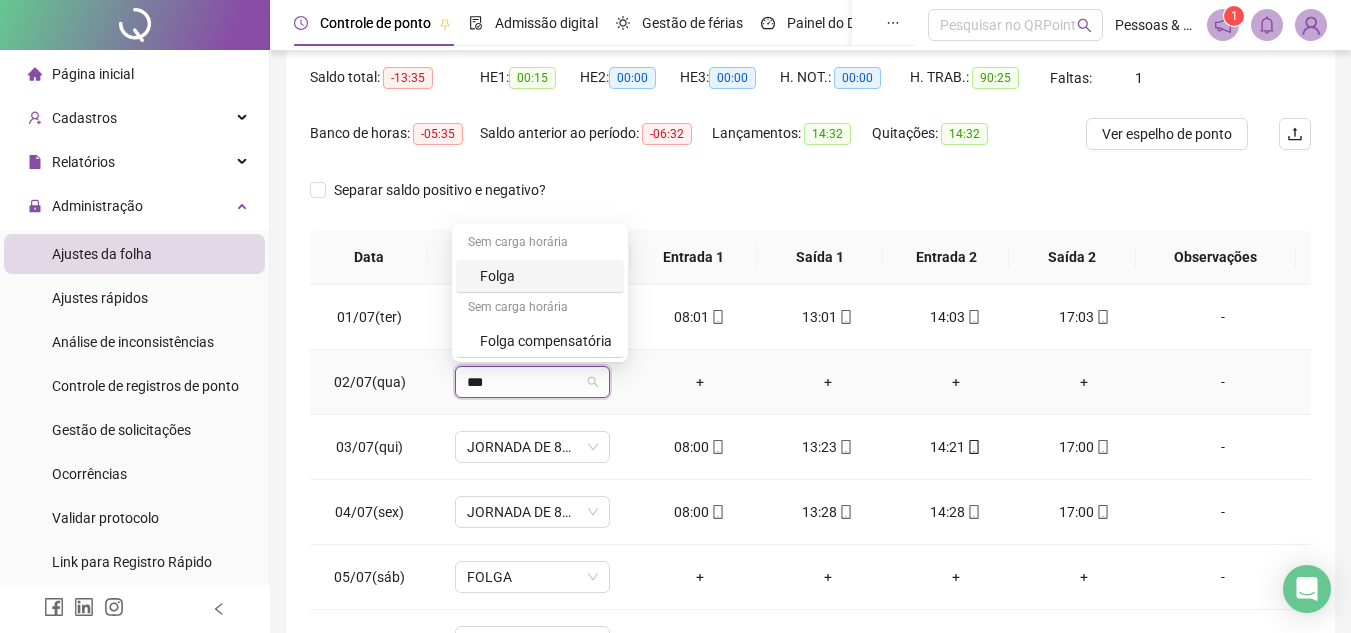 type on "****" 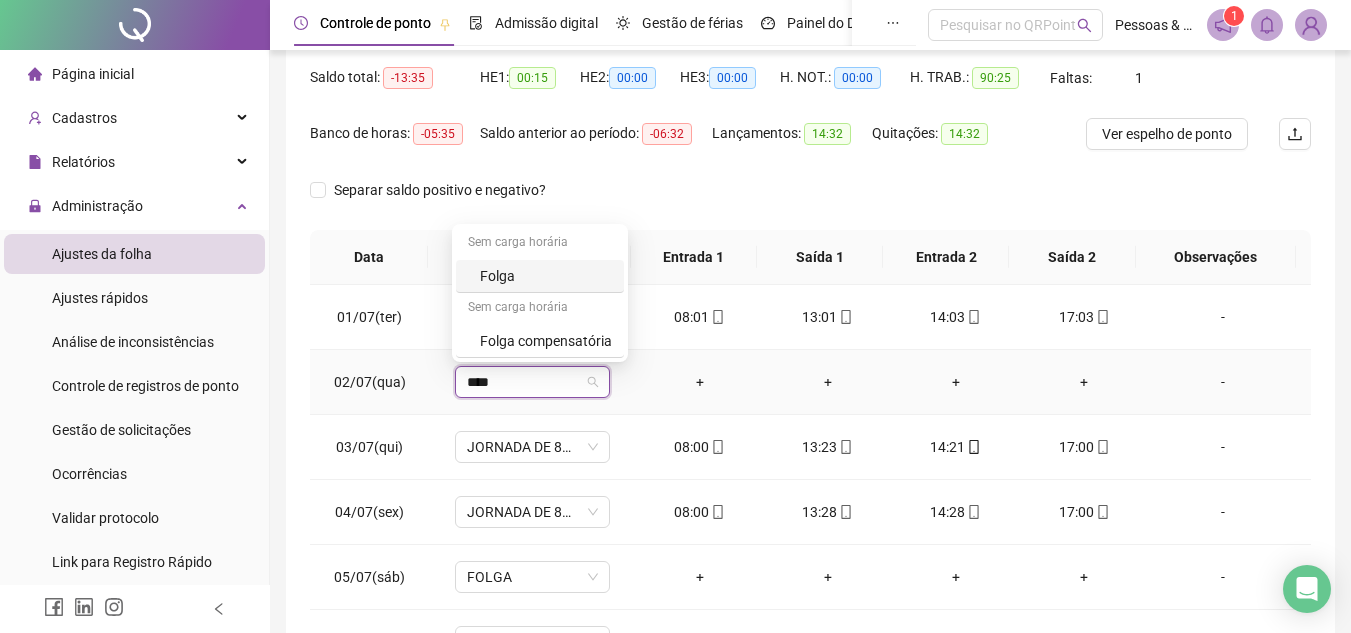 click on "Folga" at bounding box center [546, 276] 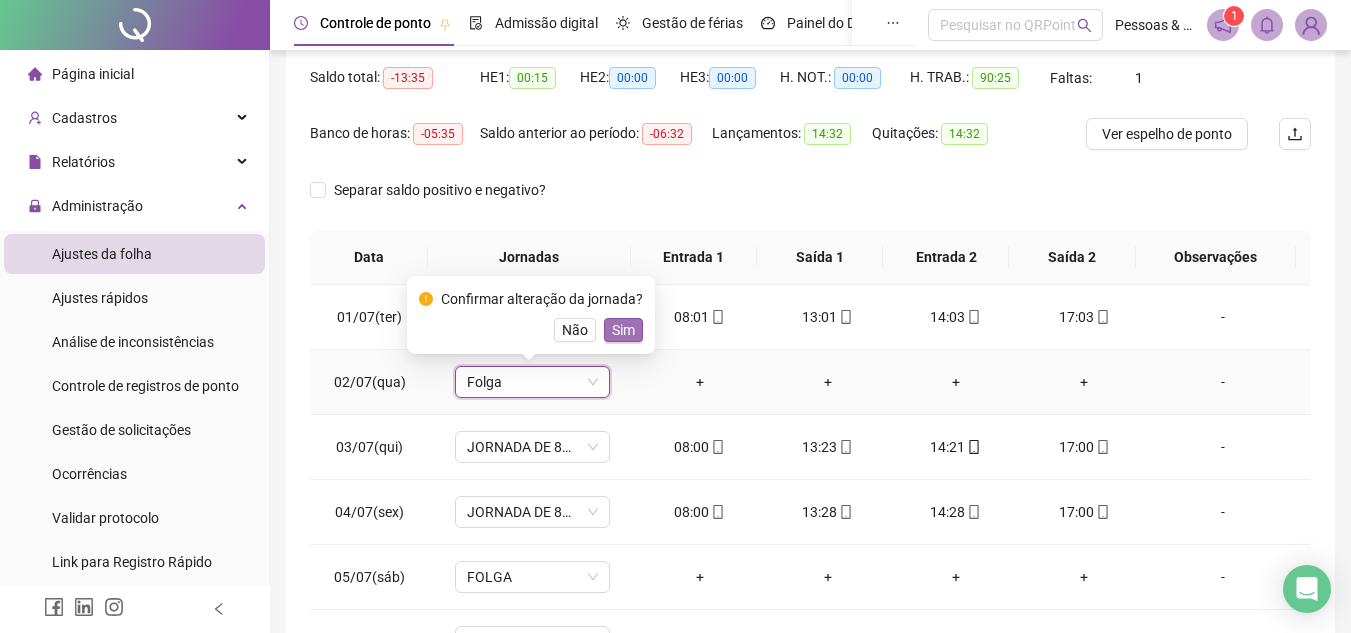 click on "Sim" at bounding box center [623, 330] 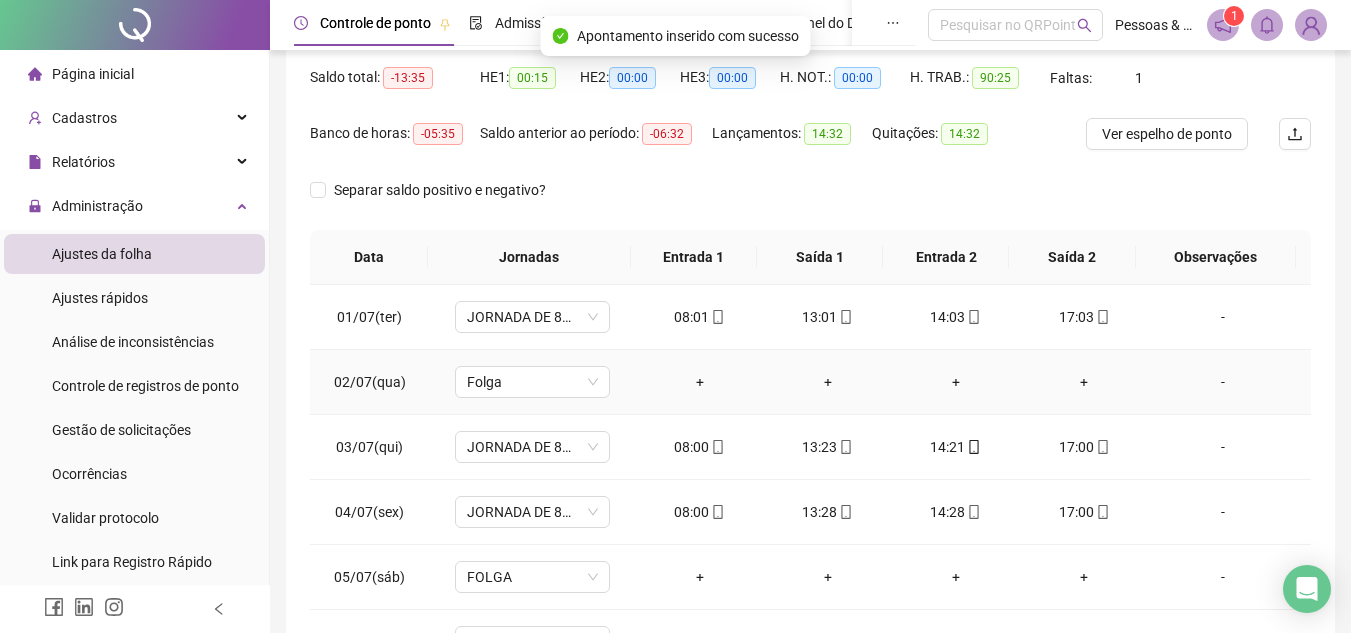 click on "-" at bounding box center [1223, 382] 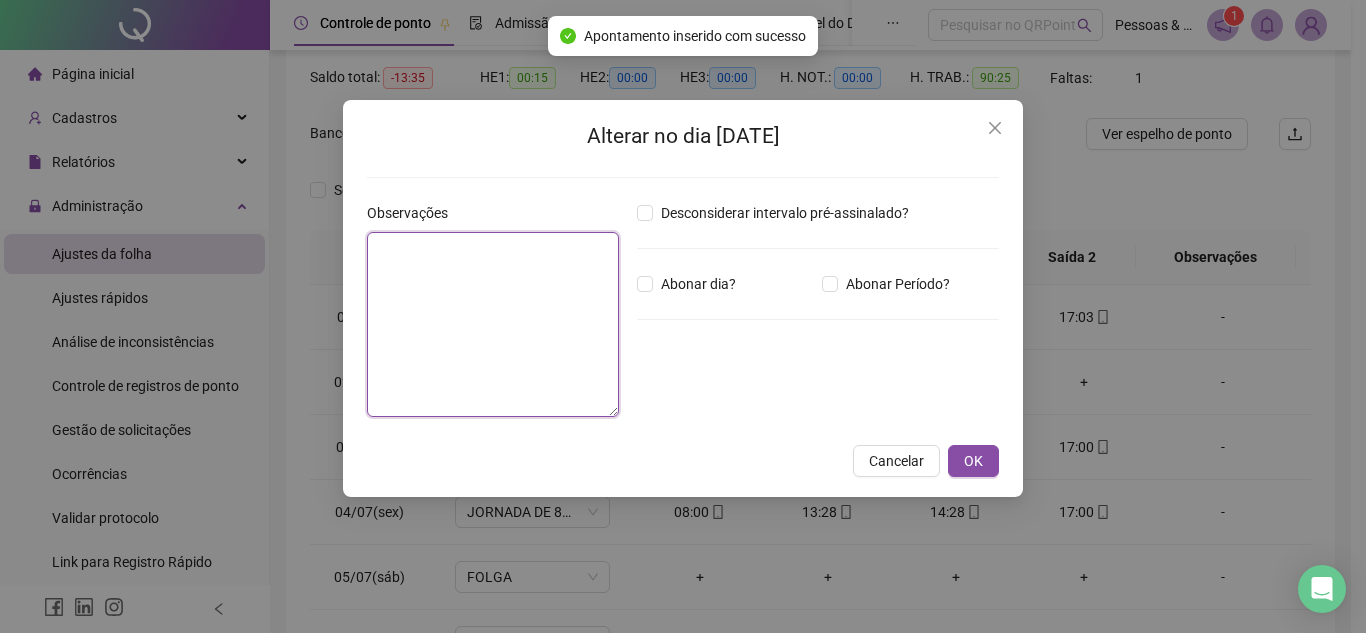 click at bounding box center (493, 324) 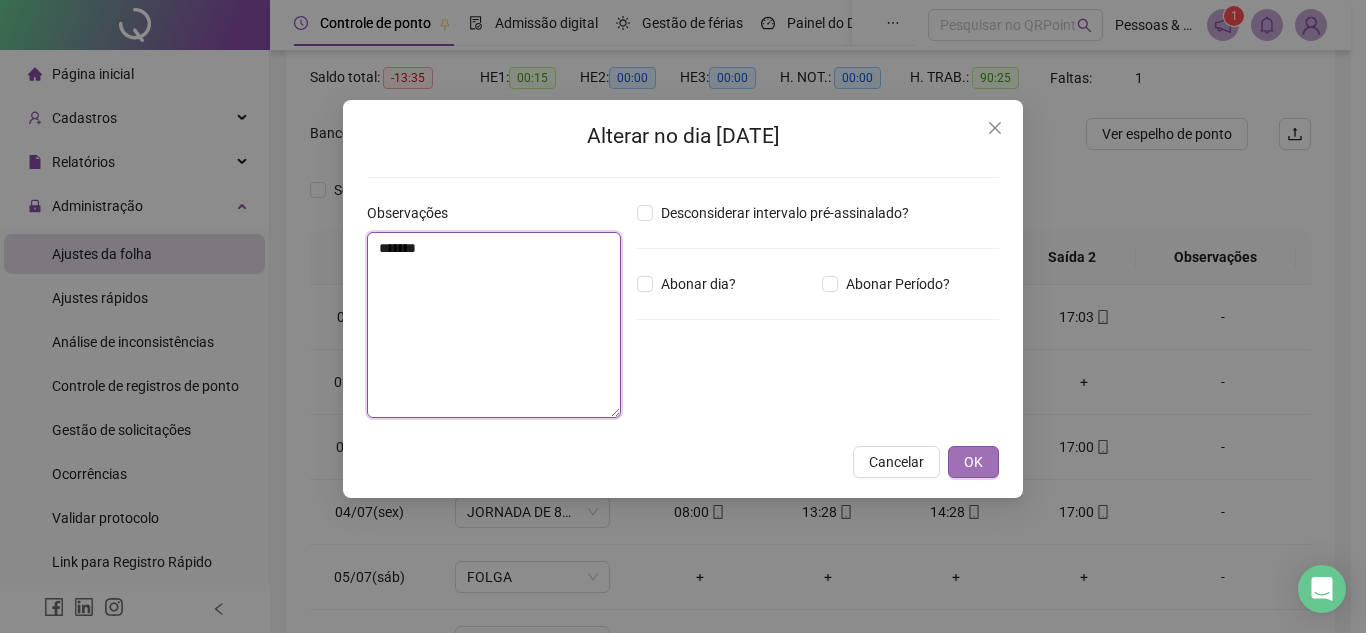 type on "*******" 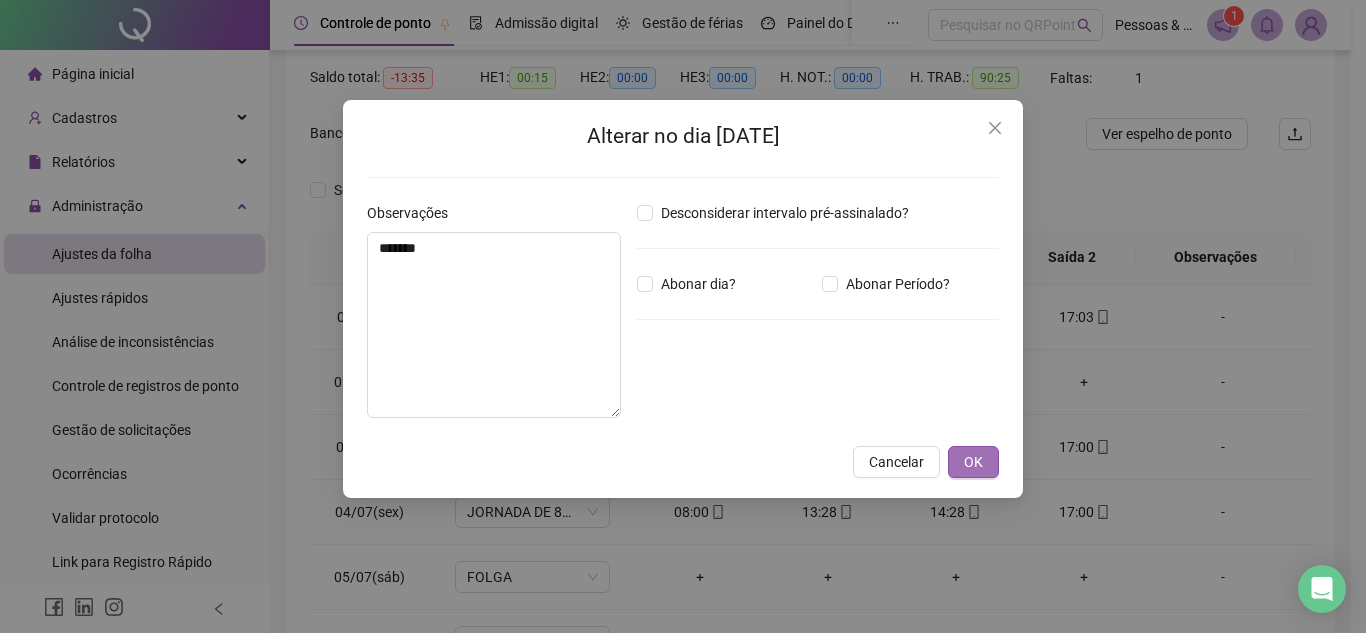 click on "OK" at bounding box center (973, 462) 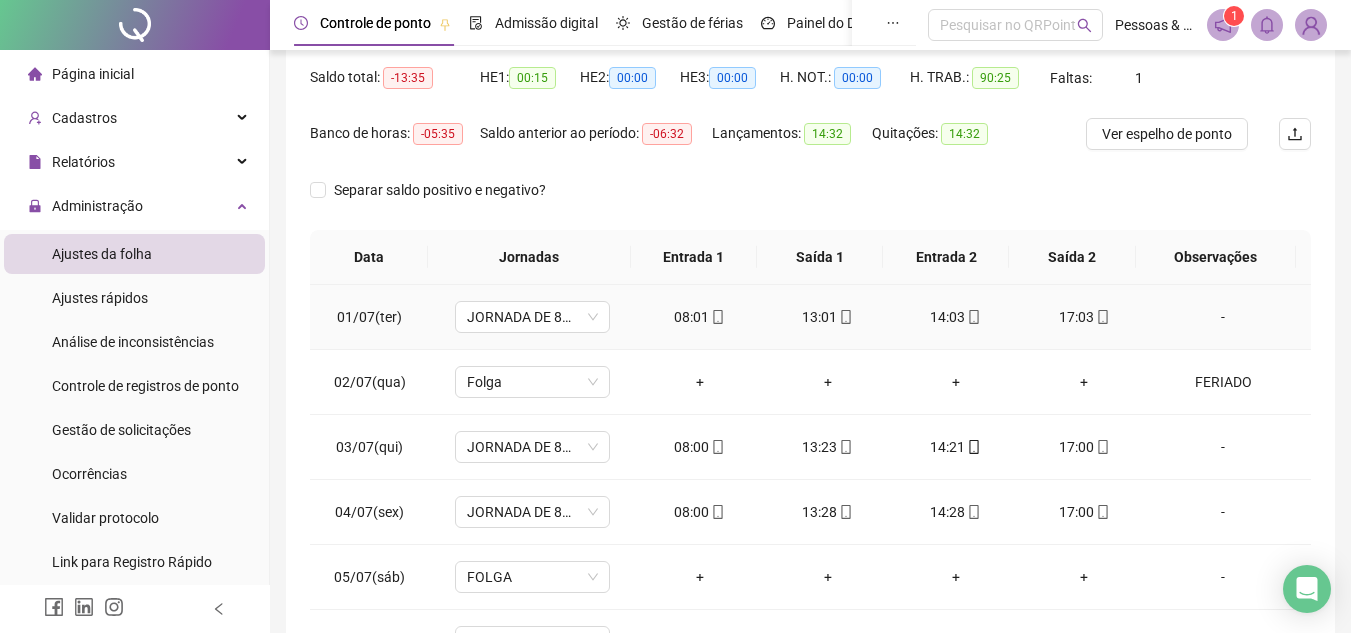 click on "17:03" at bounding box center [1084, 317] 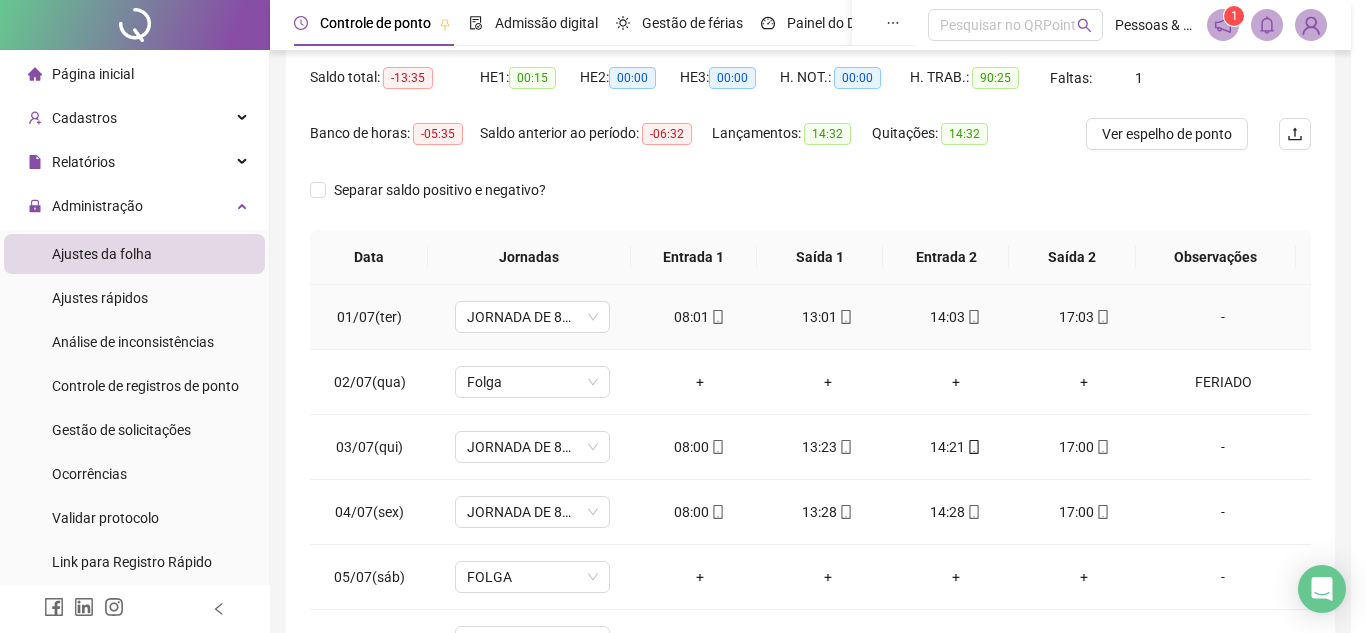 type on "**********" 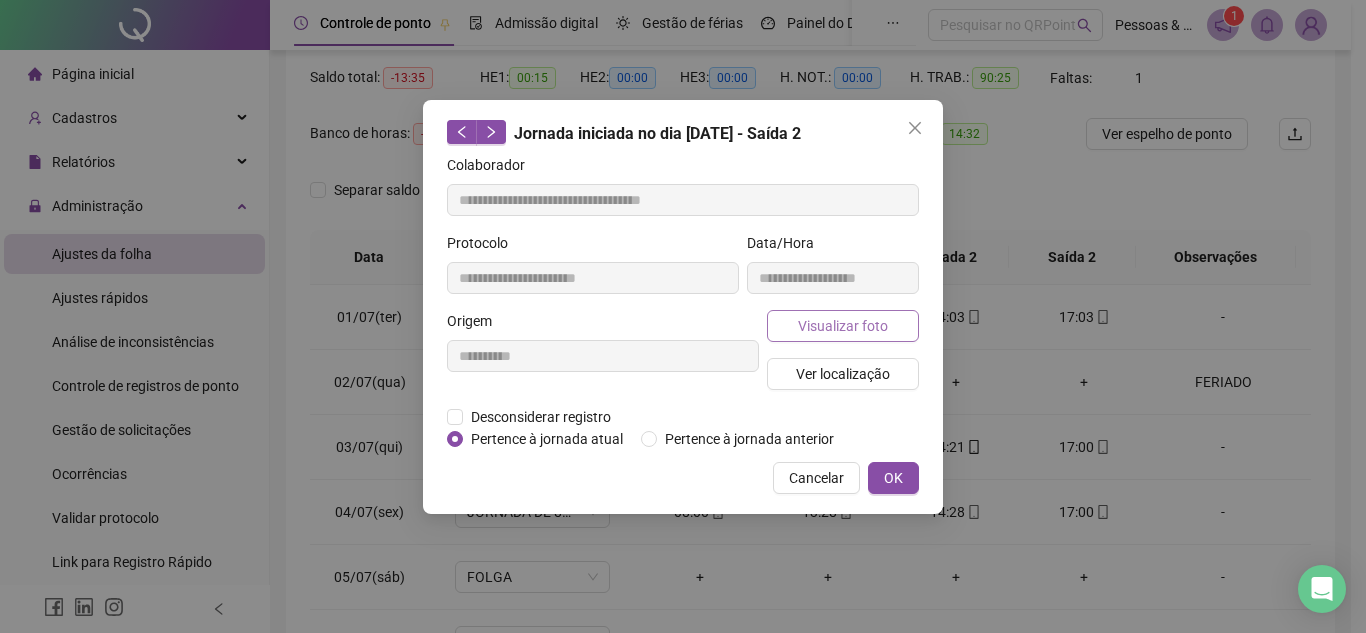 click on "Visualizar foto" at bounding box center [843, 326] 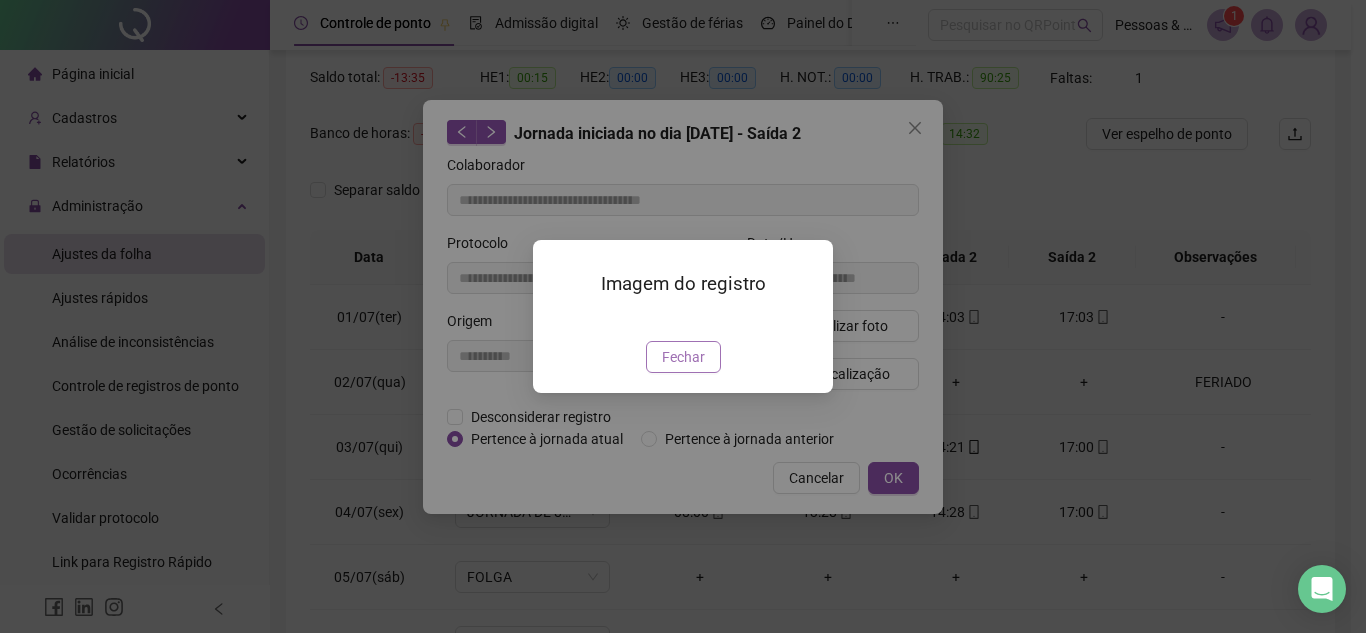 click on "Fechar" at bounding box center [683, 357] 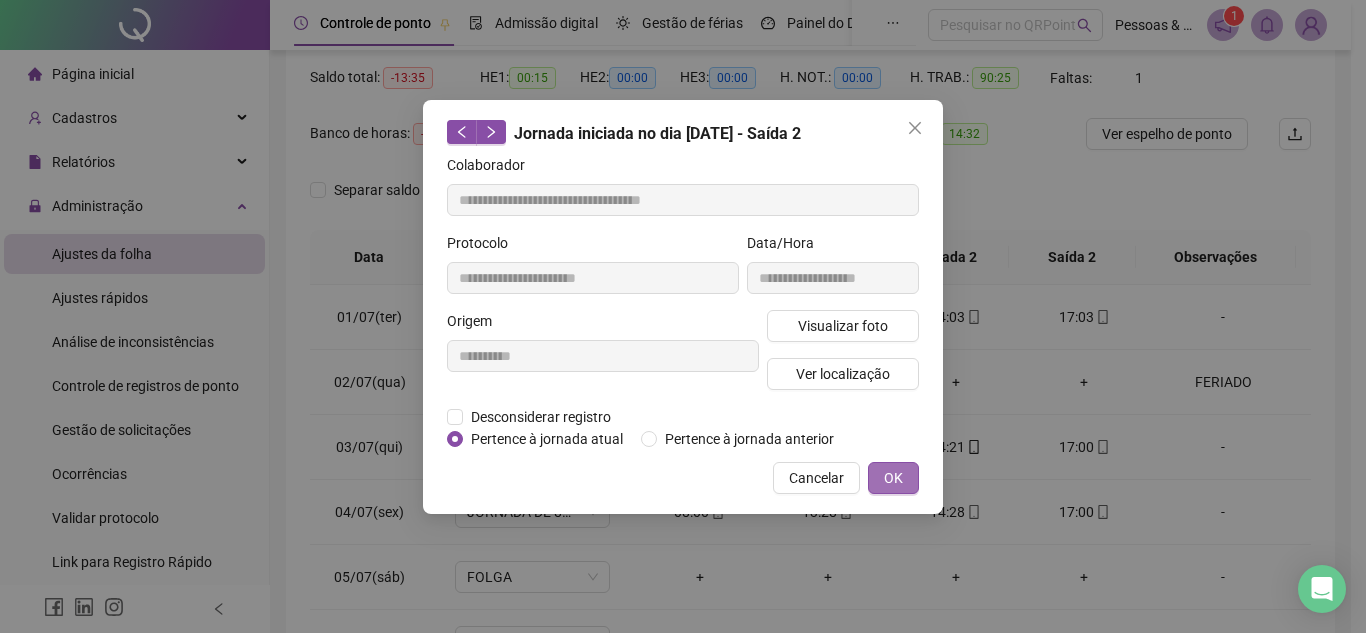 click on "OK" at bounding box center [893, 478] 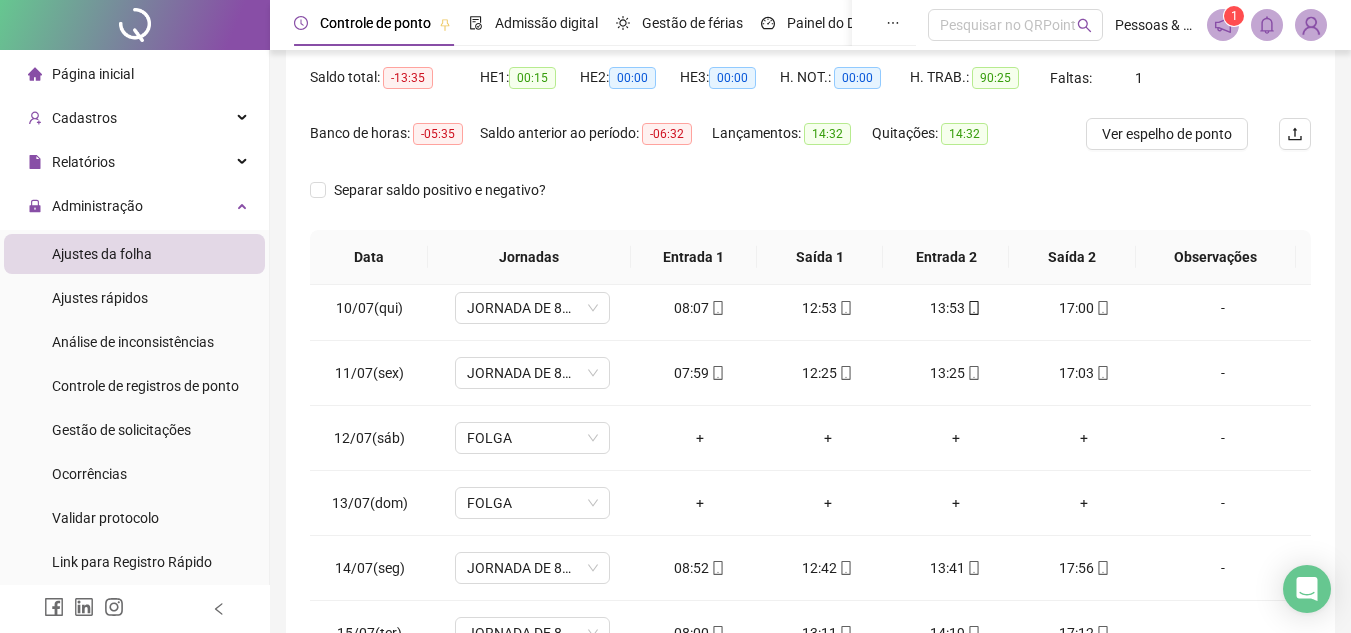 scroll, scrollTop: 678, scrollLeft: 0, axis: vertical 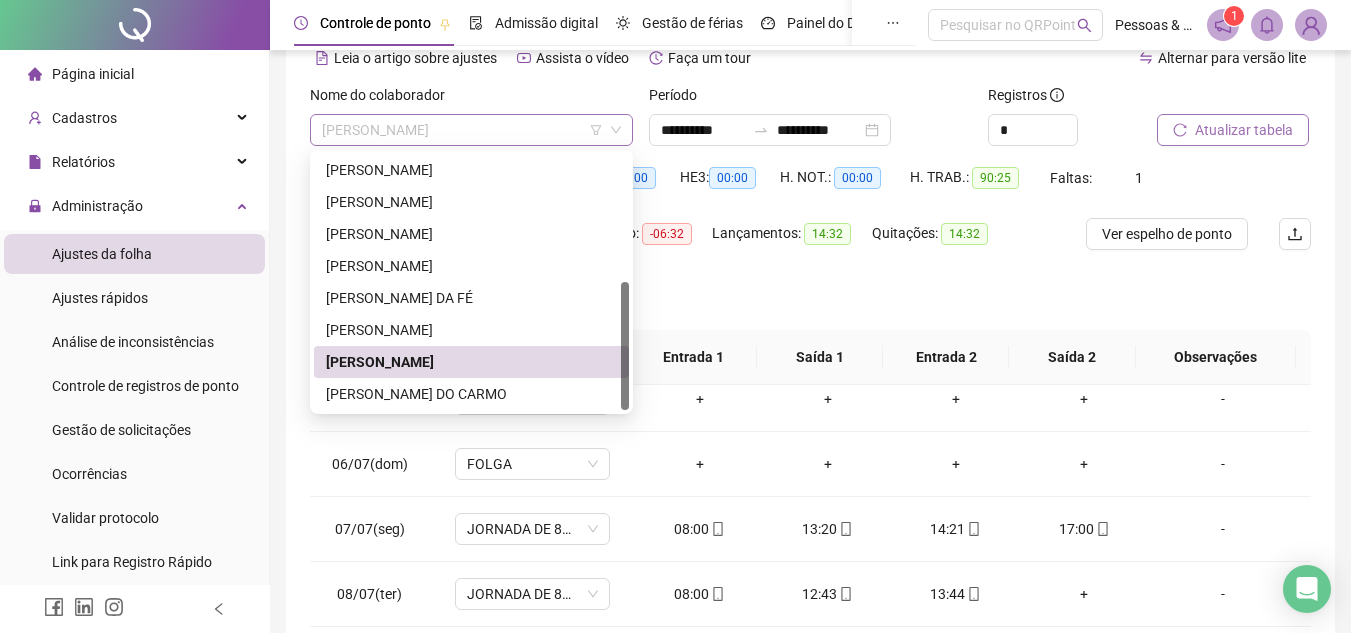 click on "[PERSON_NAME]" at bounding box center [471, 130] 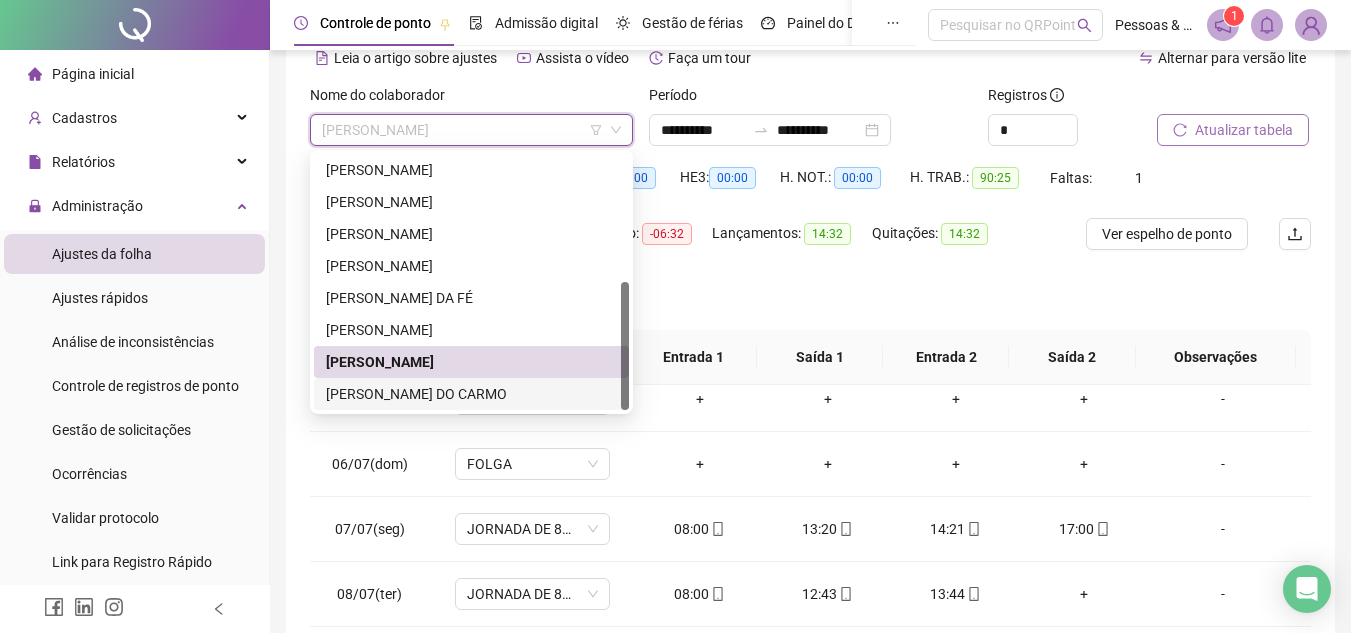 click on "[PERSON_NAME] DO CARMO" at bounding box center [471, 394] 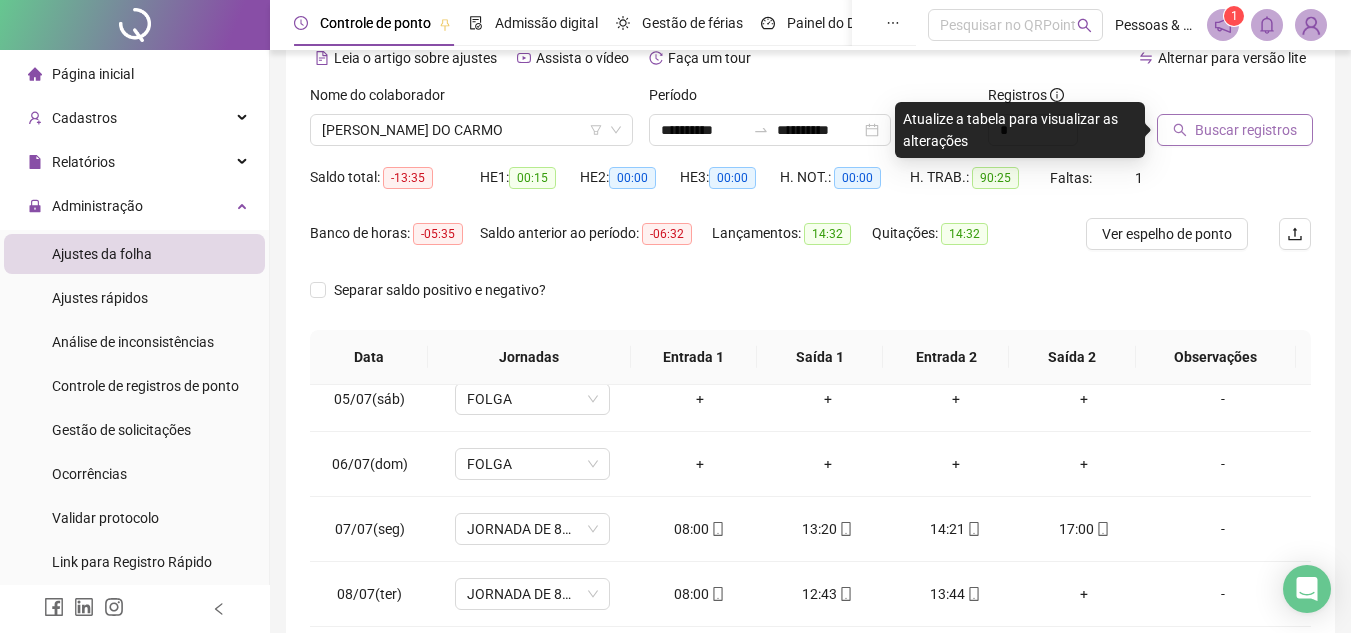 click on "Buscar registros" at bounding box center [1235, 130] 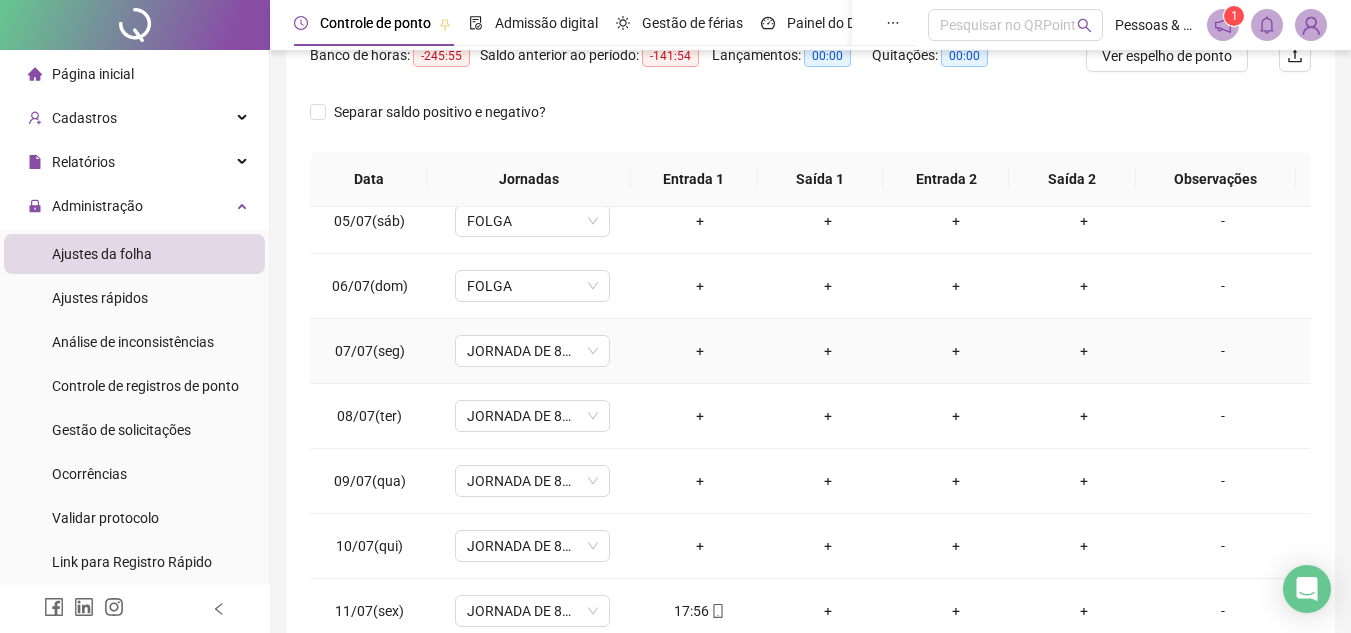 scroll, scrollTop: 300, scrollLeft: 0, axis: vertical 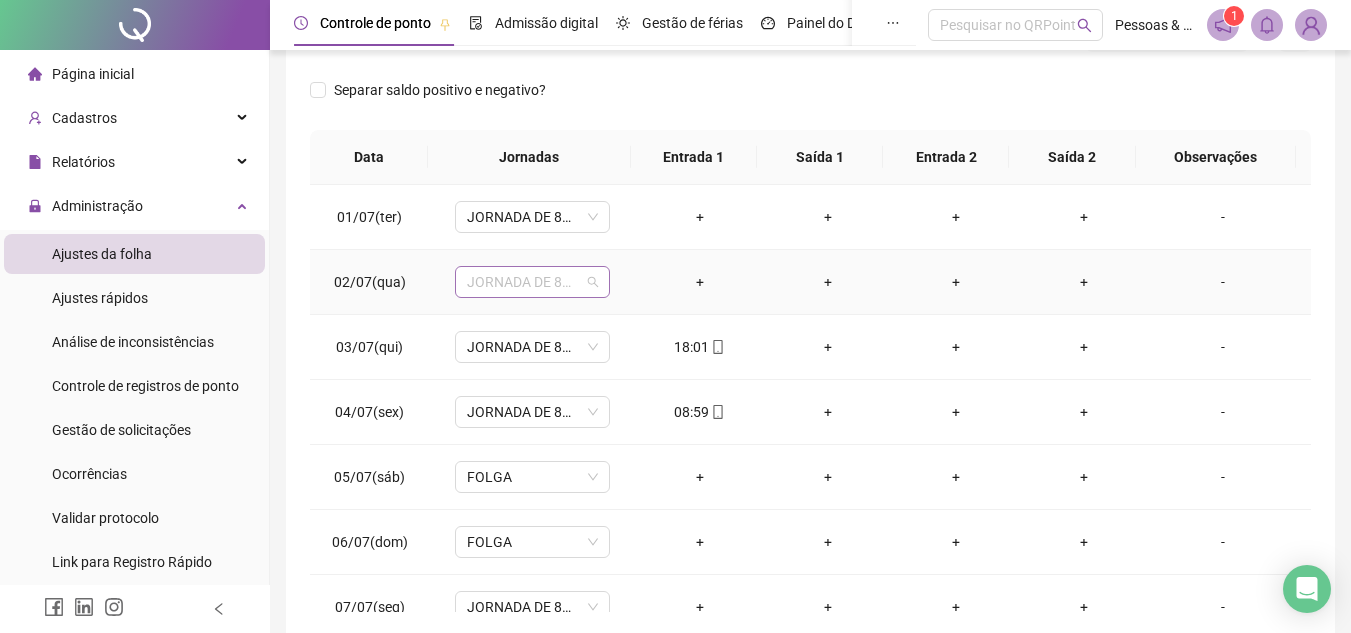 click on "JORNADA DE 8HRS" at bounding box center [532, 282] 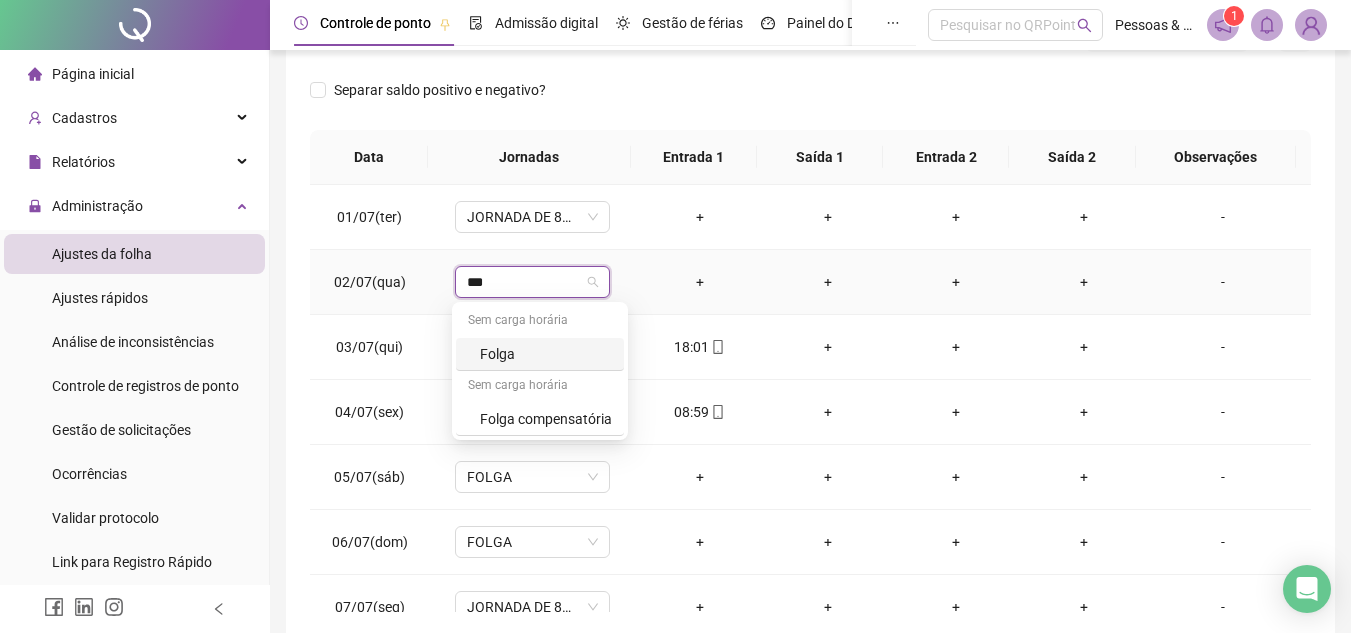 type on "****" 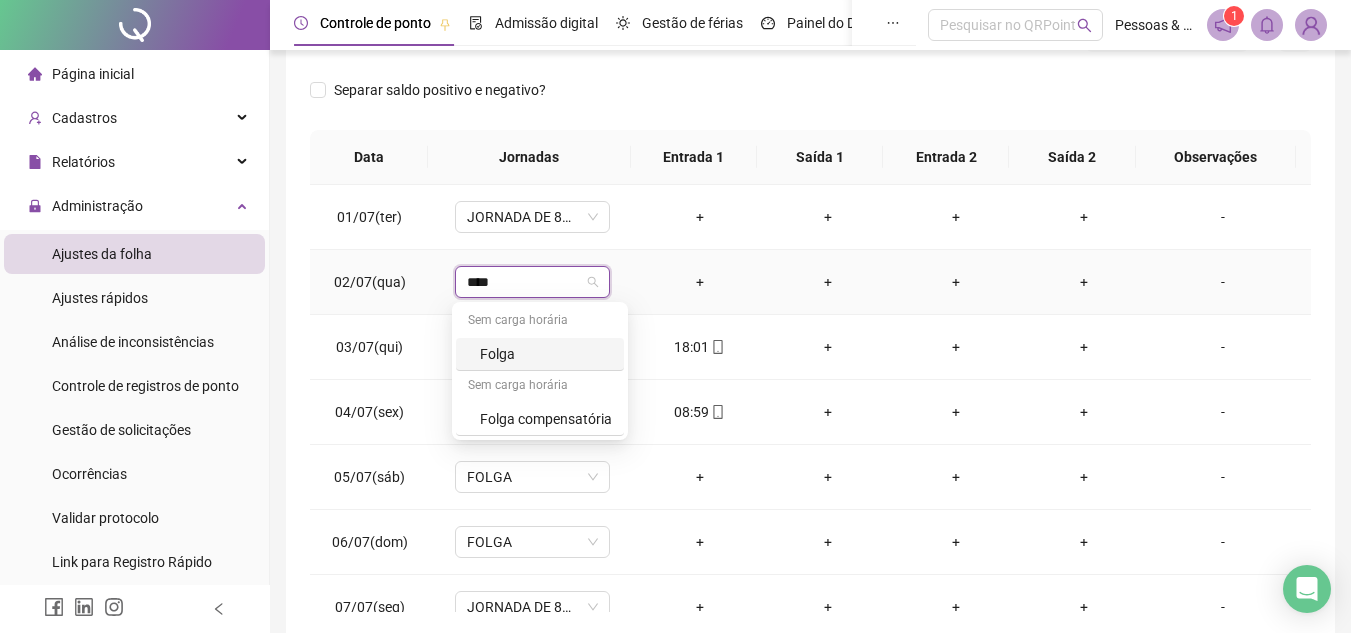 click on "Folga" at bounding box center (546, 354) 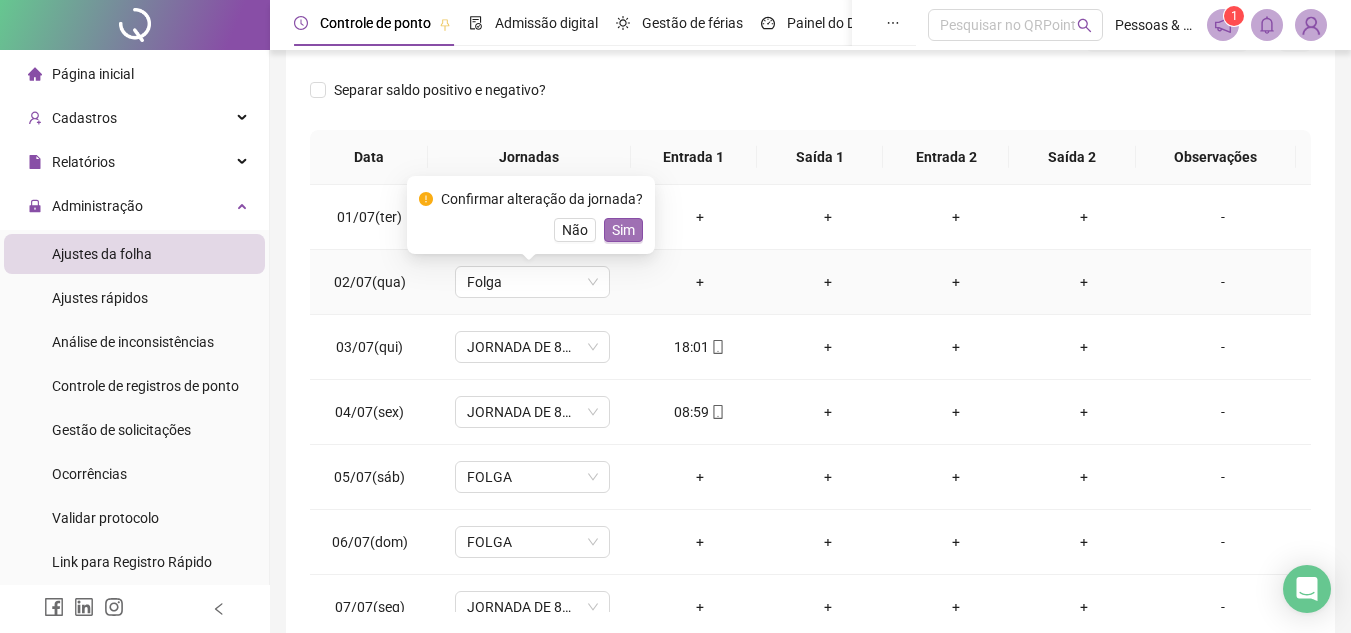 click on "Sim" at bounding box center [623, 230] 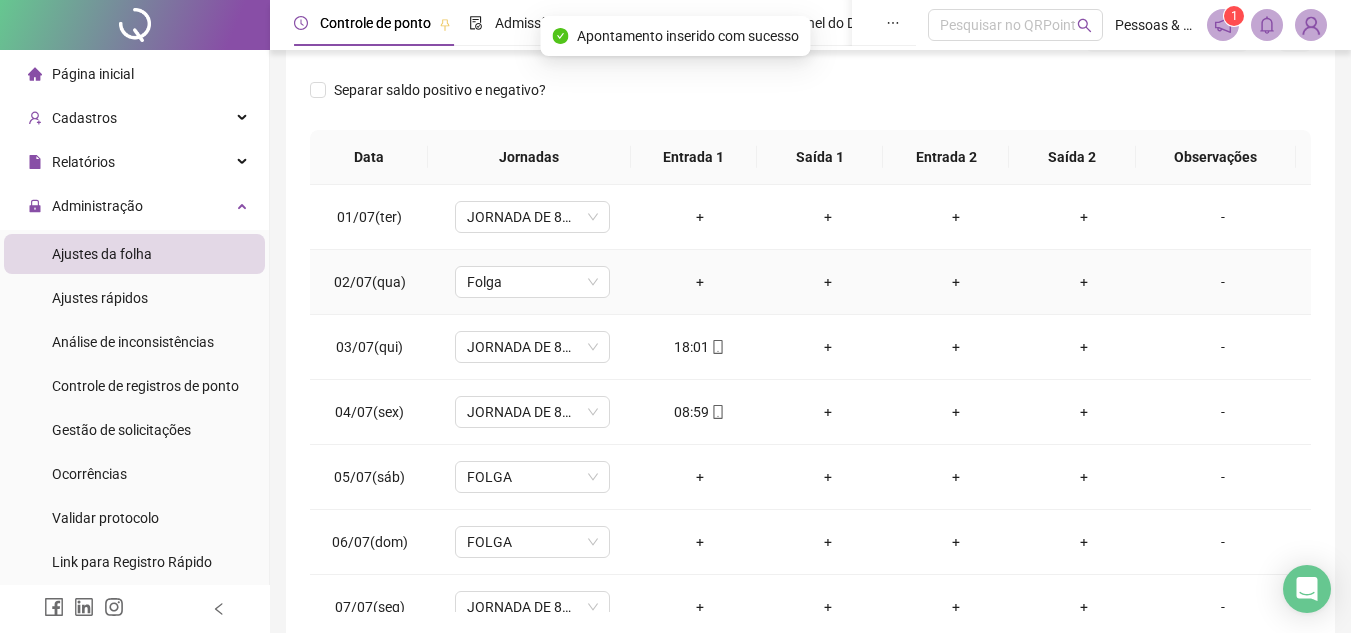 click on "-" at bounding box center [1223, 282] 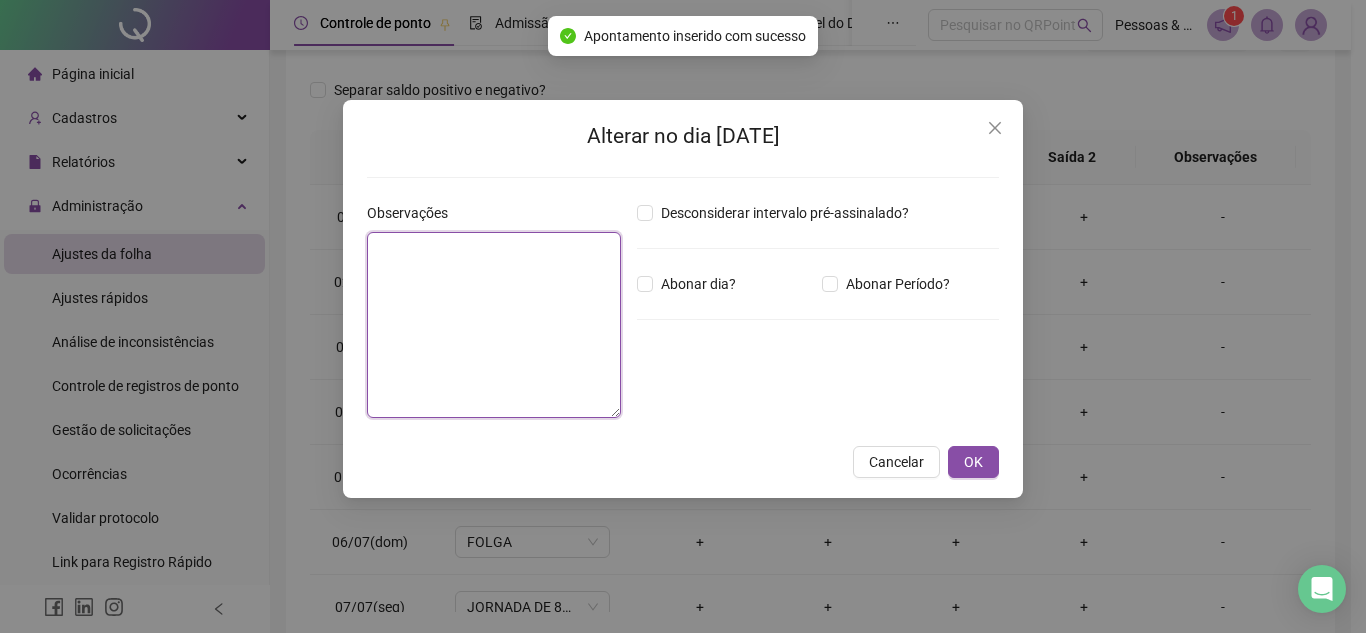 click at bounding box center (494, 325) 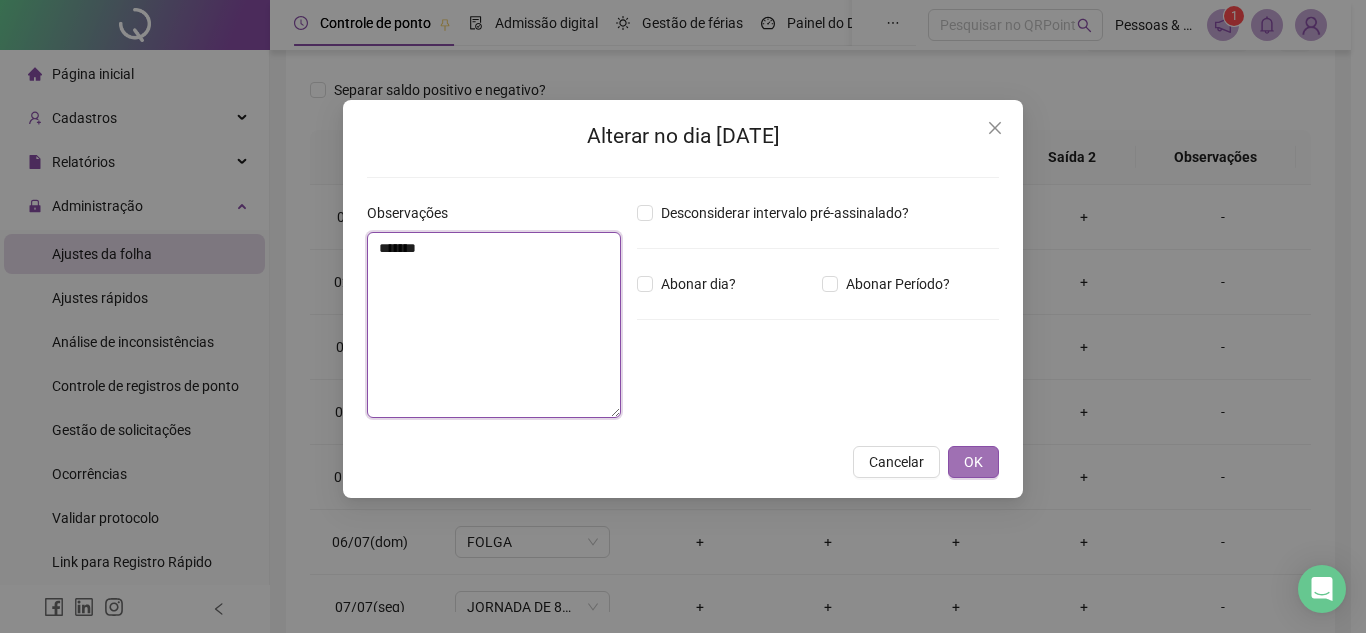 type on "*******" 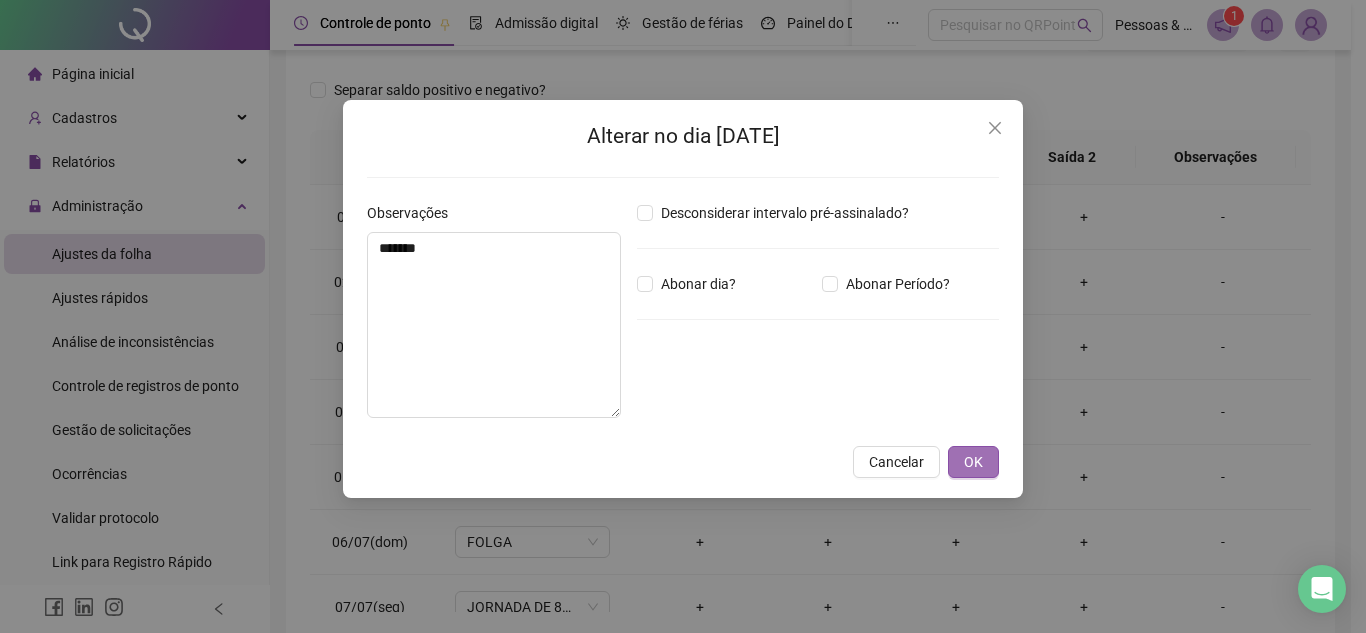 click on "OK" at bounding box center [973, 462] 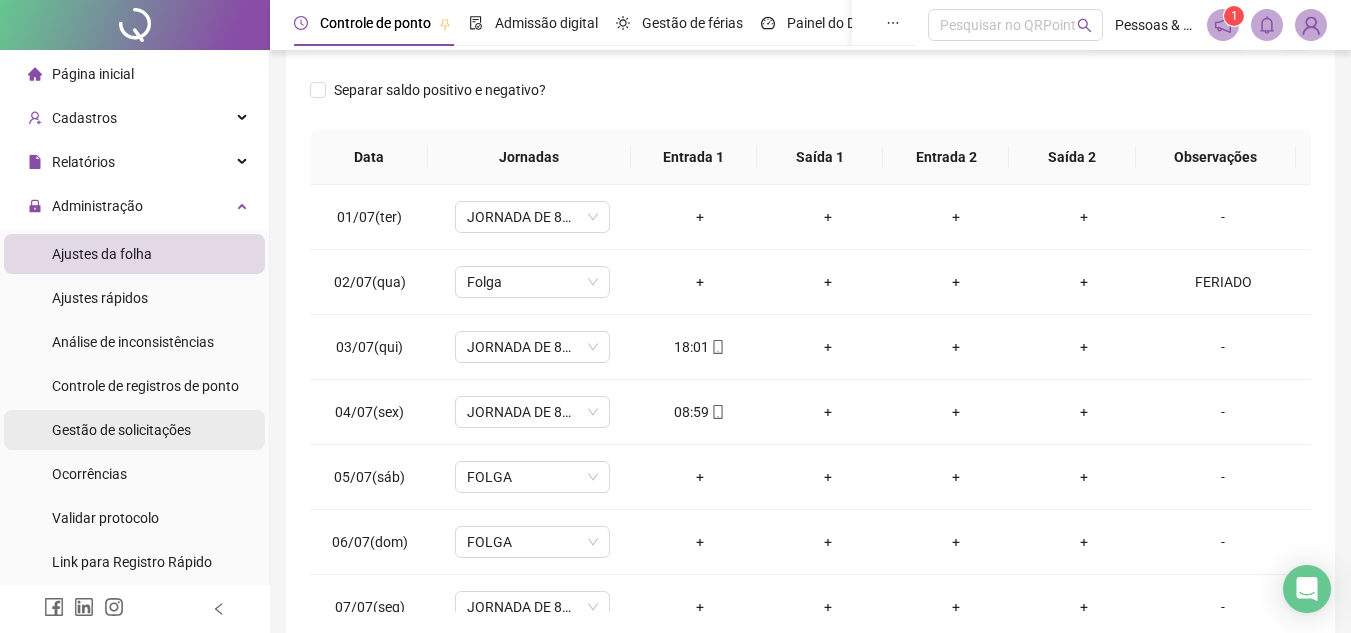 click on "Gestão de solicitações" at bounding box center [121, 430] 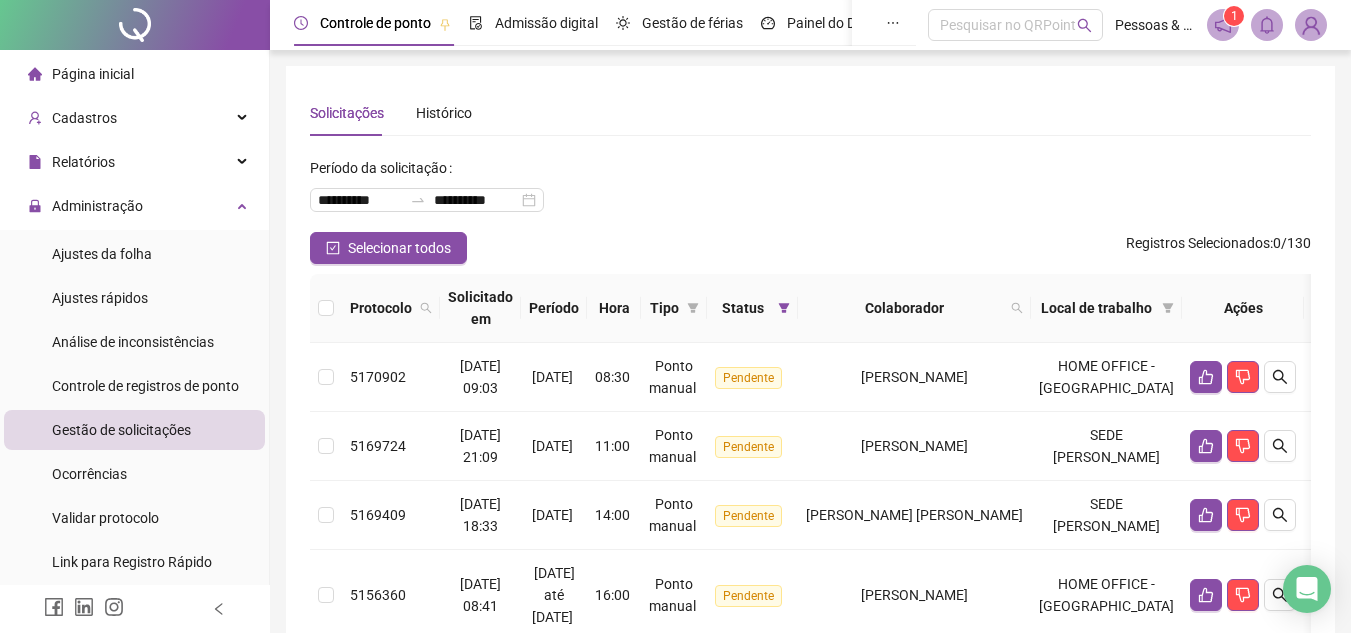 scroll, scrollTop: 100, scrollLeft: 0, axis: vertical 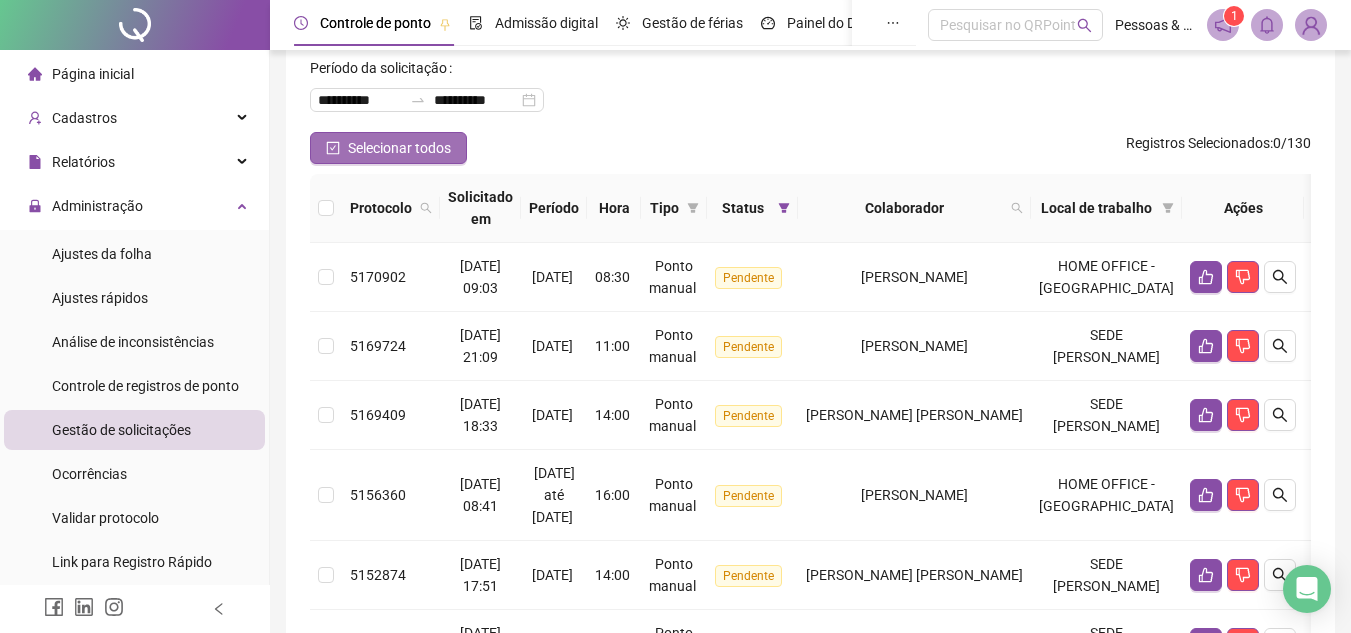 click on "Selecionar todos" at bounding box center (388, 148) 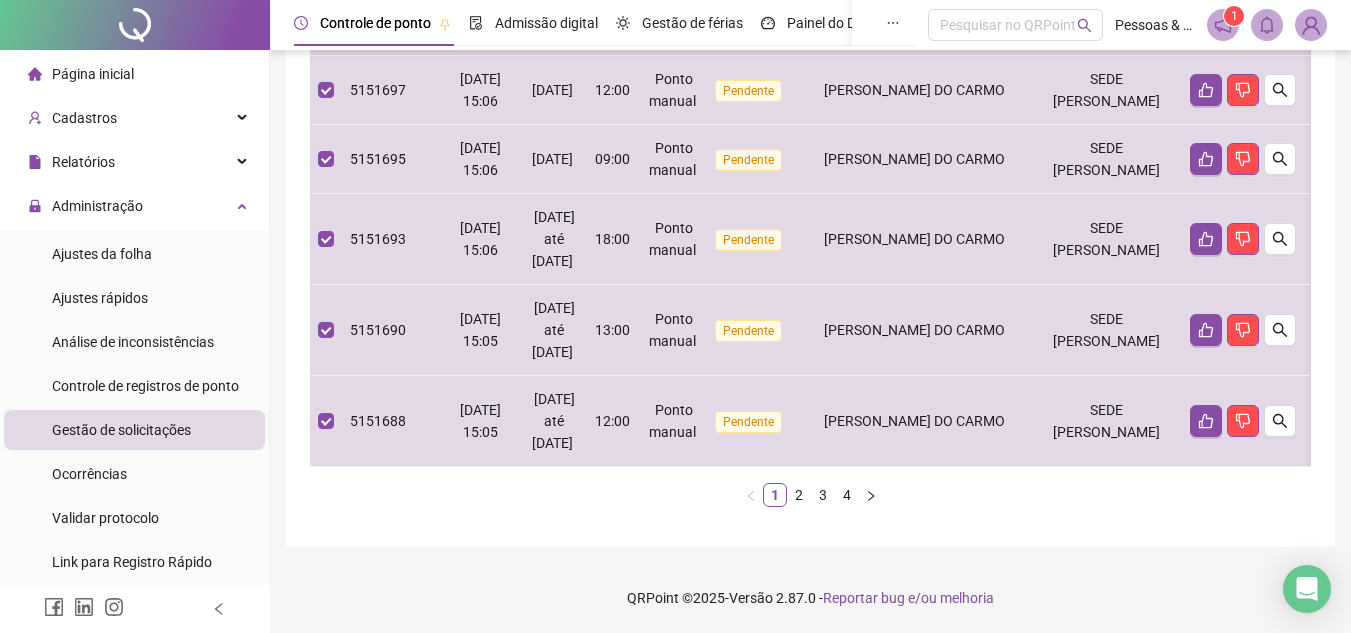 scroll, scrollTop: 983, scrollLeft: 0, axis: vertical 